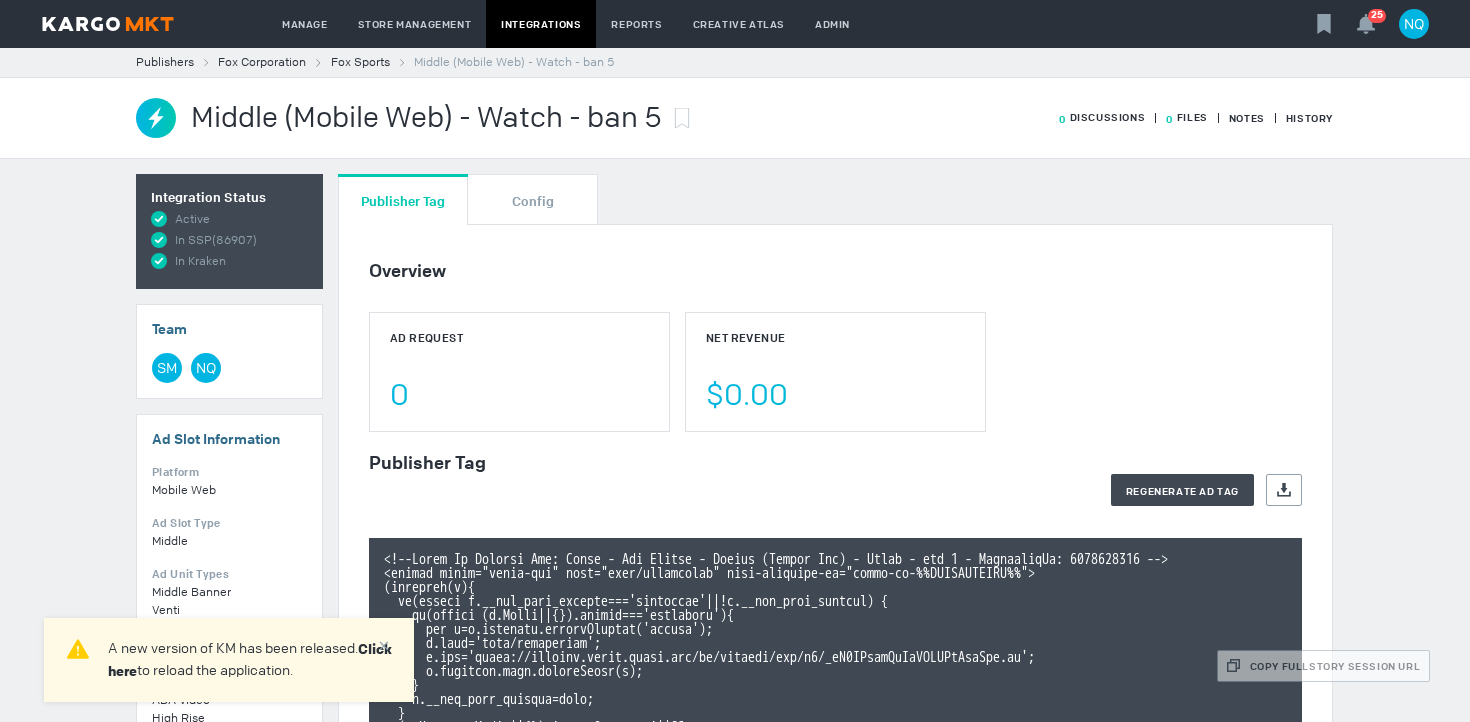 scroll, scrollTop: 0, scrollLeft: 0, axis: both 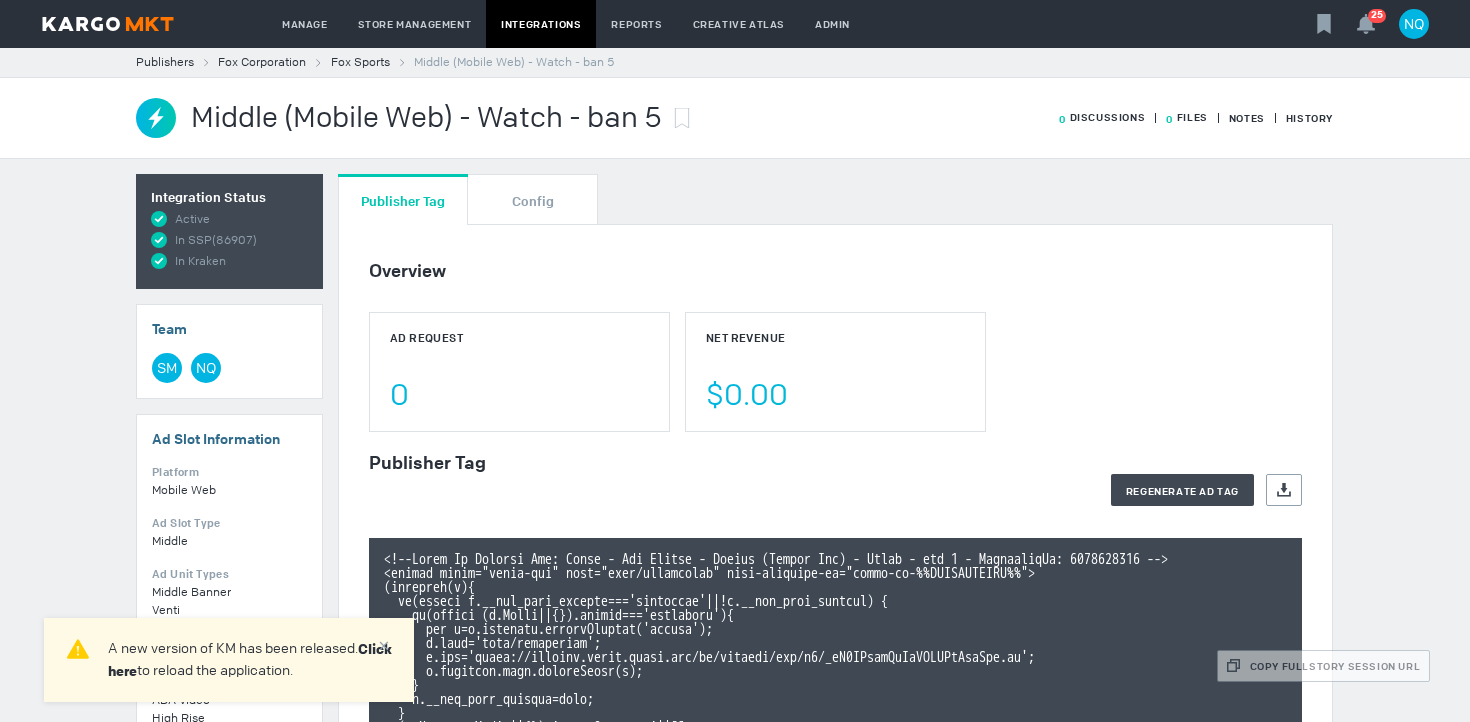 click on "Publisher Tag" at bounding box center (403, 199) 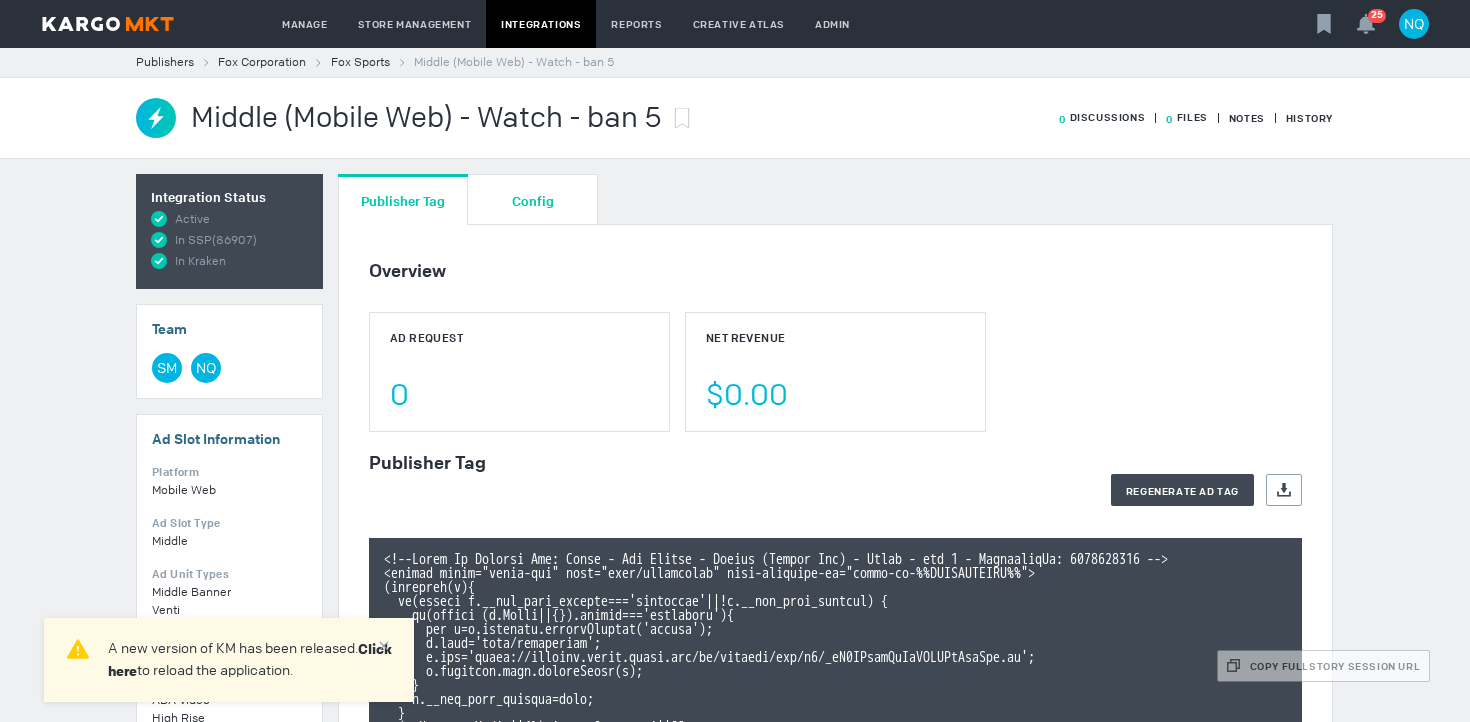 click on "Config" at bounding box center [533, 200] 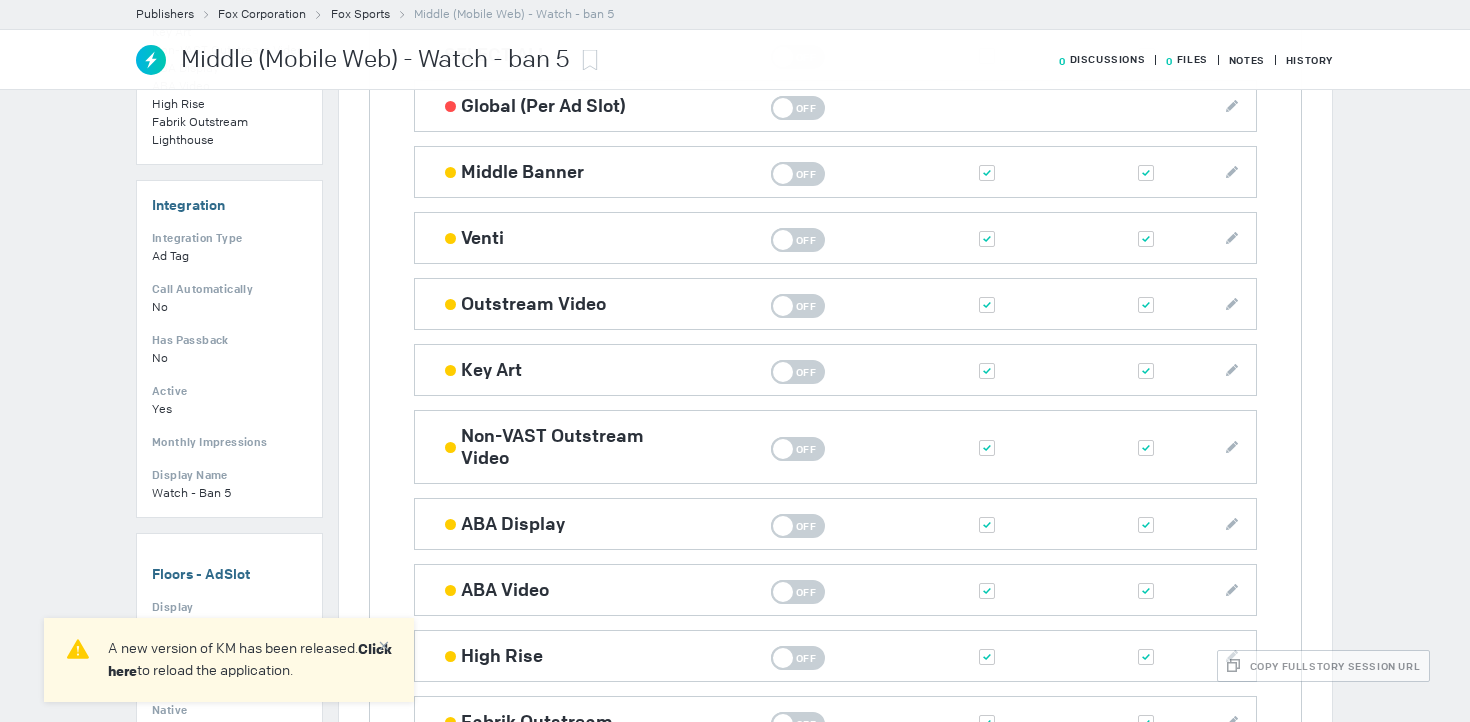 scroll, scrollTop: 172, scrollLeft: 0, axis: vertical 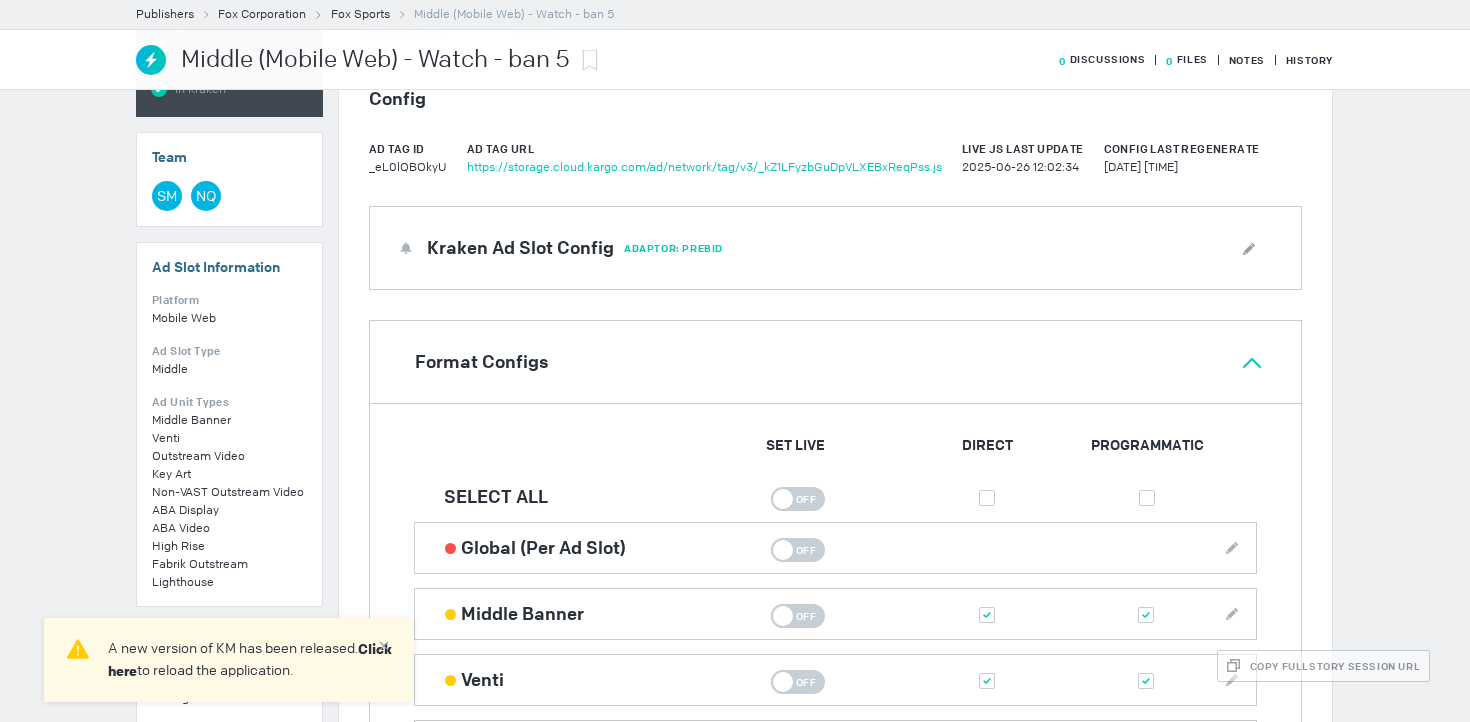 click on "On Off" at bounding box center (798, 499) 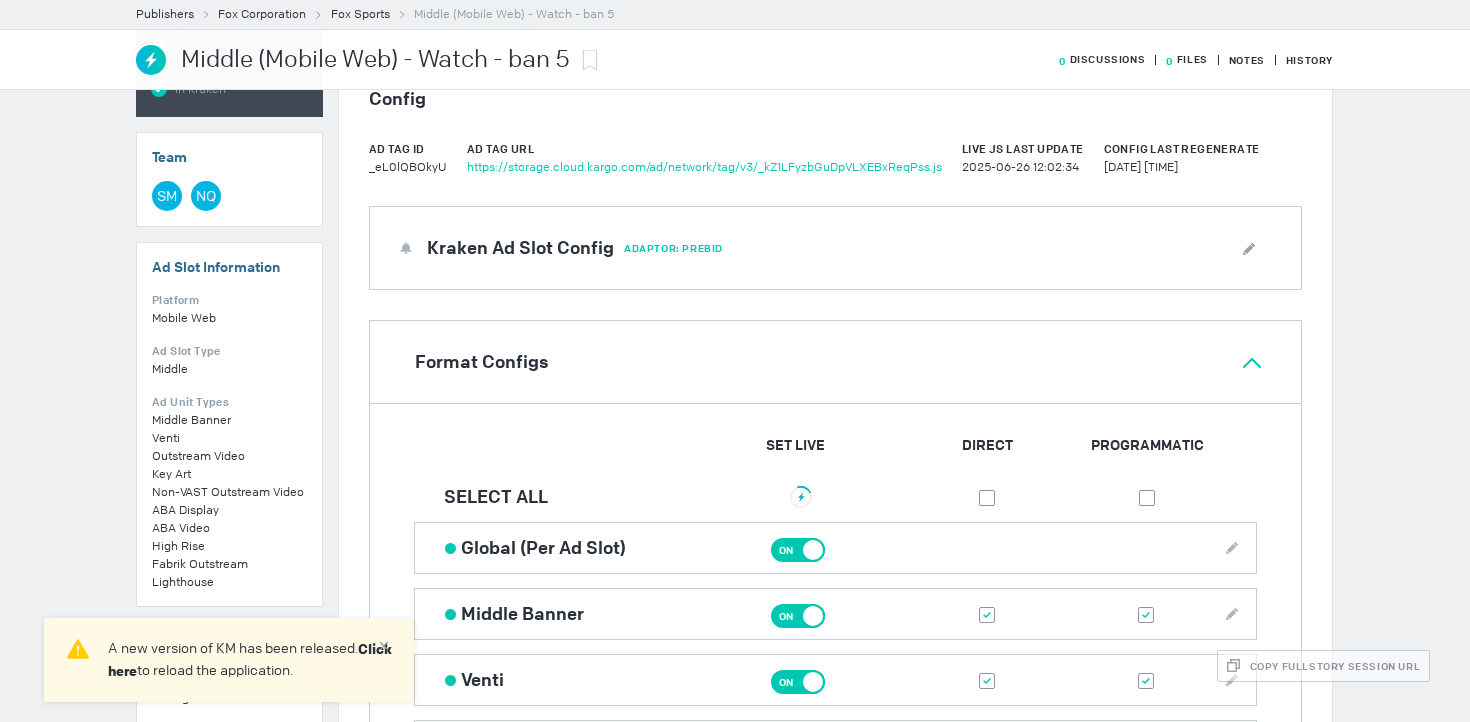 click at bounding box center [987, 615] 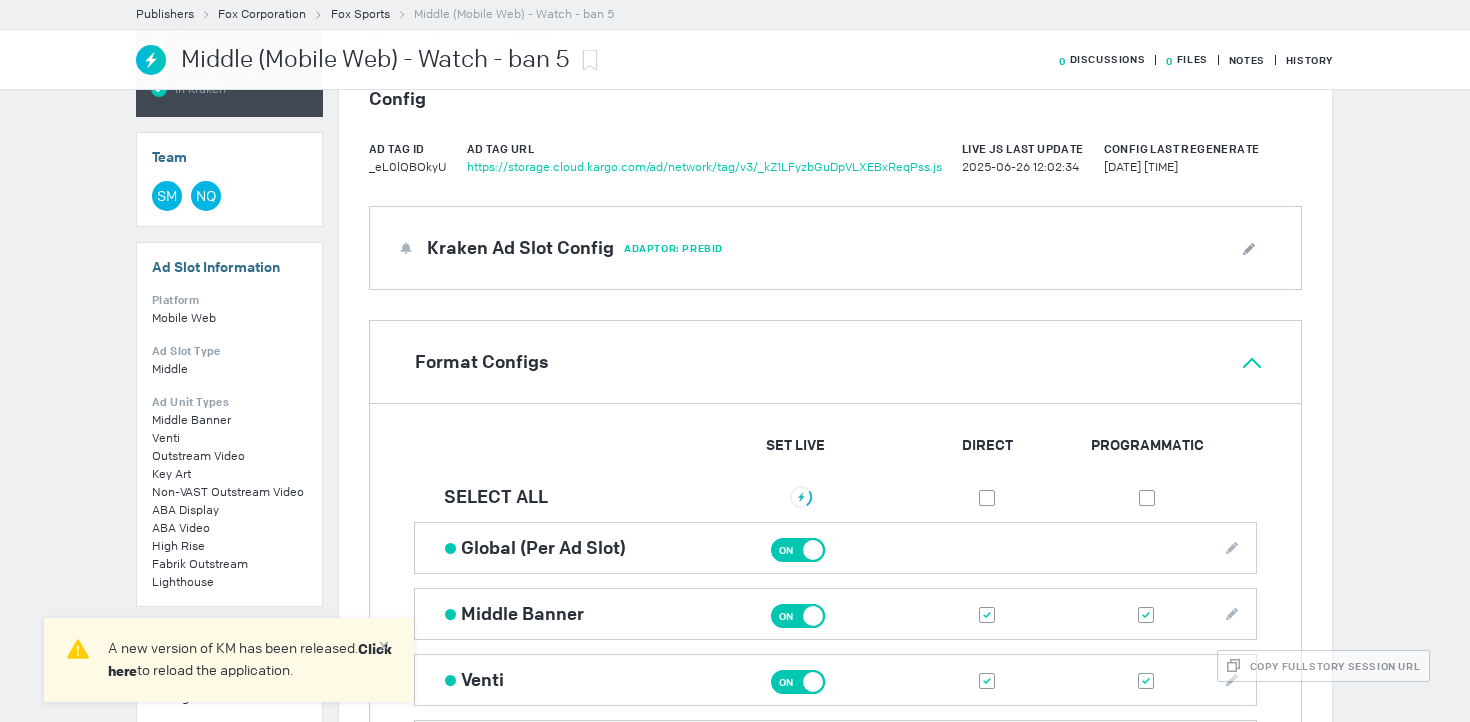 click at bounding box center (0, 0) 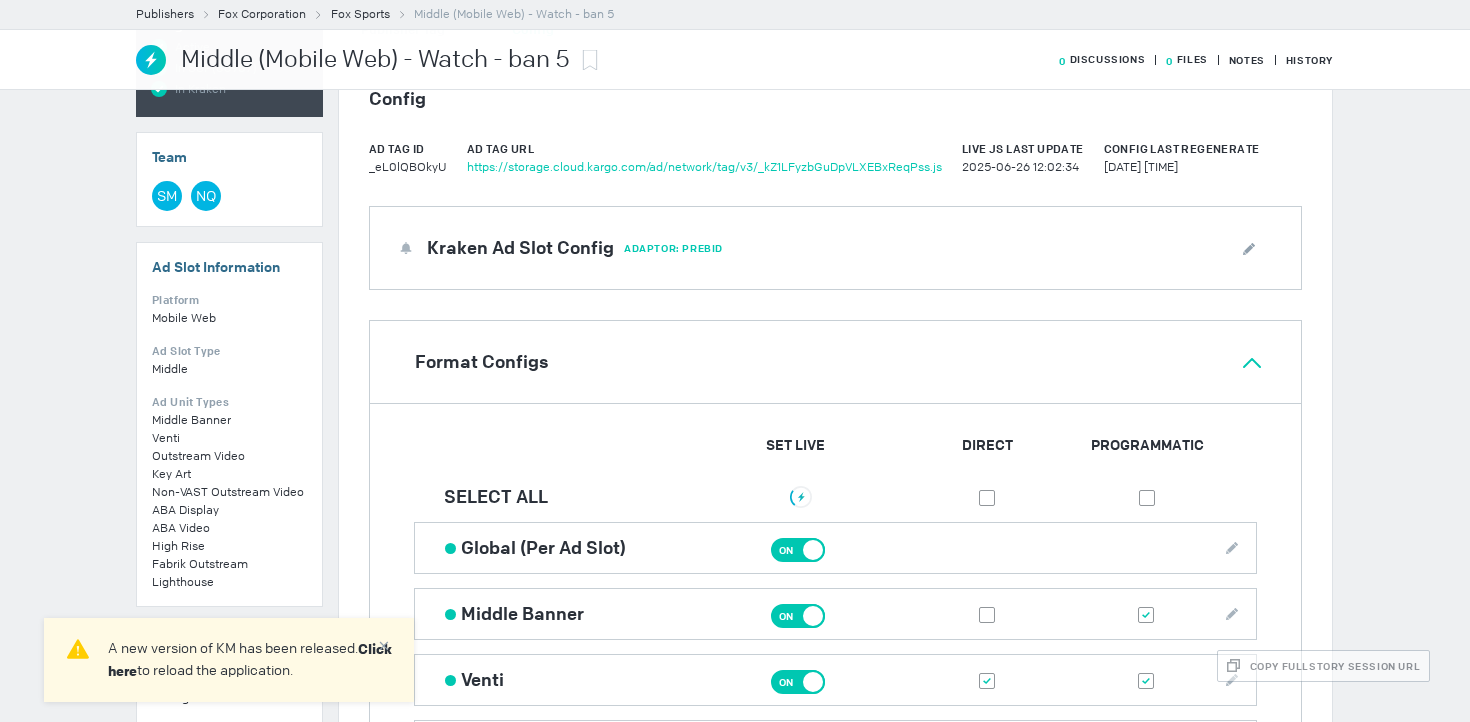 click at bounding box center [1146, 615] 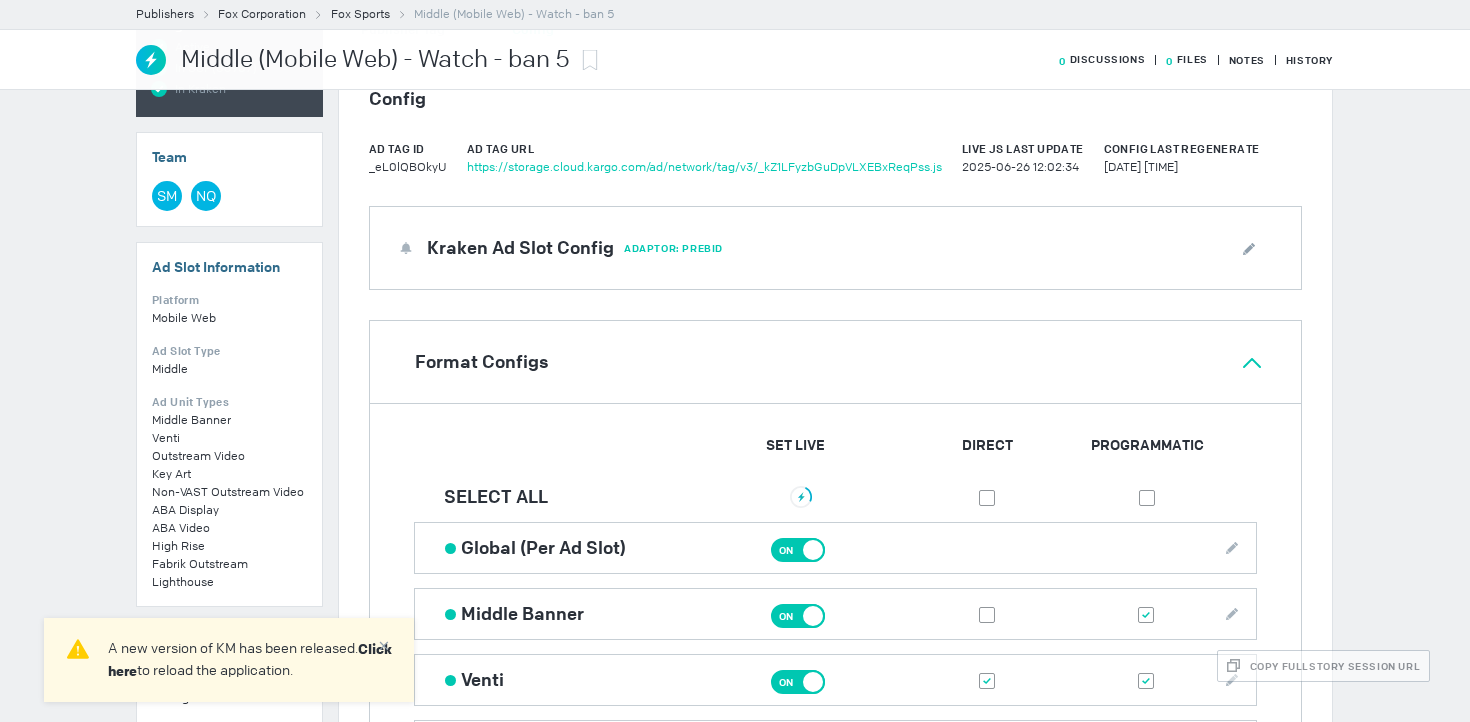 click at bounding box center [0, 0] 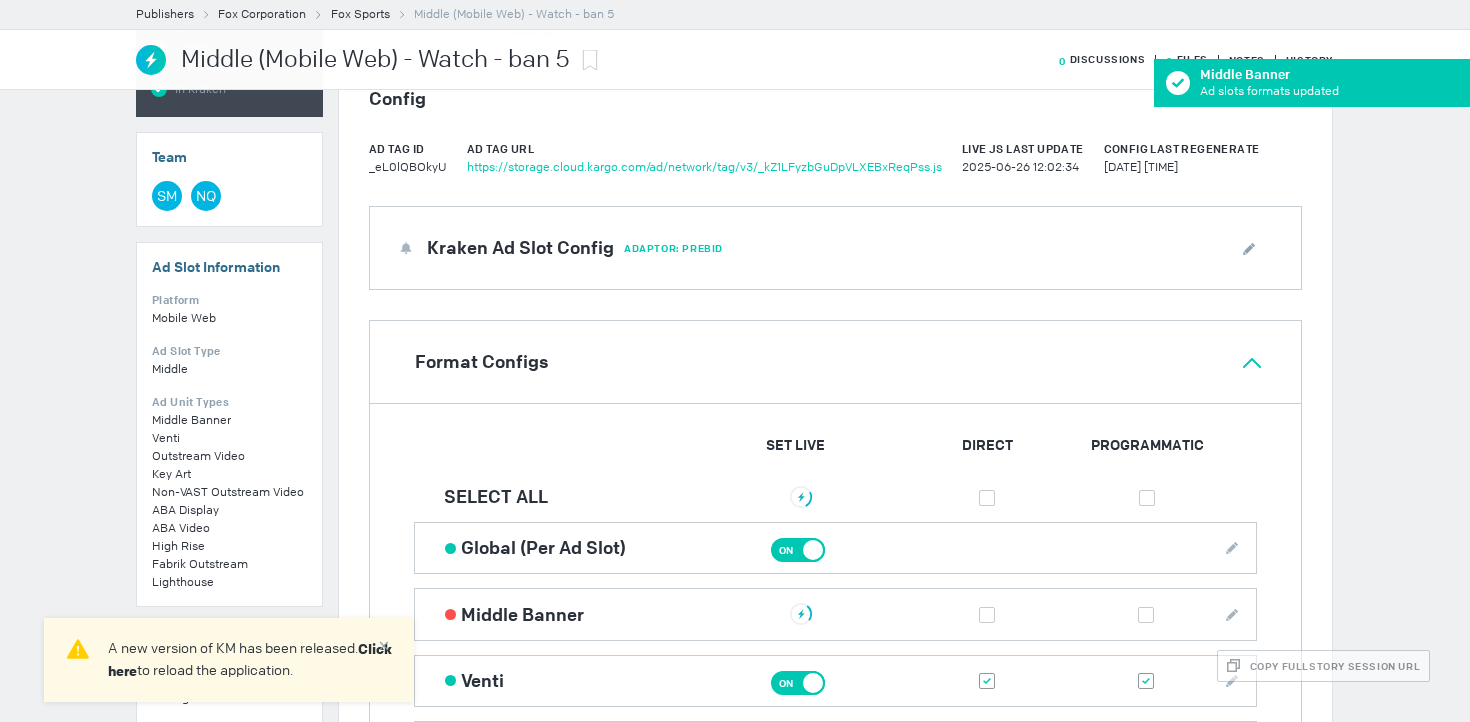 scroll, scrollTop: 259, scrollLeft: 0, axis: vertical 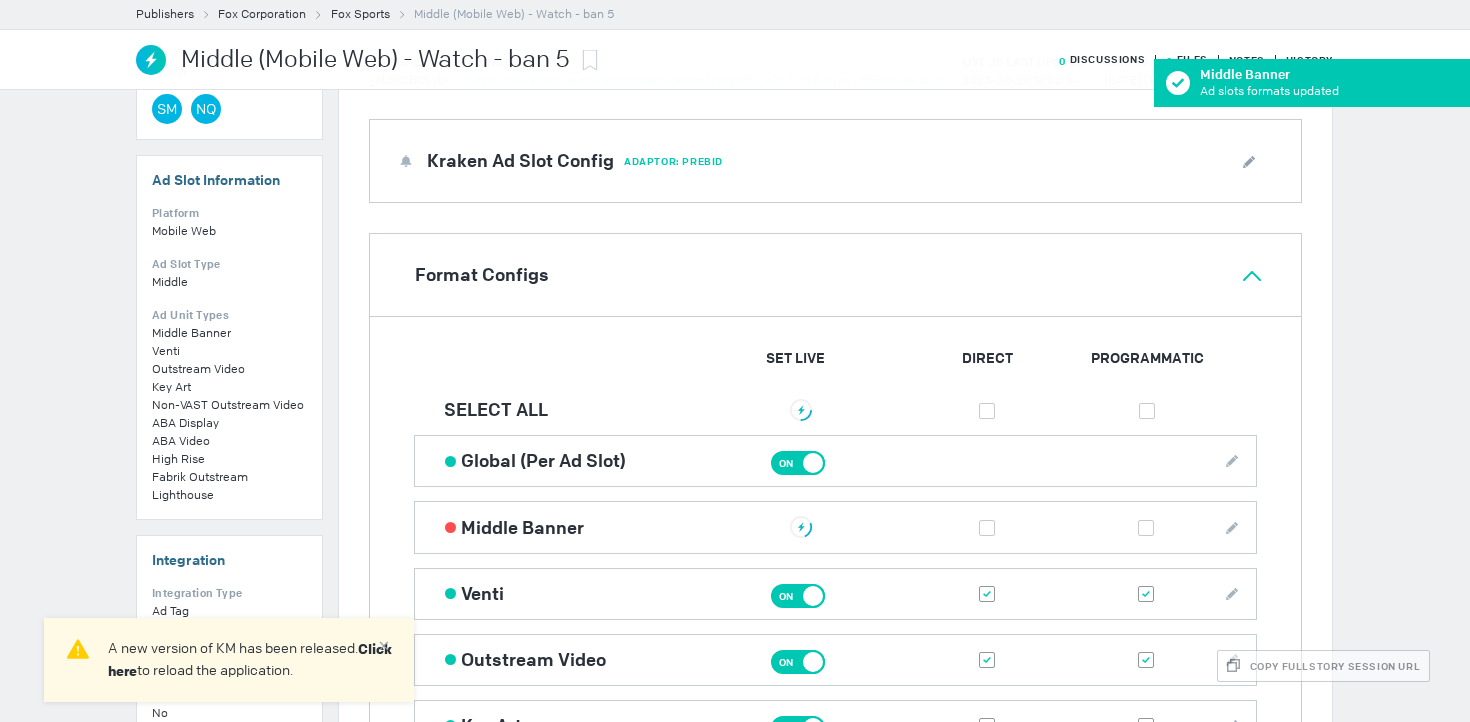 click at bounding box center [987, 594] 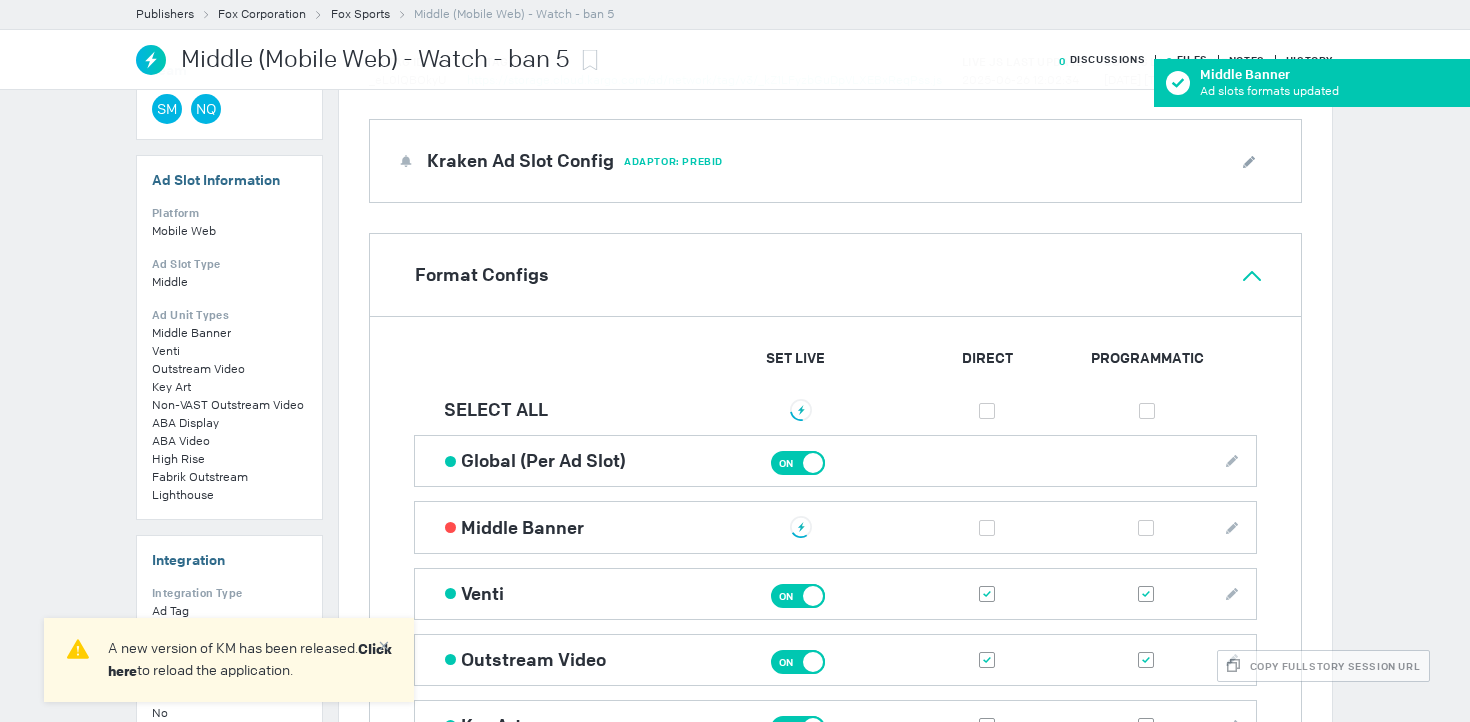 click at bounding box center (0, 0) 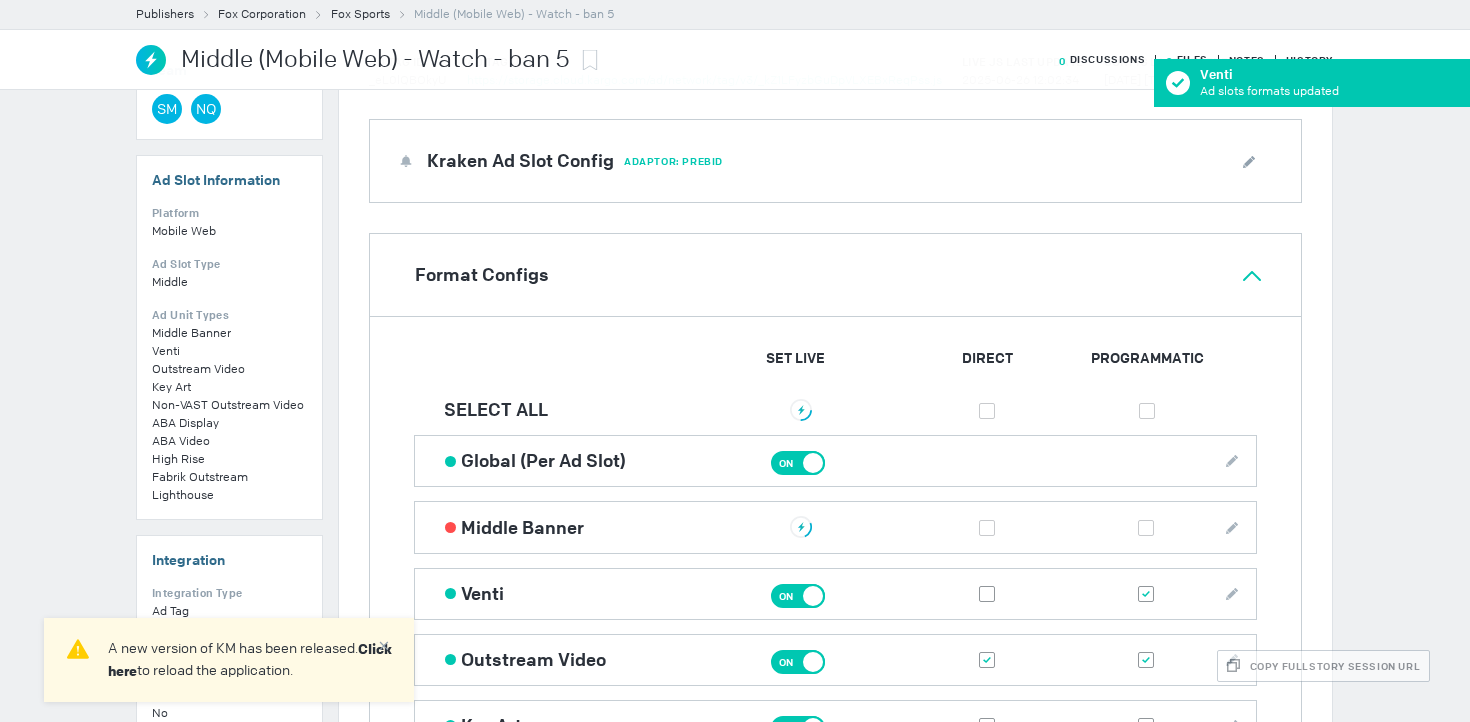 click at bounding box center (1146, 594) 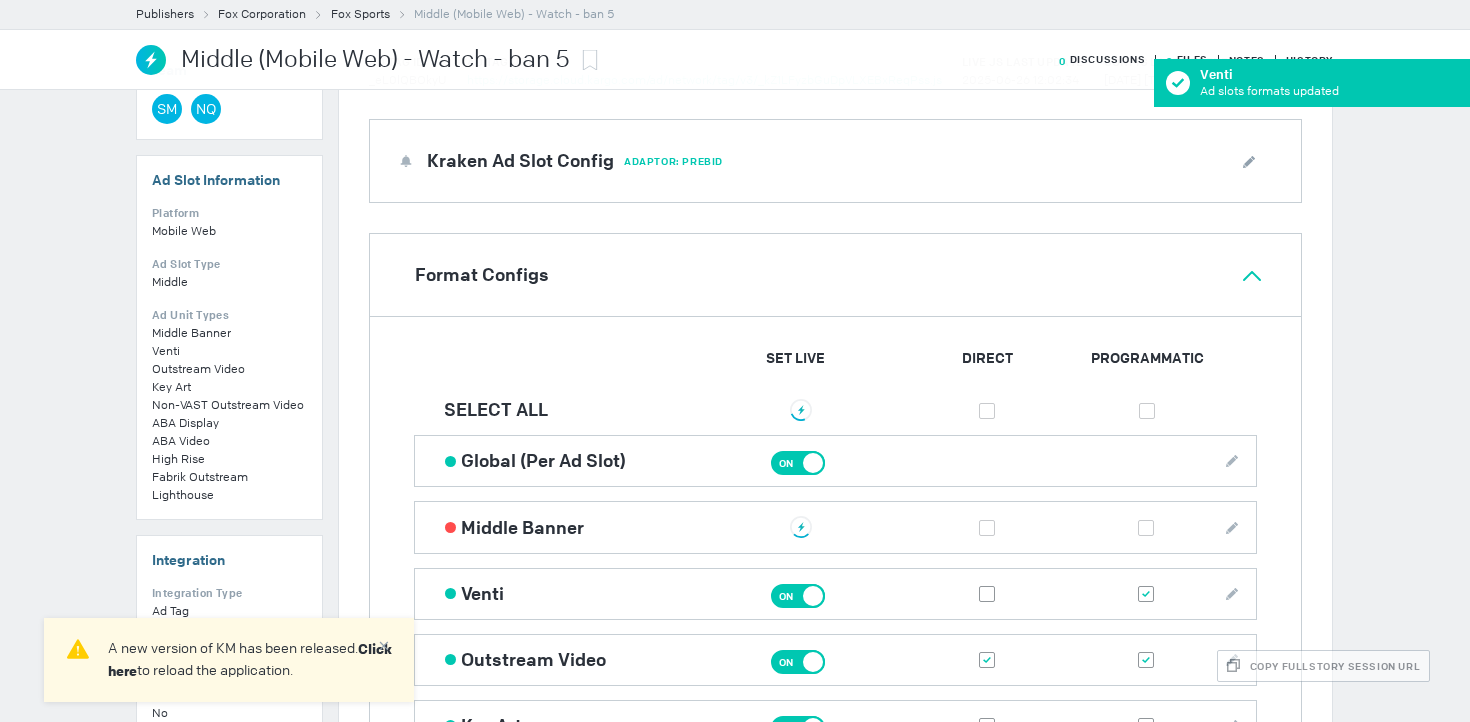 click at bounding box center [0, 0] 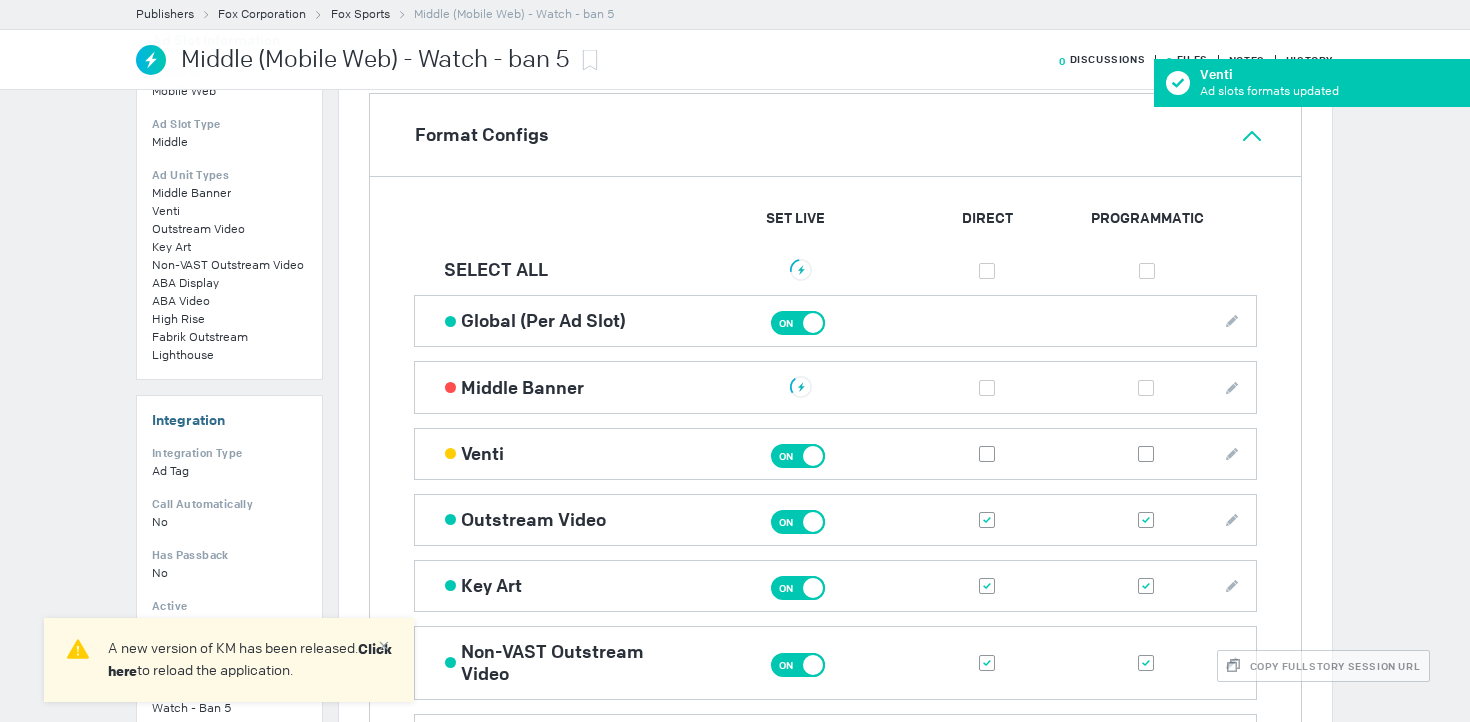 scroll, scrollTop: 412, scrollLeft: 0, axis: vertical 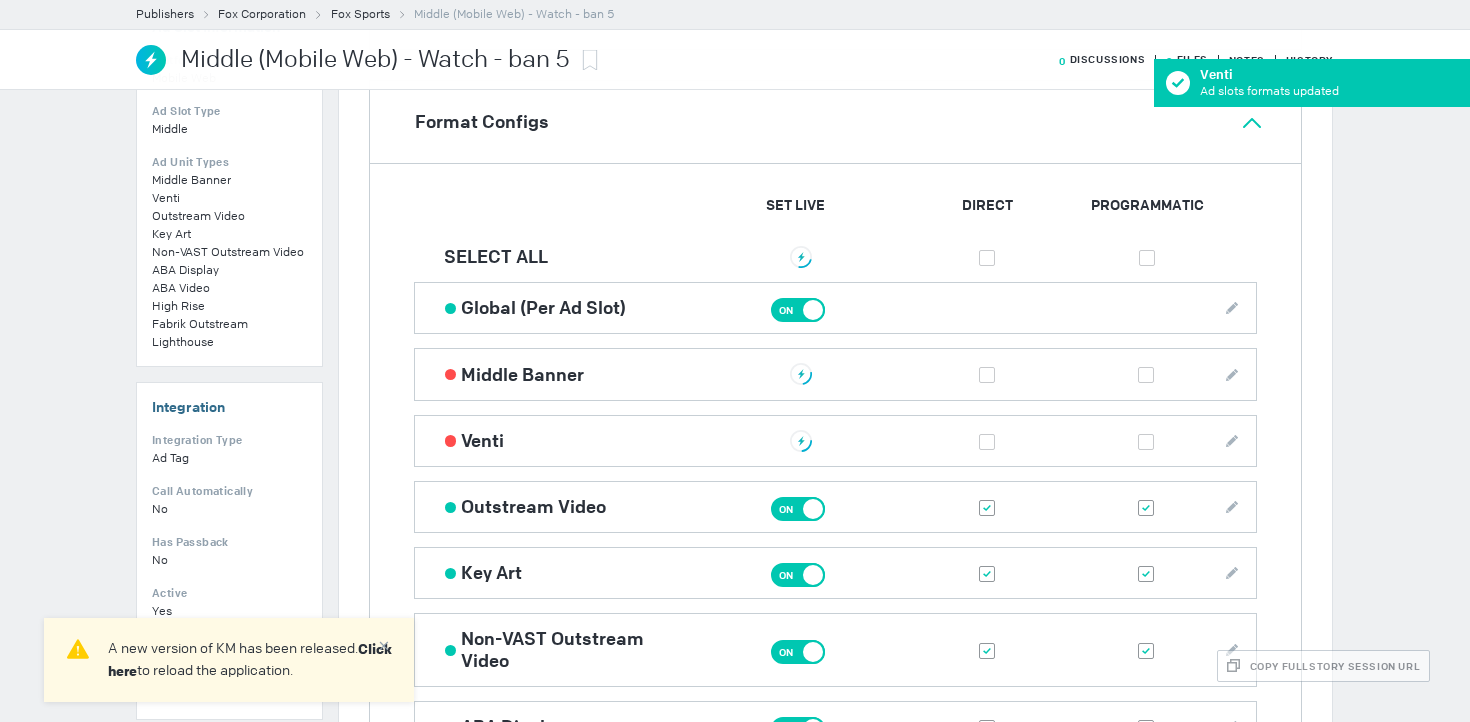 click at bounding box center [987, 508] 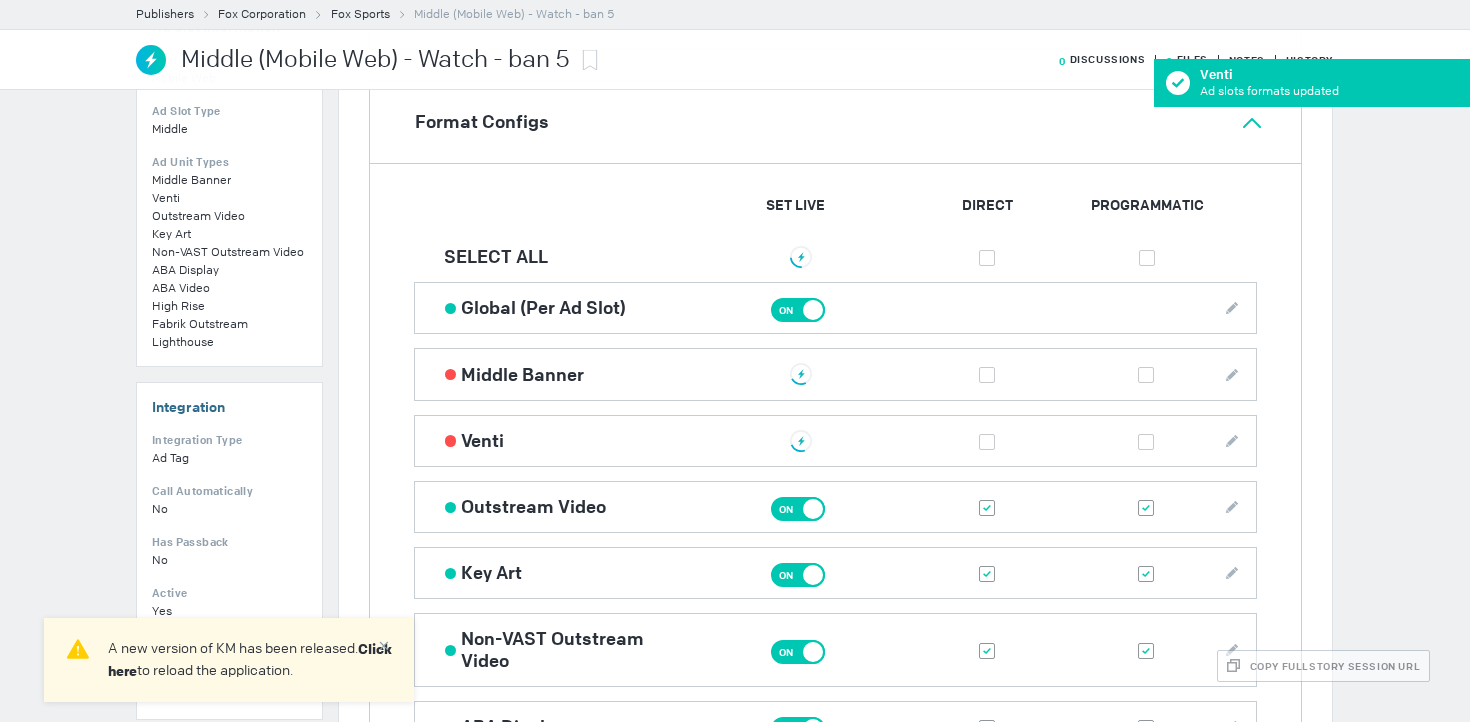 click at bounding box center (0, 0) 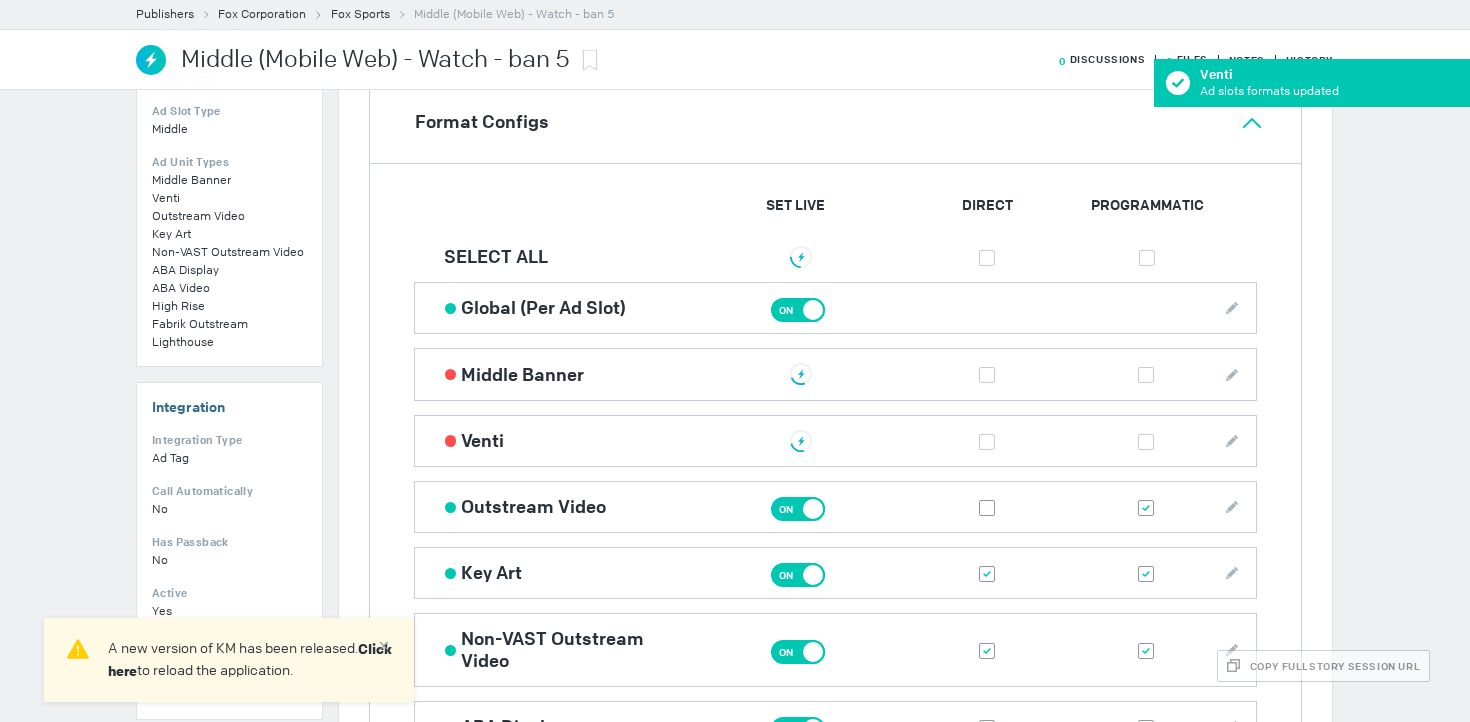 click at bounding box center (1146, 508) 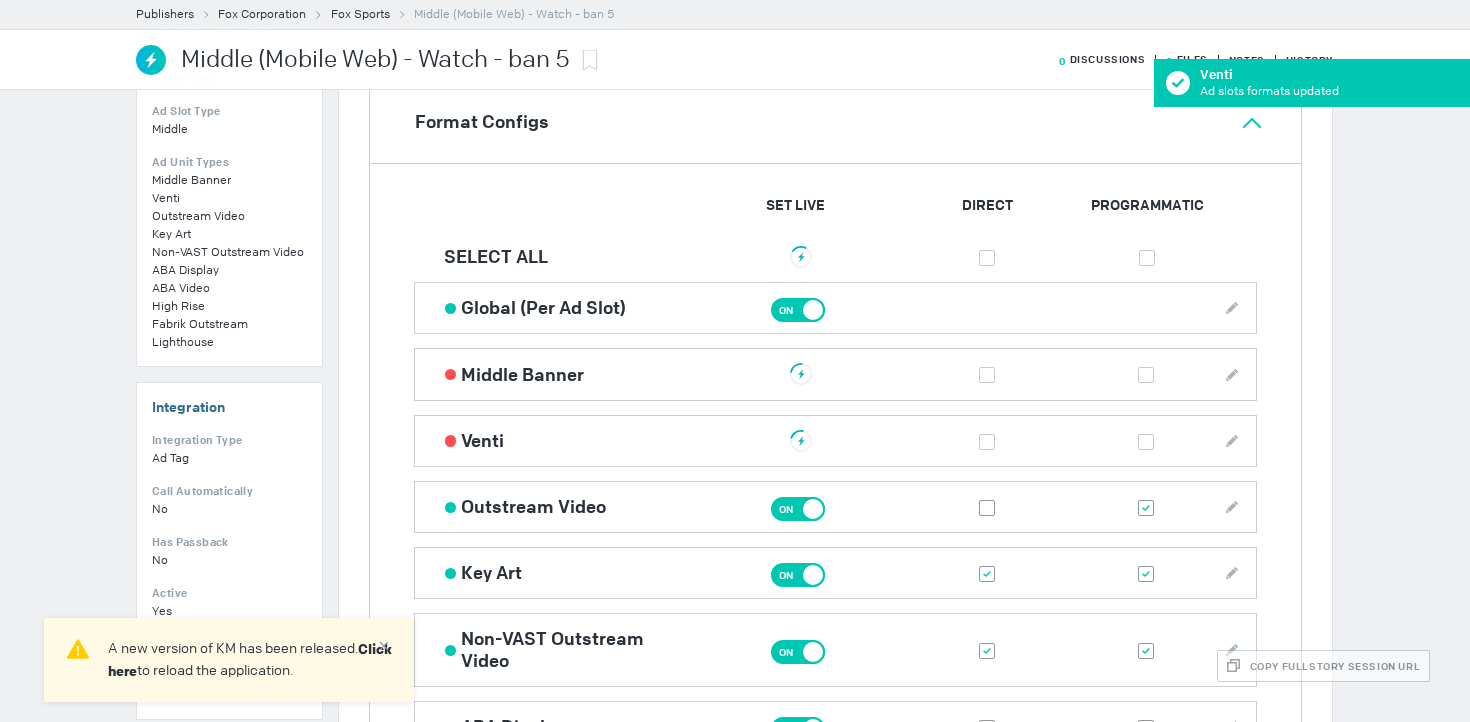 click at bounding box center [0, 0] 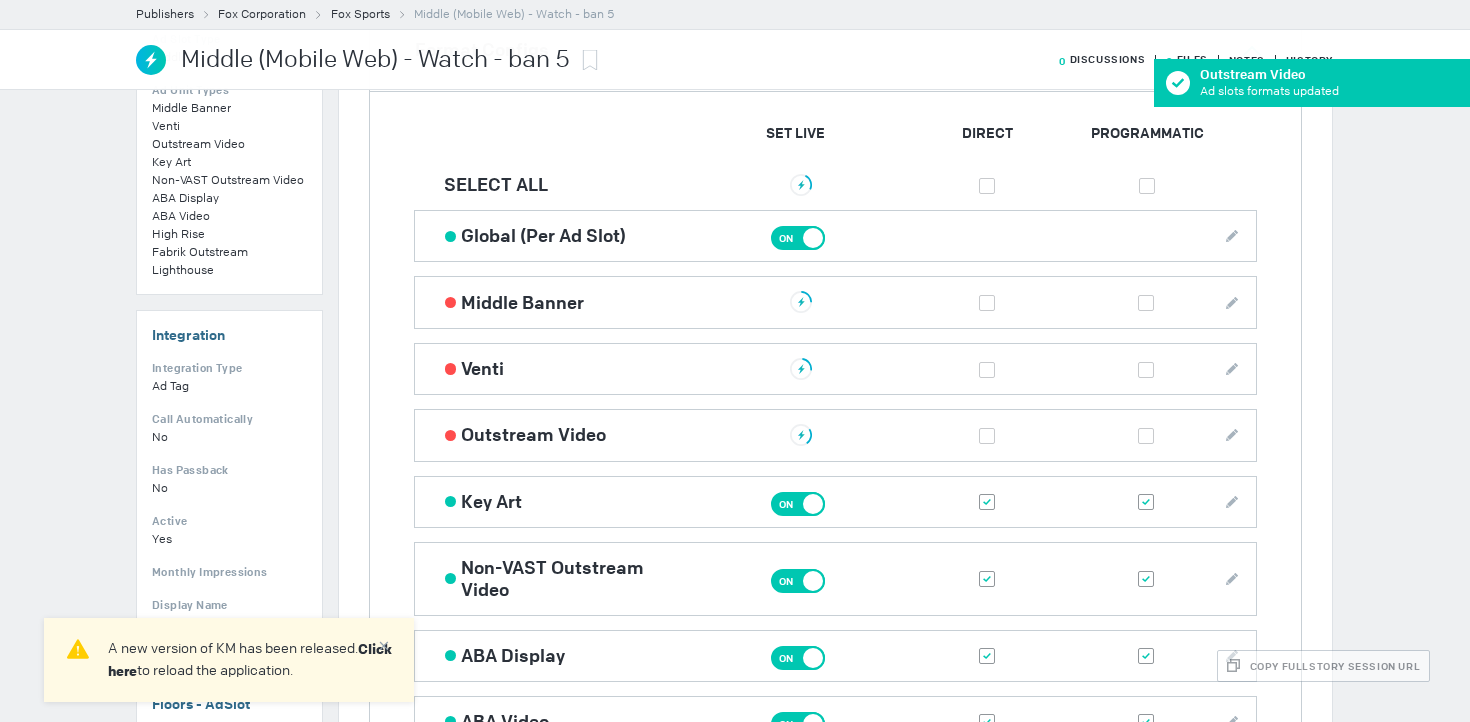 scroll, scrollTop: 493, scrollLeft: 0, axis: vertical 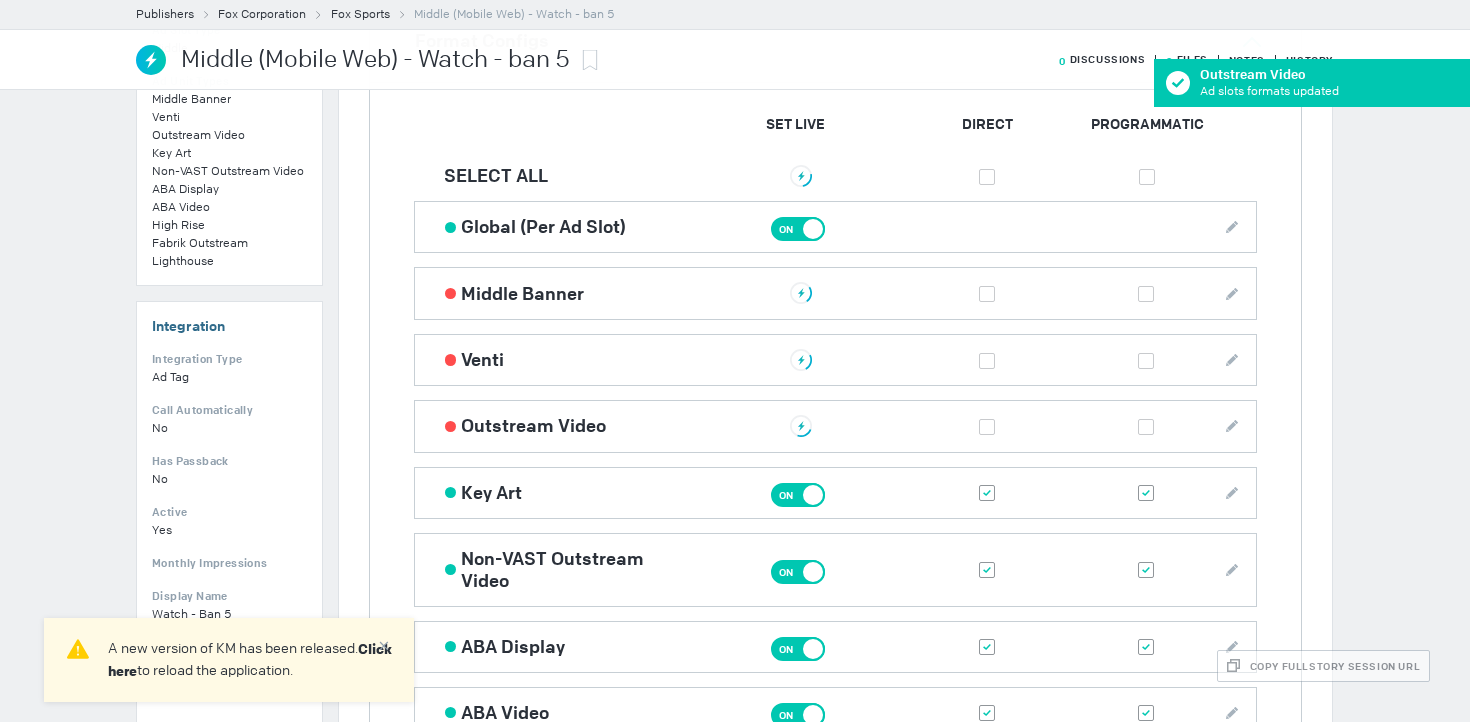 click at bounding box center (987, 493) 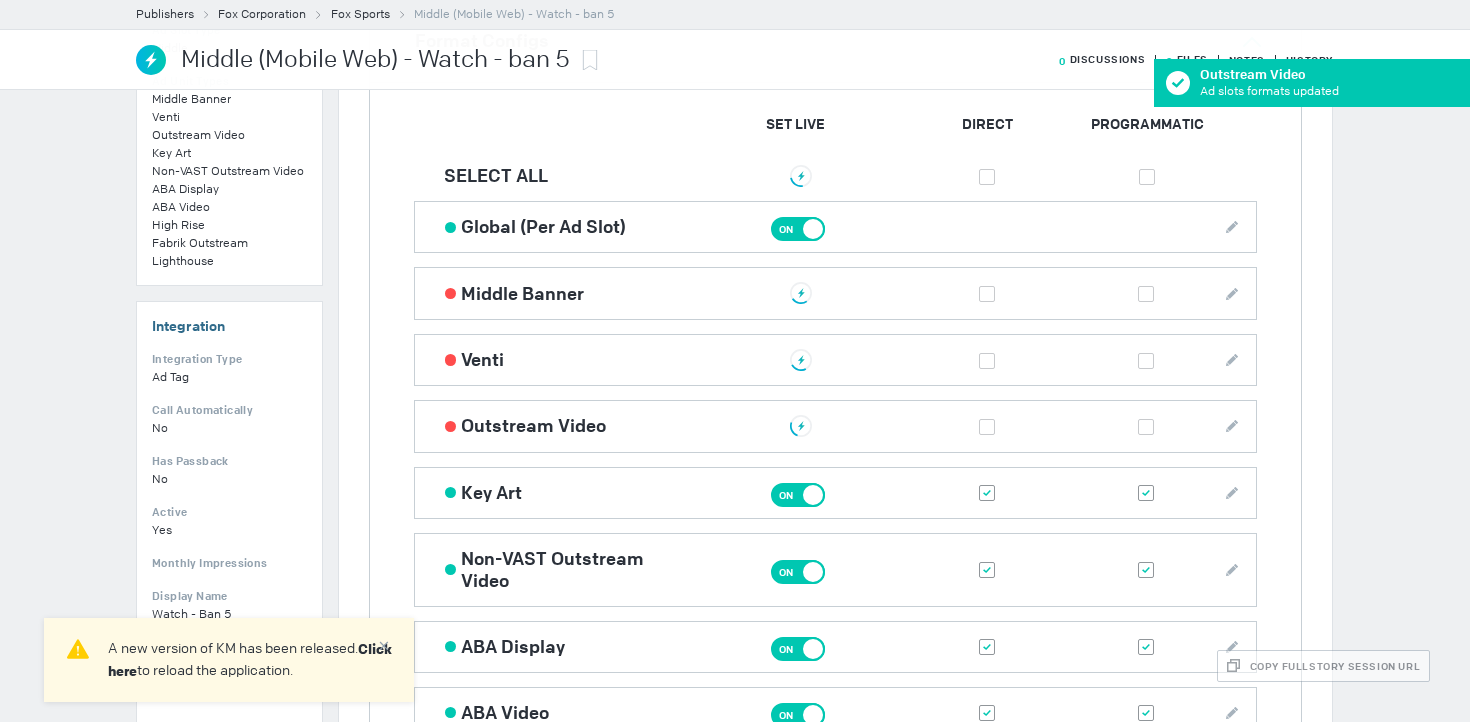 click at bounding box center (0, 0) 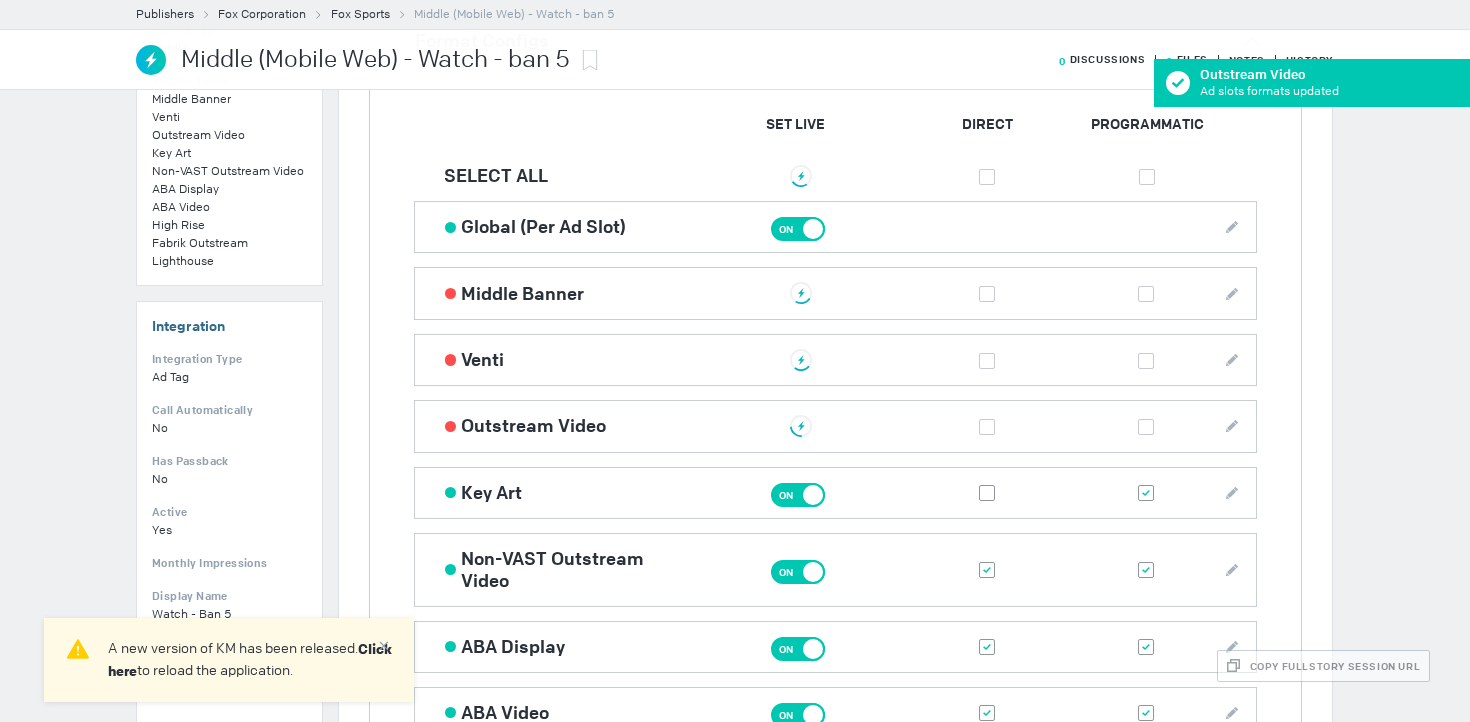 click at bounding box center (1146, 493) 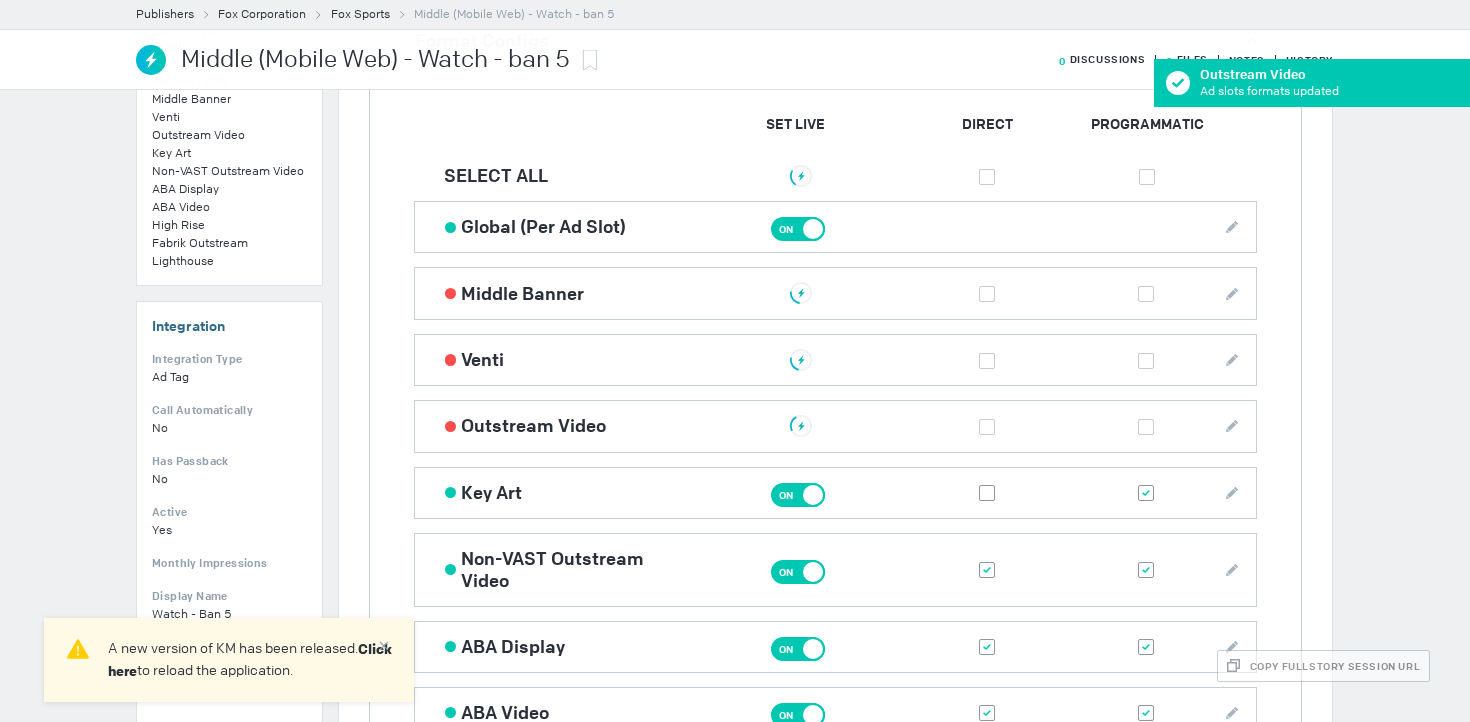 click at bounding box center (0, 0) 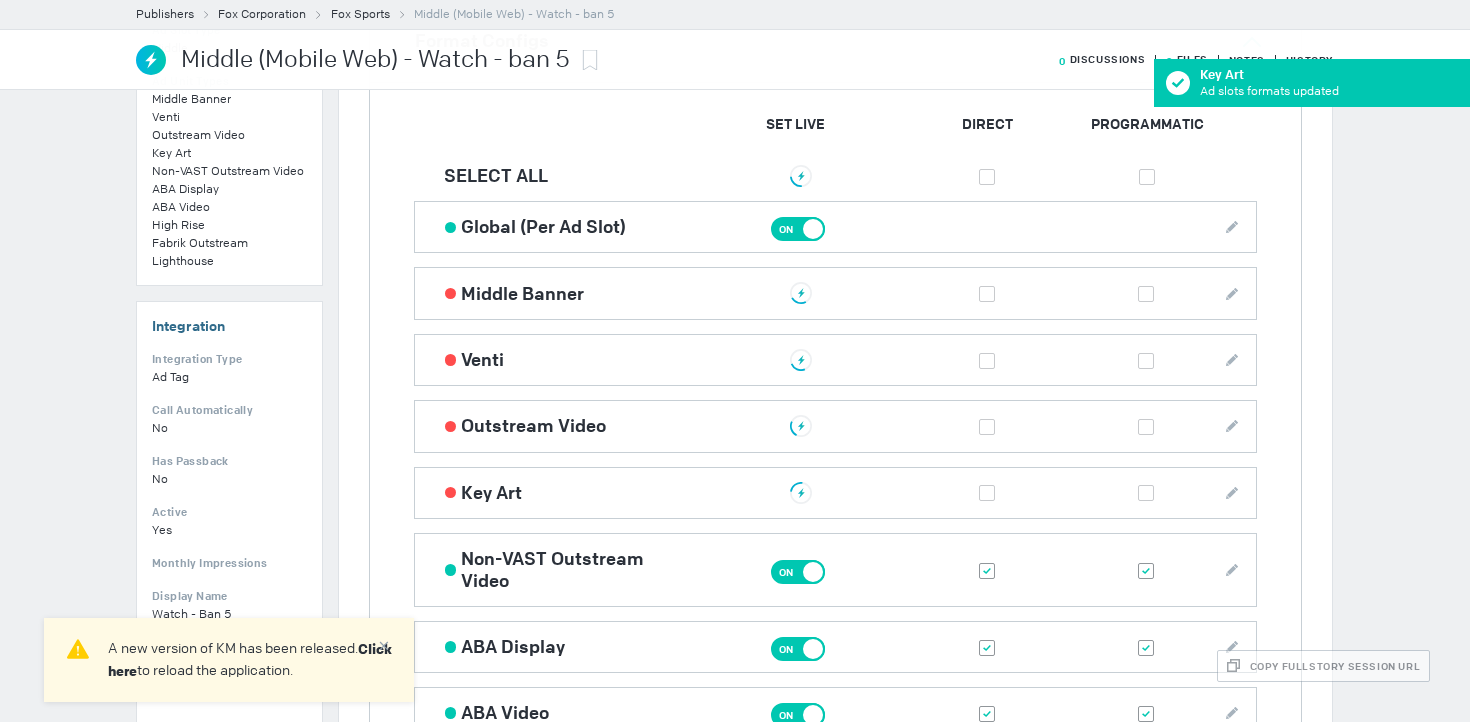 click at bounding box center [987, 571] 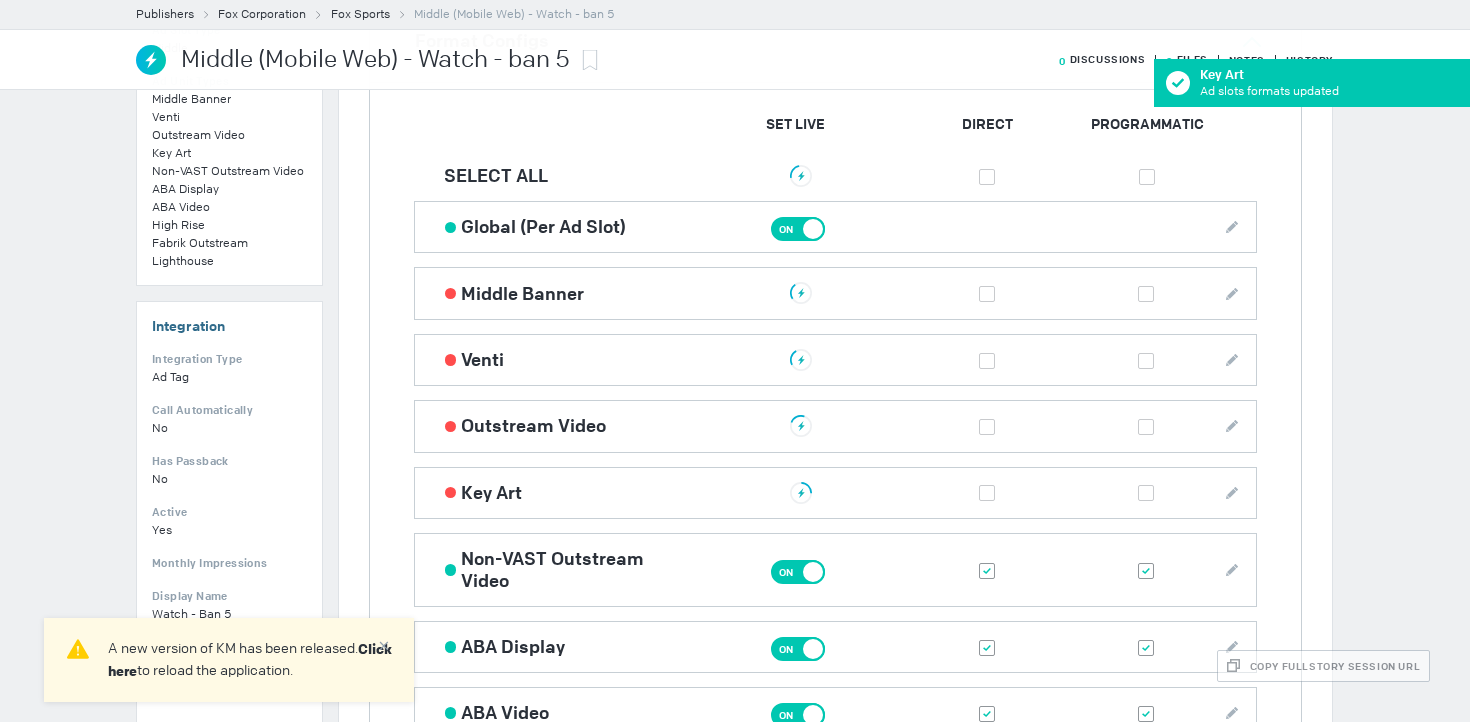 click at bounding box center (0, 0) 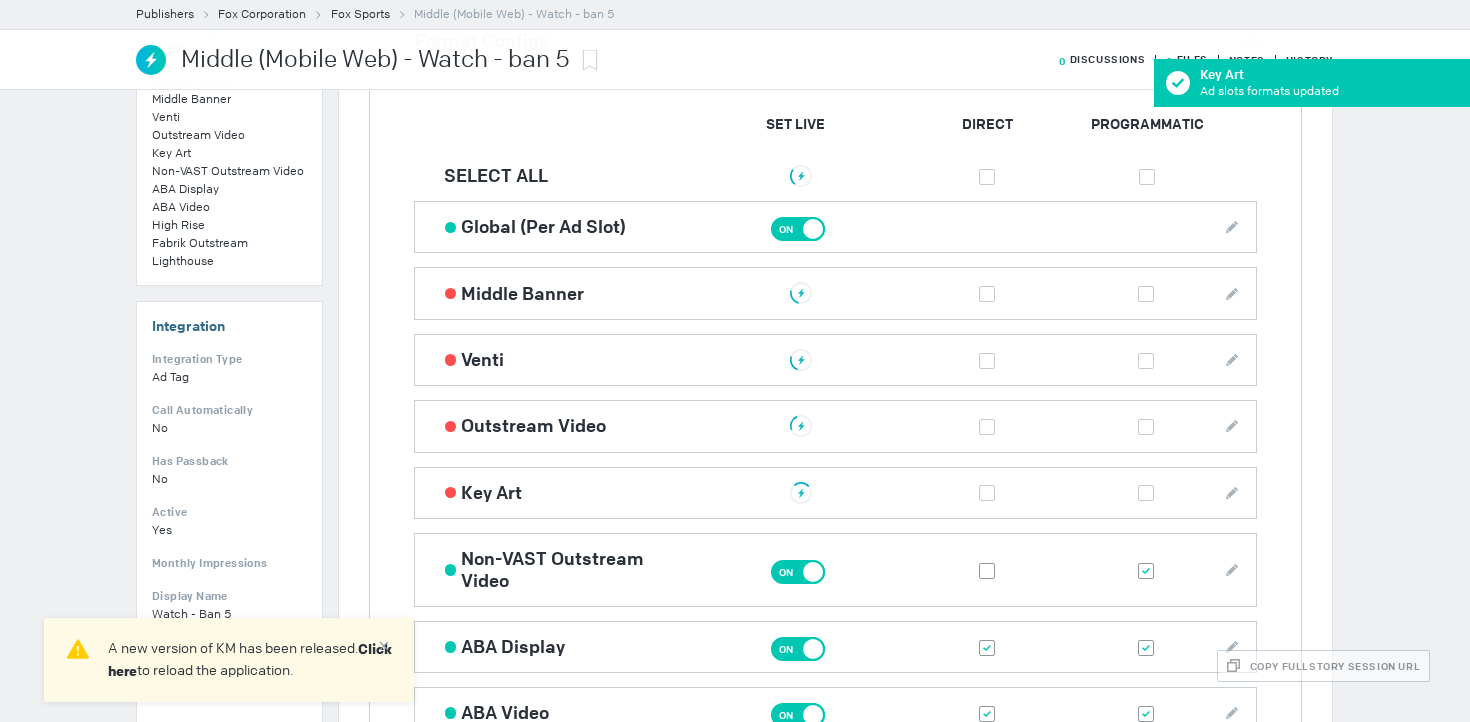 click at bounding box center [1146, 571] 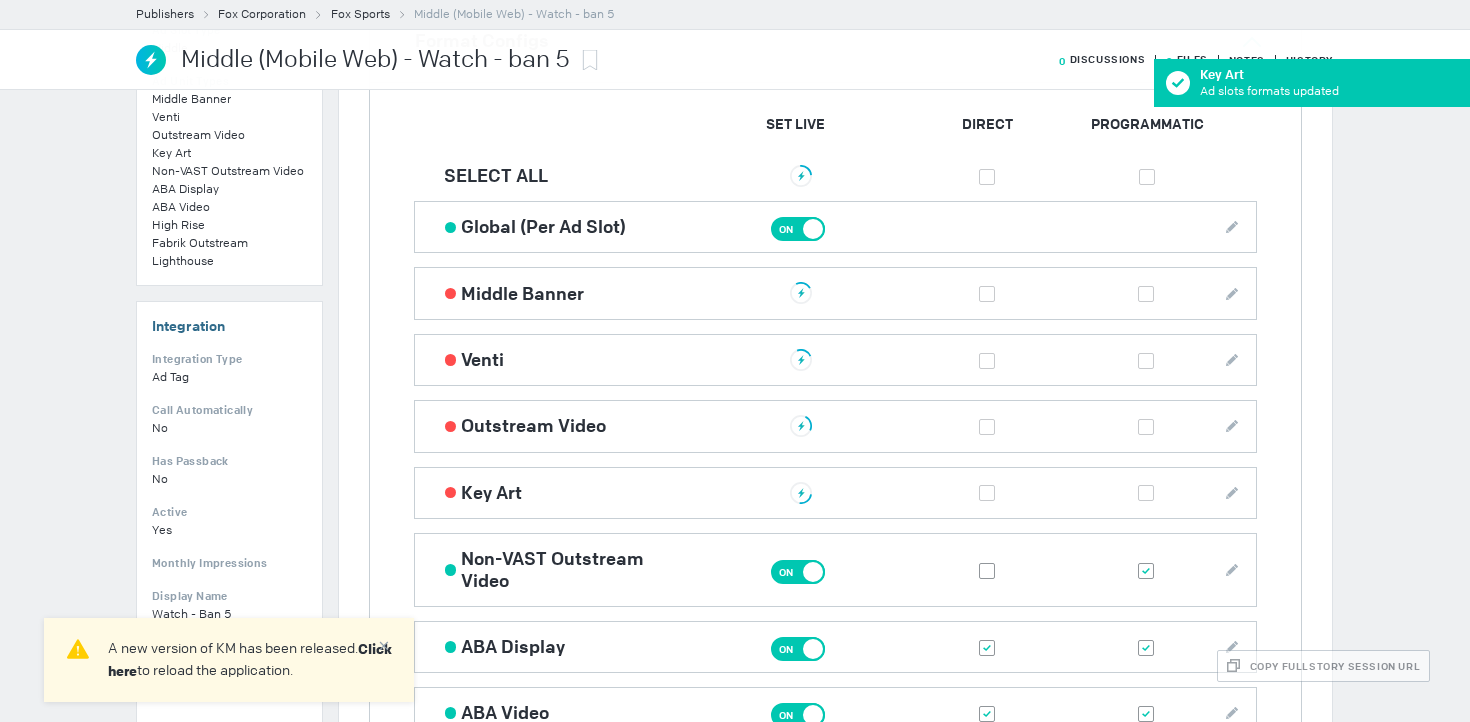 click at bounding box center (0, 0) 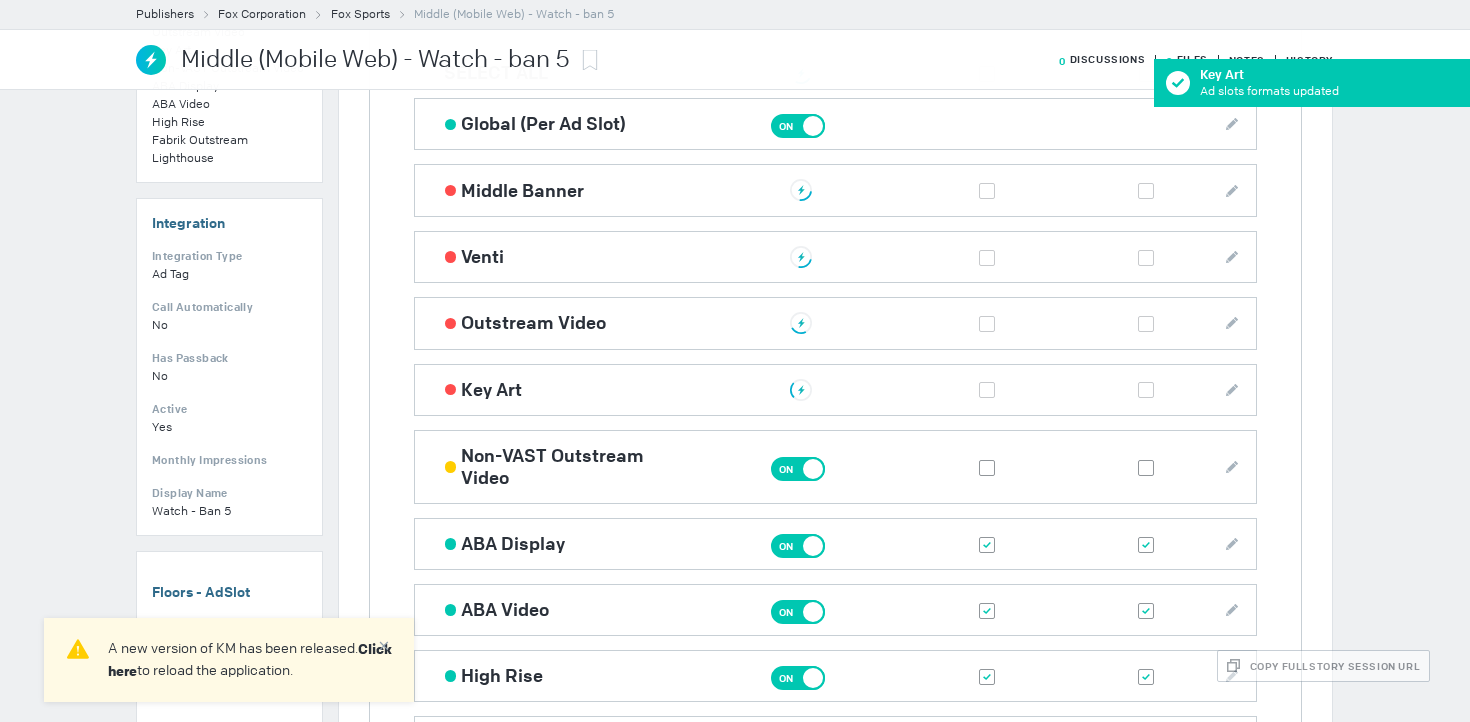 scroll, scrollTop: 619, scrollLeft: 0, axis: vertical 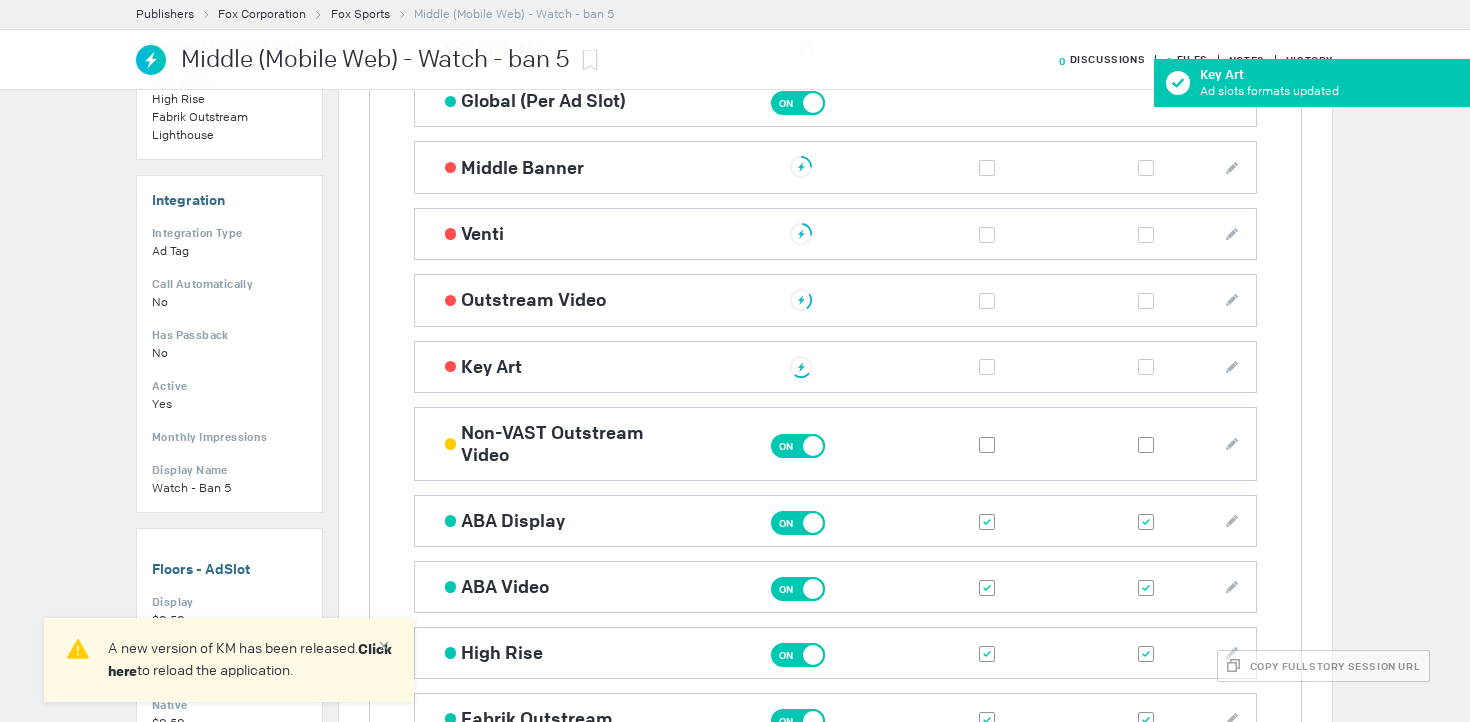 click at bounding box center (987, 522) 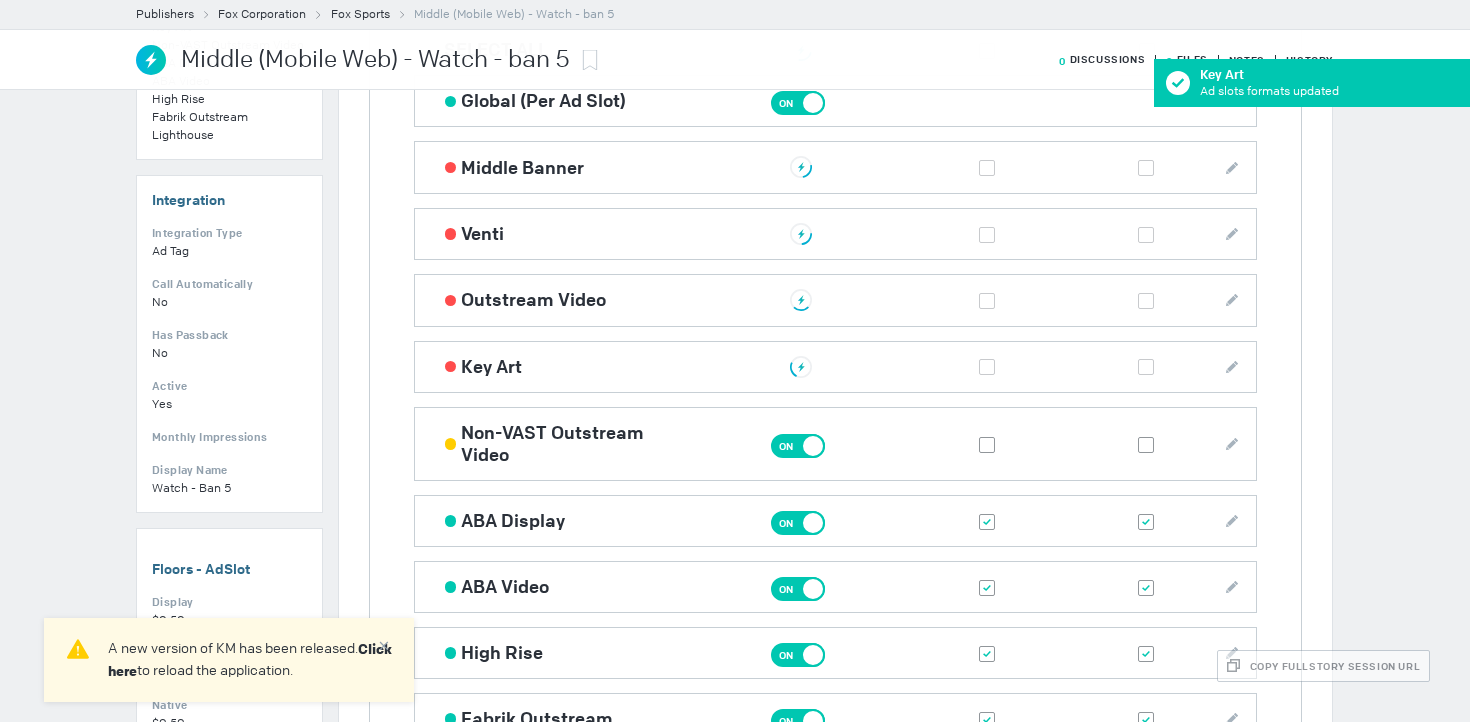 click at bounding box center [0, 0] 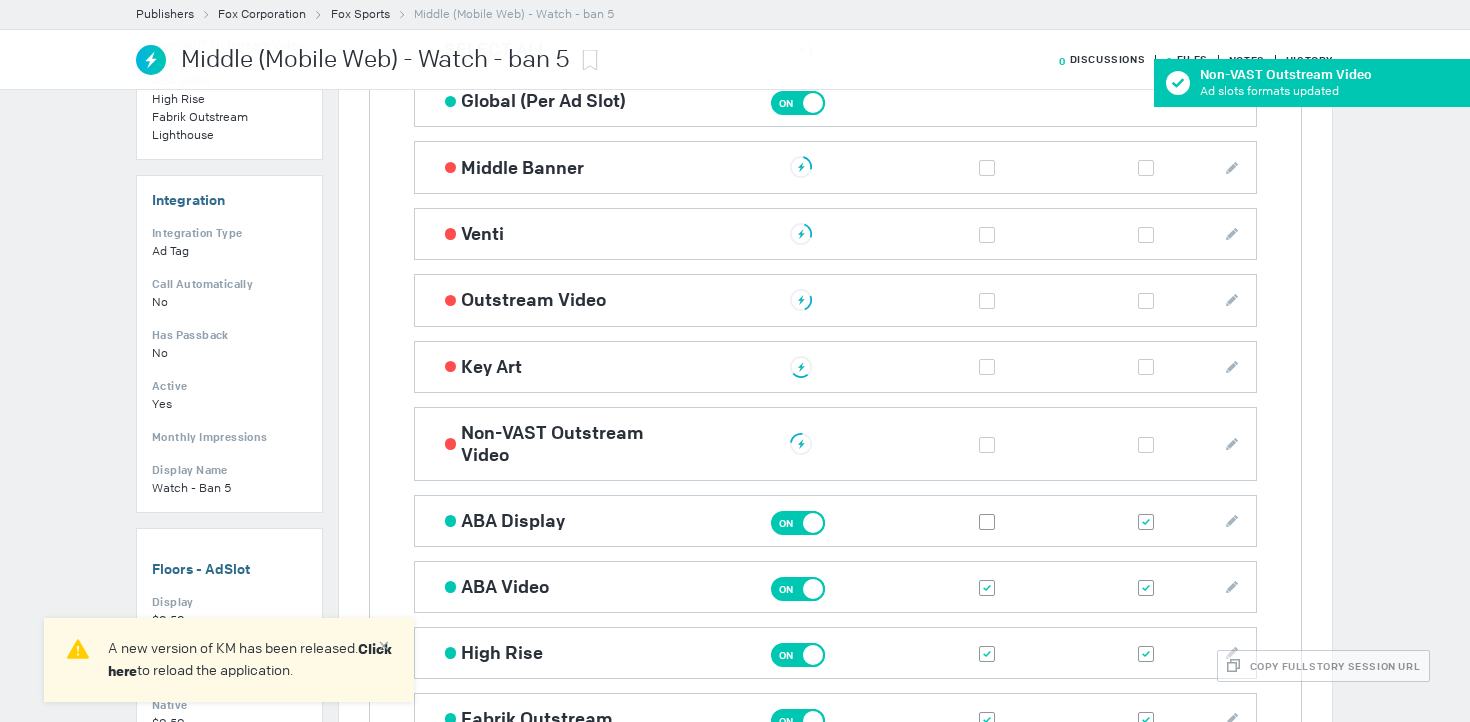 click at bounding box center (1146, 522) 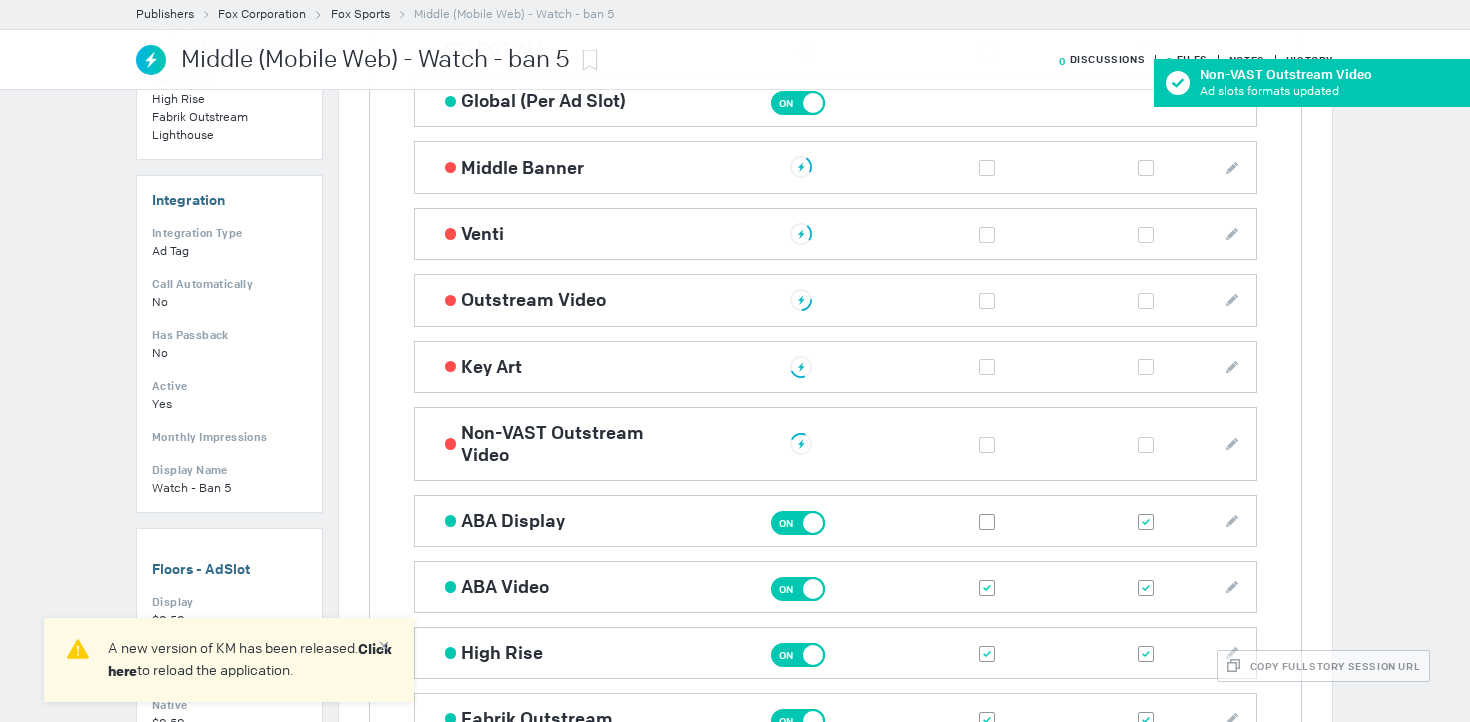 click at bounding box center (0, 0) 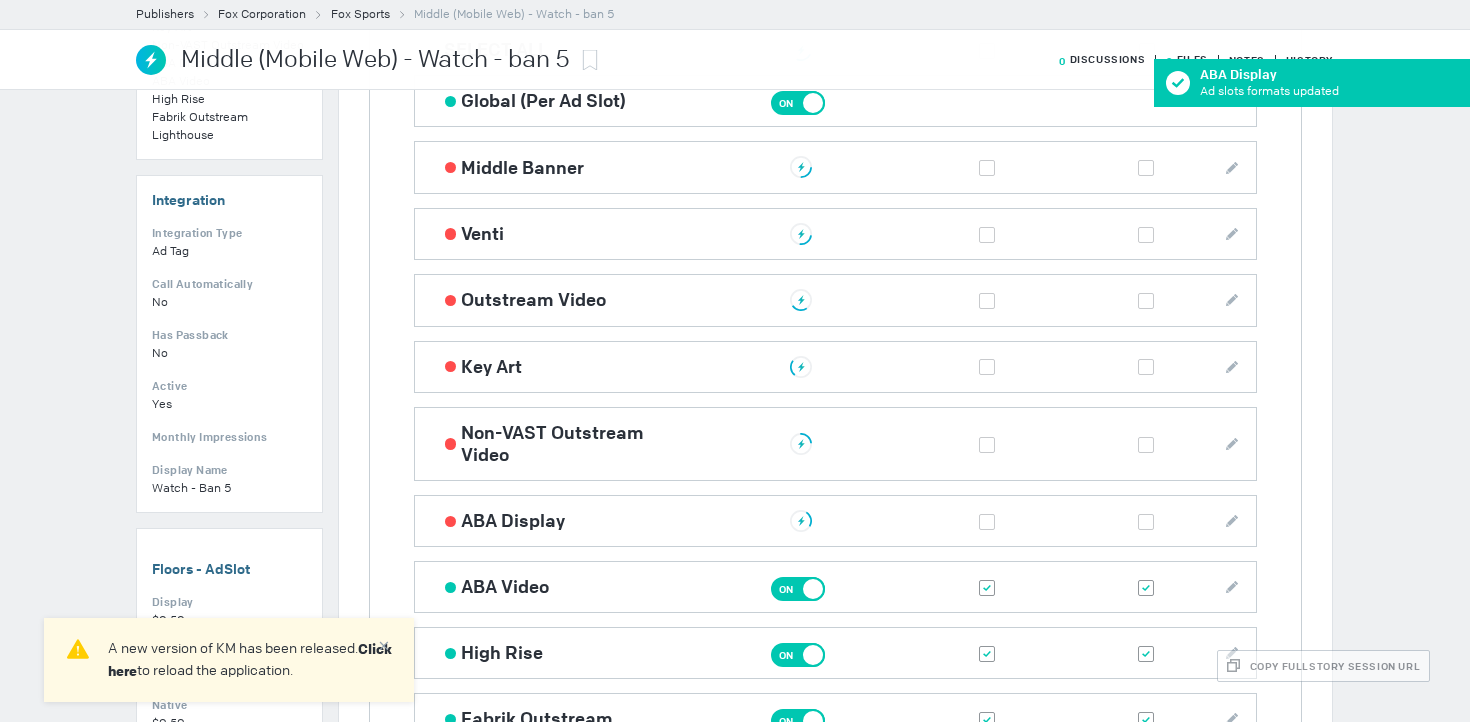 click at bounding box center (987, 588) 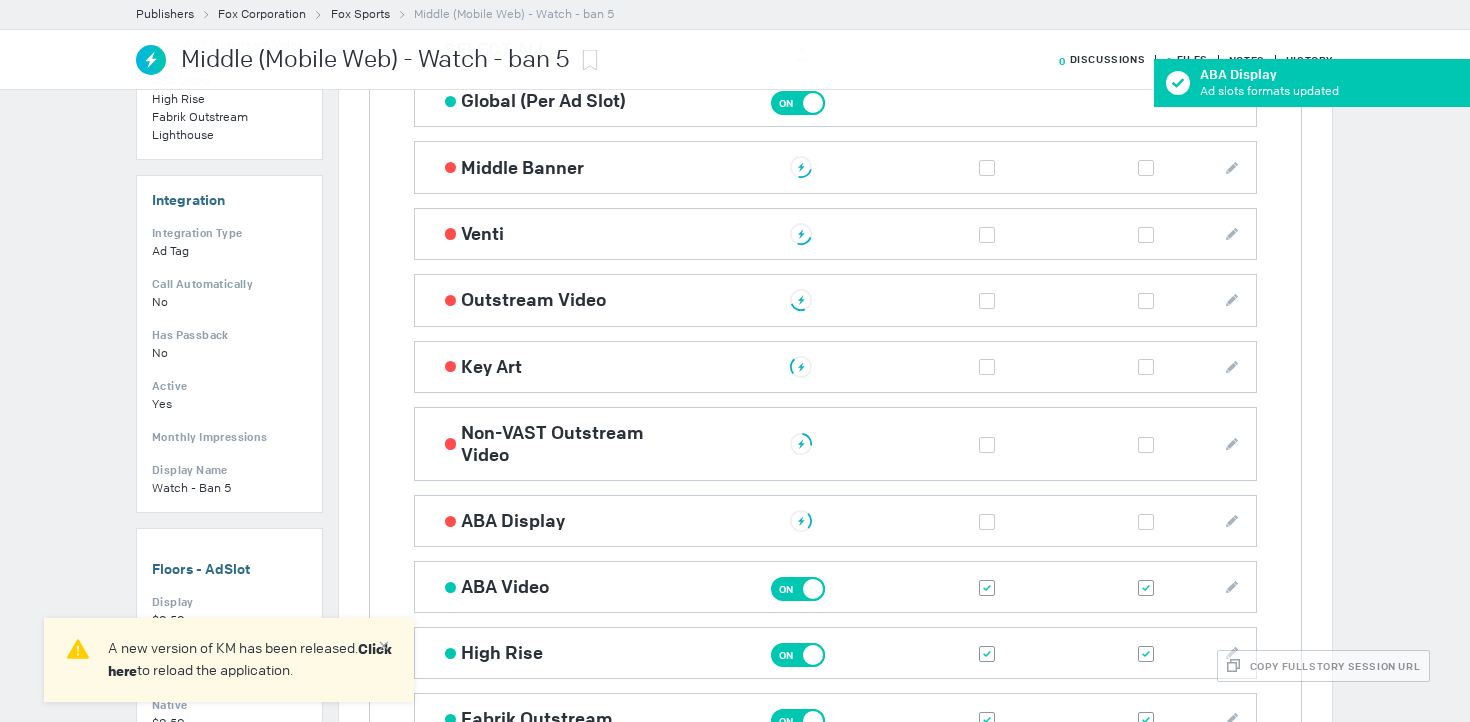 click at bounding box center [0, 0] 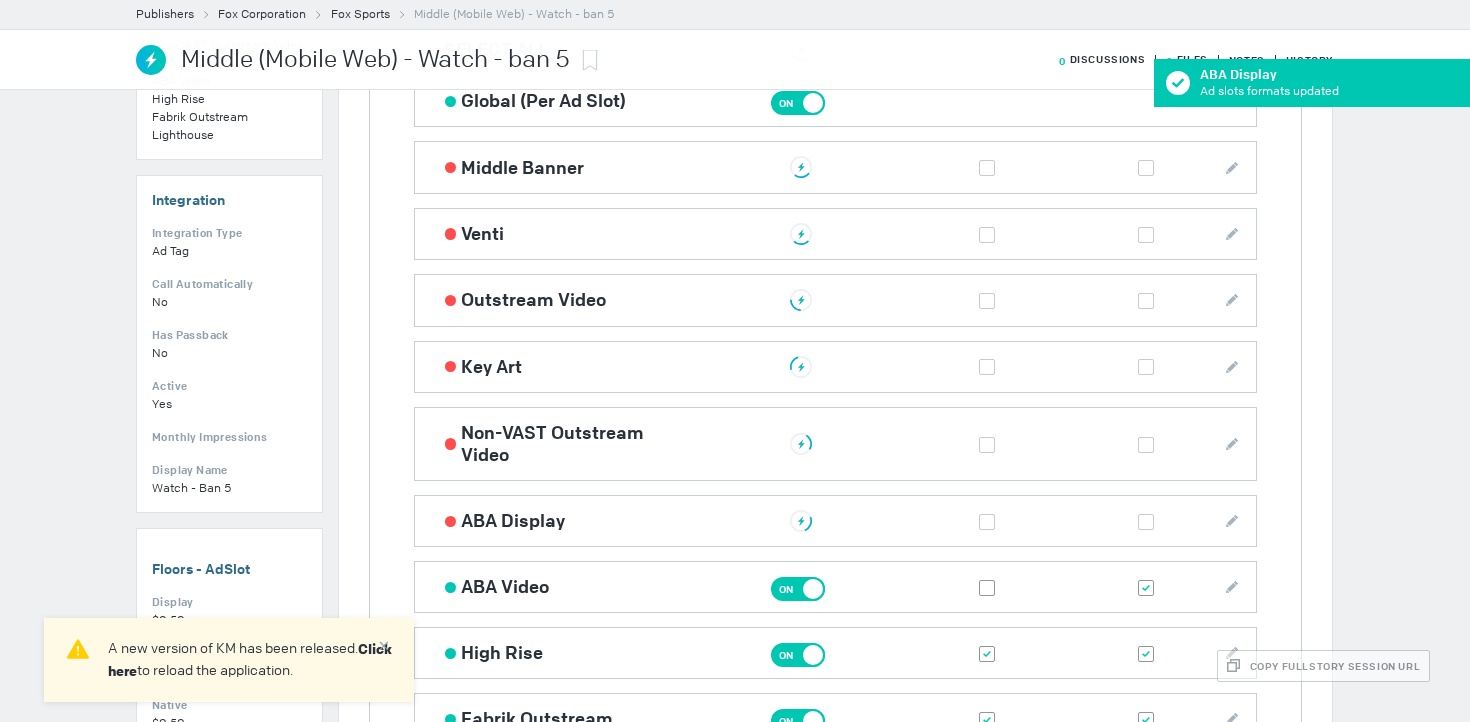 click at bounding box center (1146, 588) 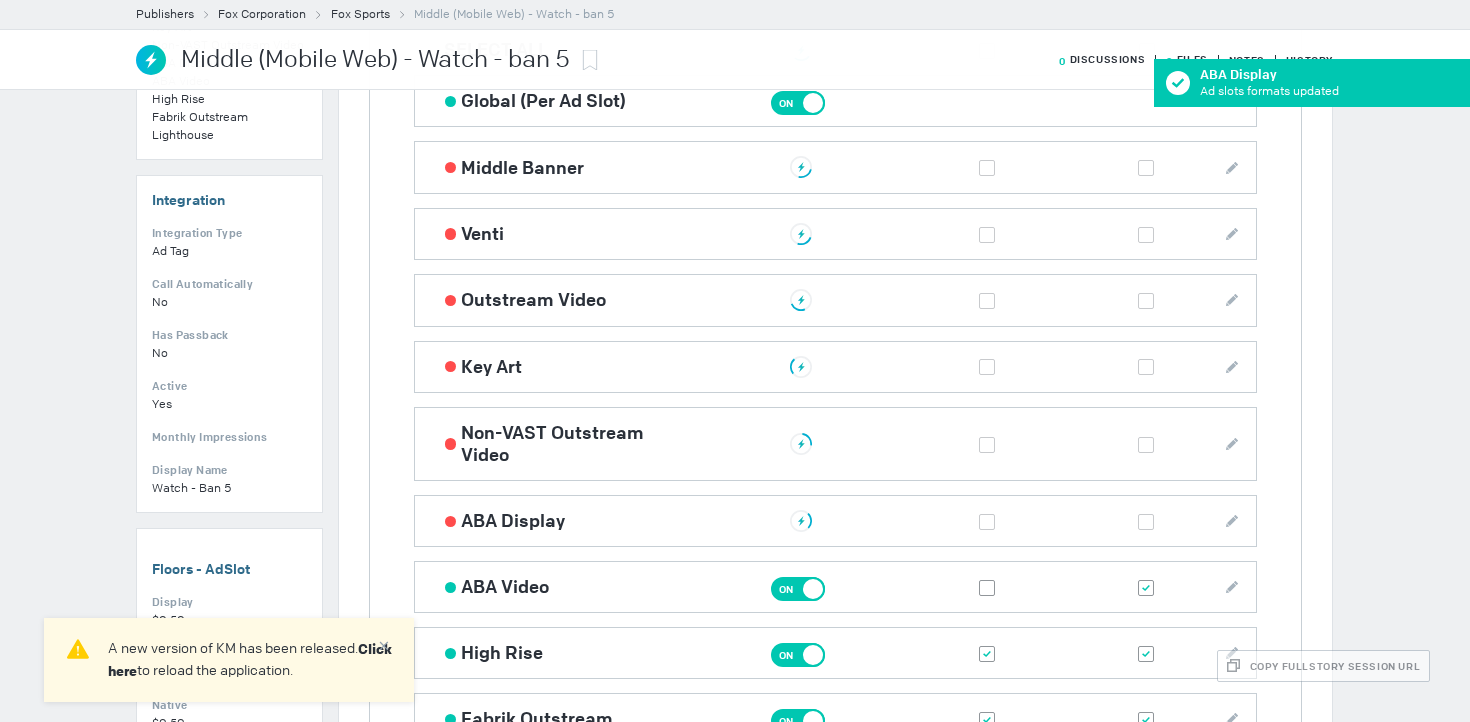 click at bounding box center [0, 0] 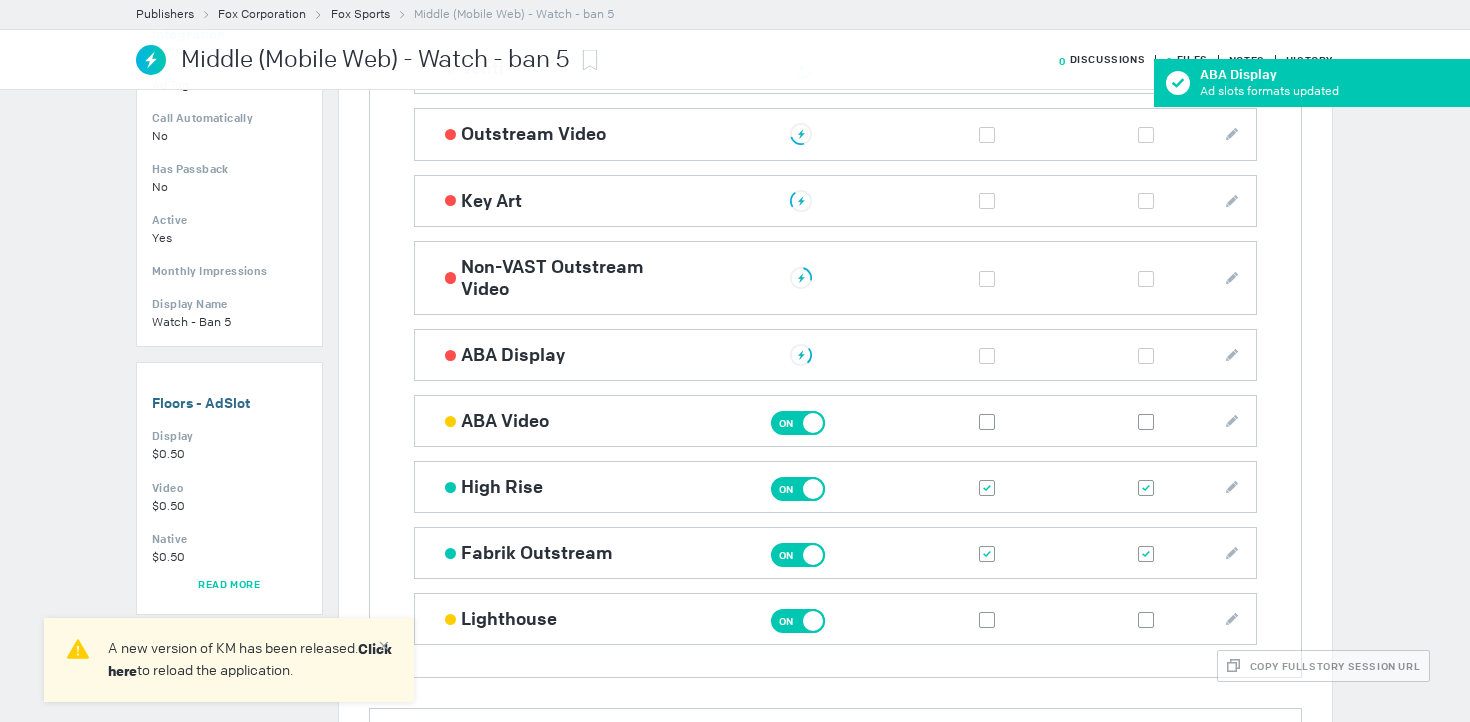 scroll, scrollTop: 844, scrollLeft: 0, axis: vertical 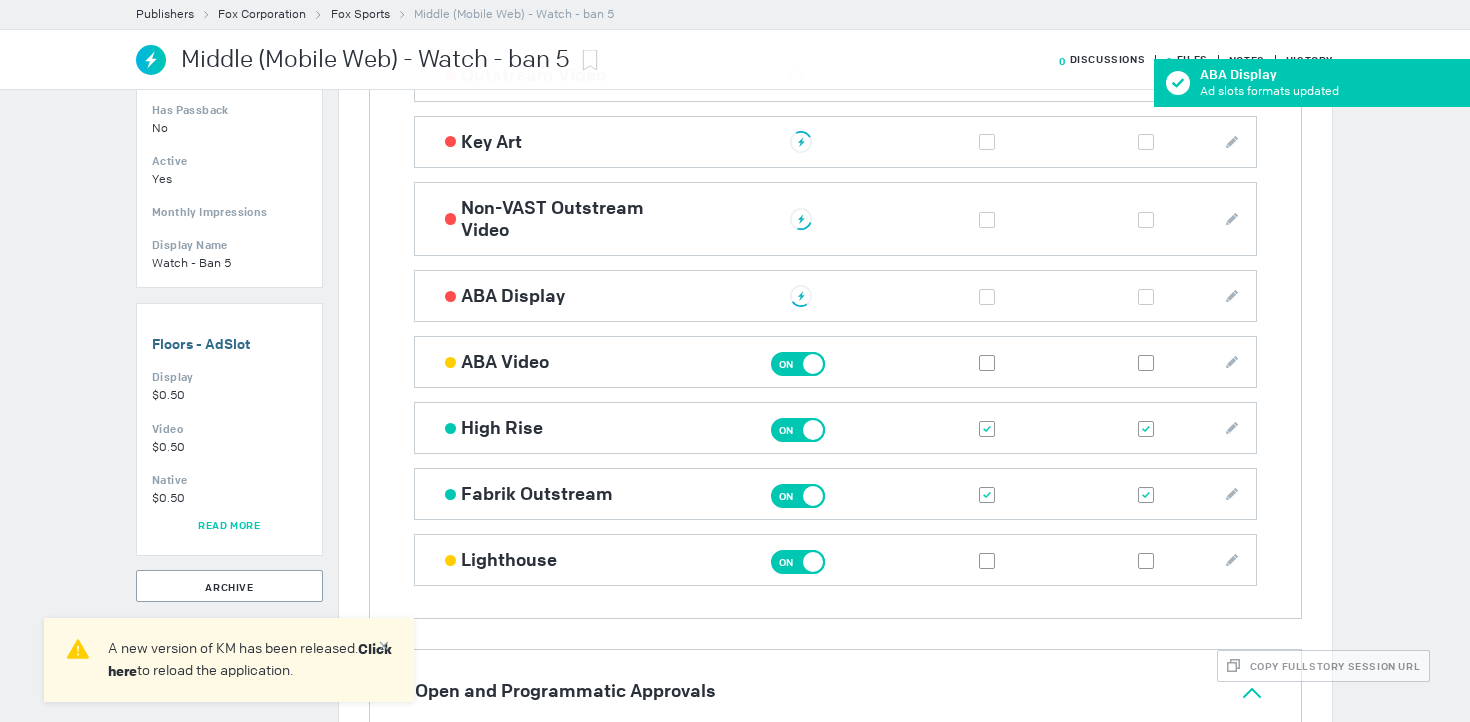 click at bounding box center [987, 429] 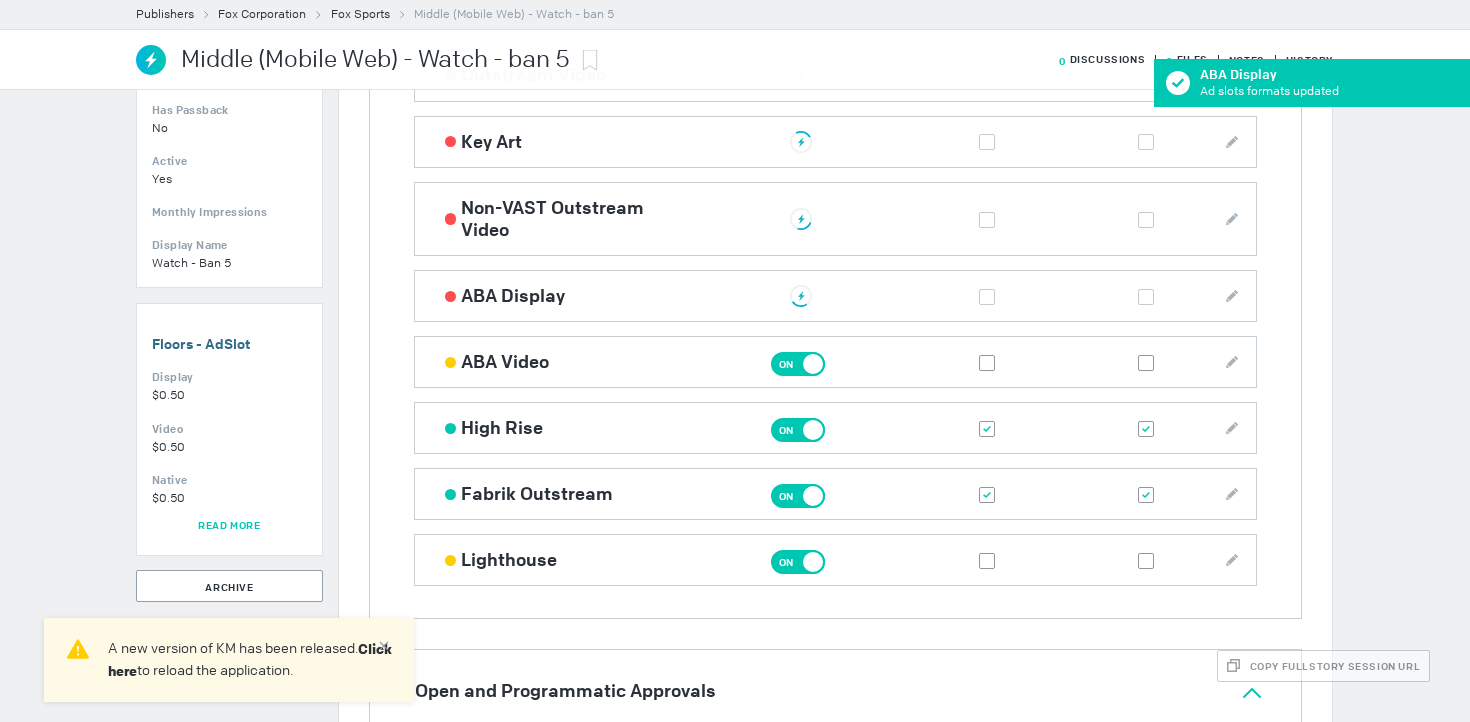 click at bounding box center (0, 0) 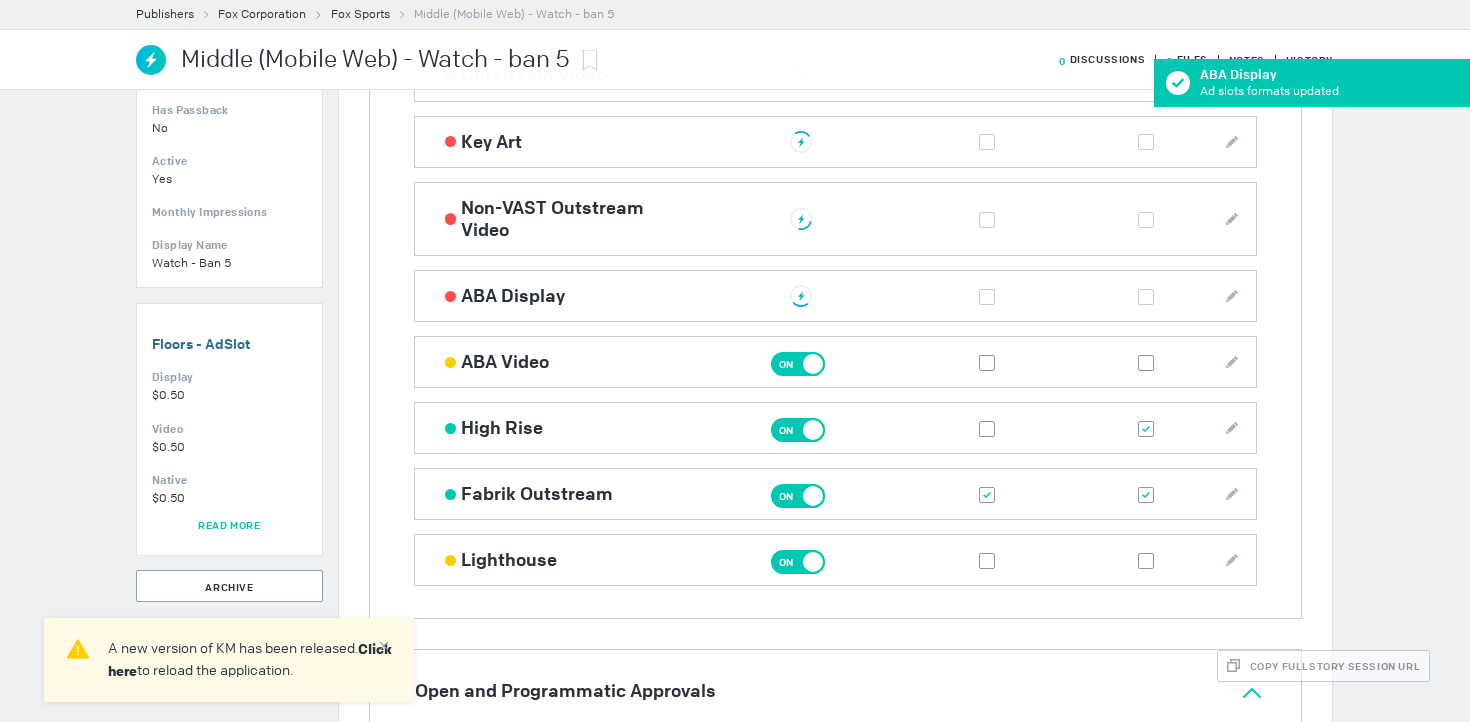 click at bounding box center (1146, 429) 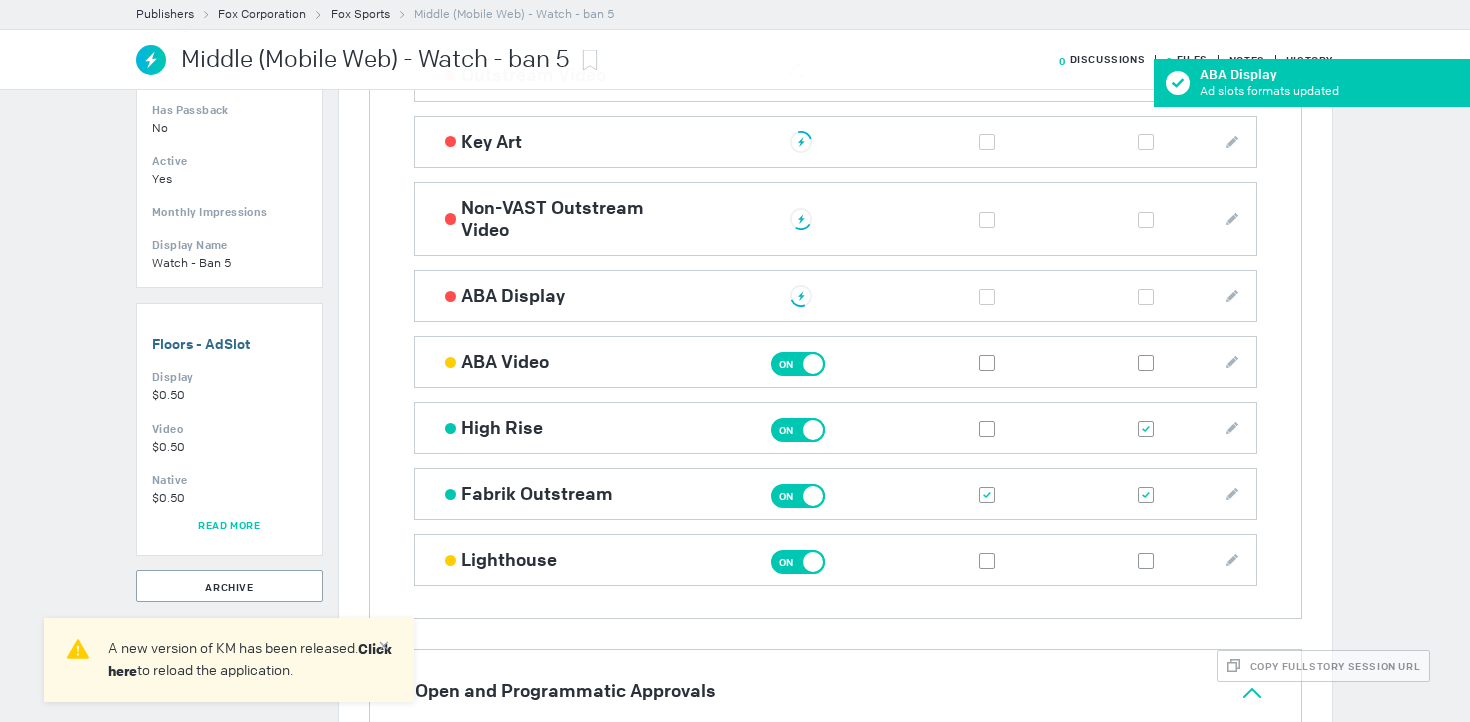 click at bounding box center [0, 0] 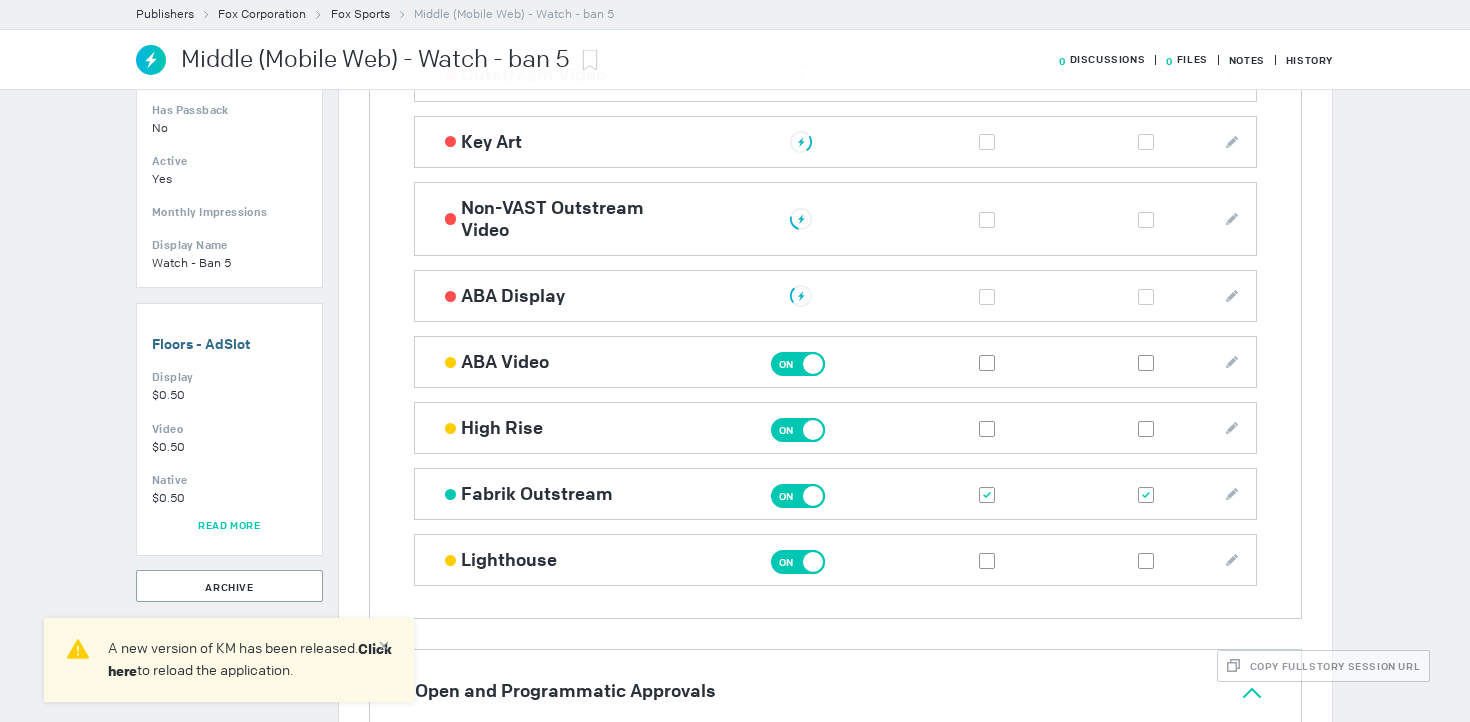 click at bounding box center [987, 495] 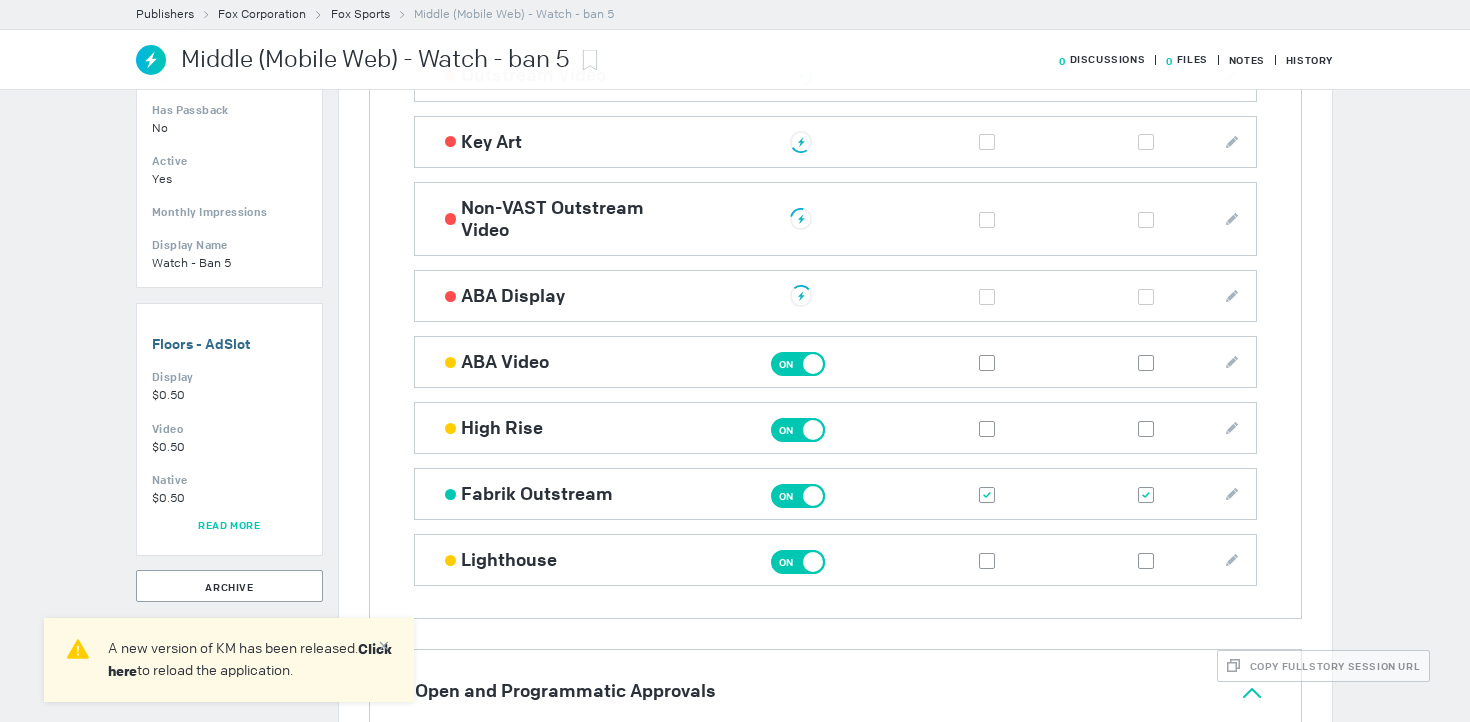 click at bounding box center [0, 0] 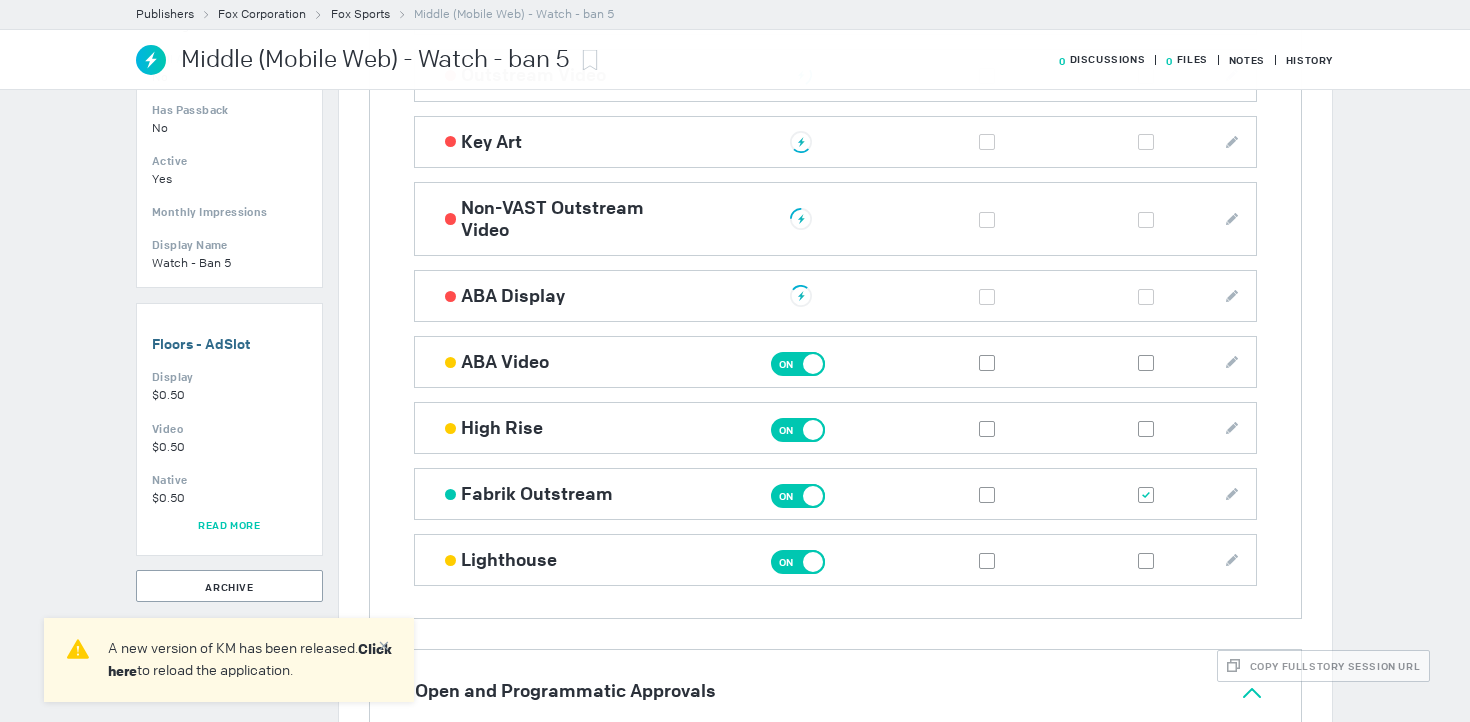 click at bounding box center [1146, 495] 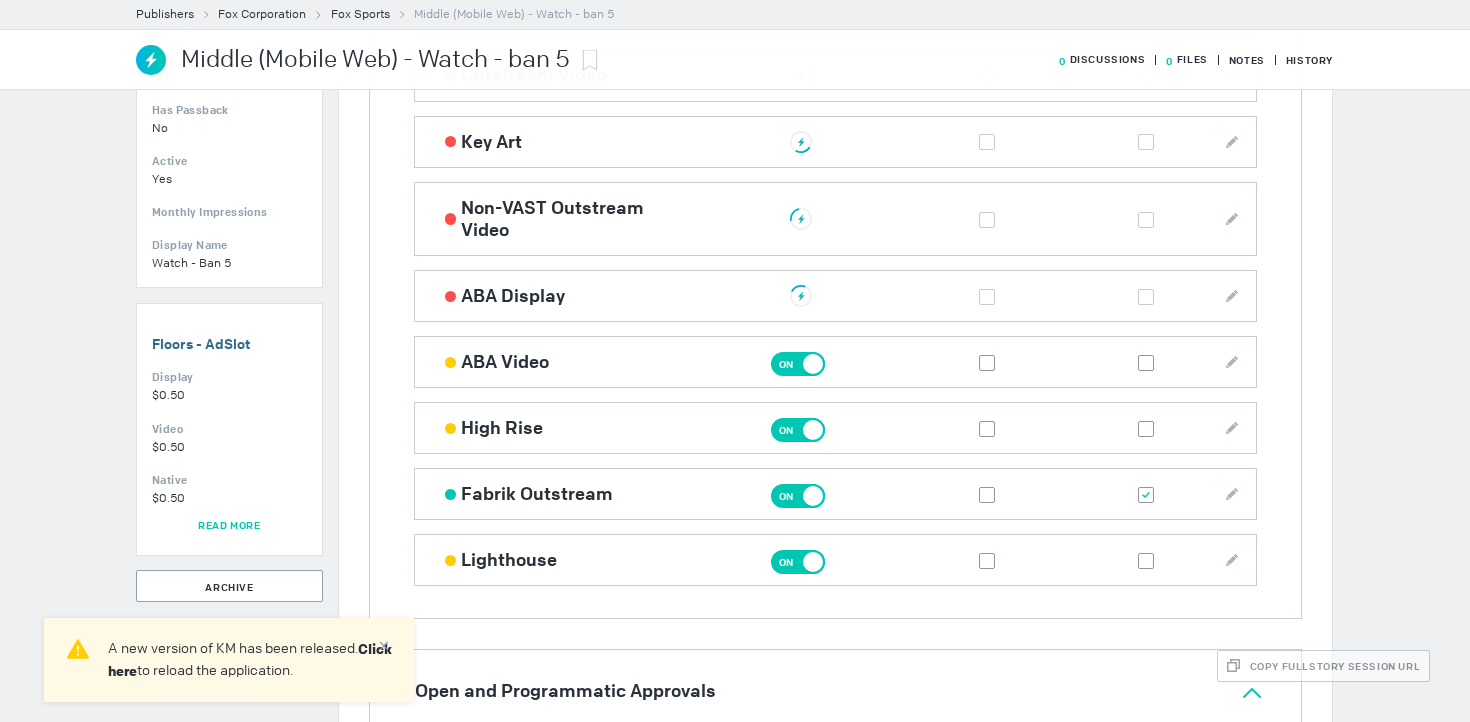 click at bounding box center (0, 0) 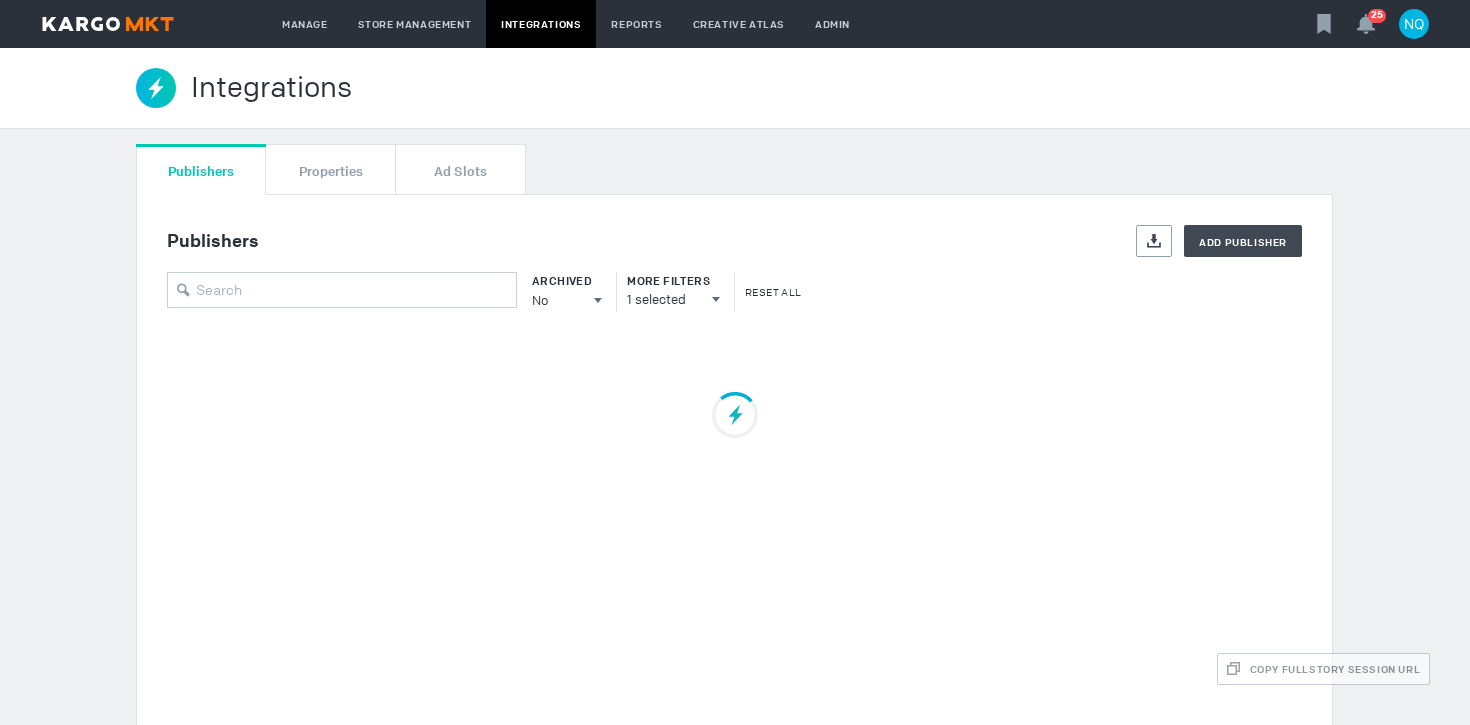 scroll, scrollTop: 0, scrollLeft: 0, axis: both 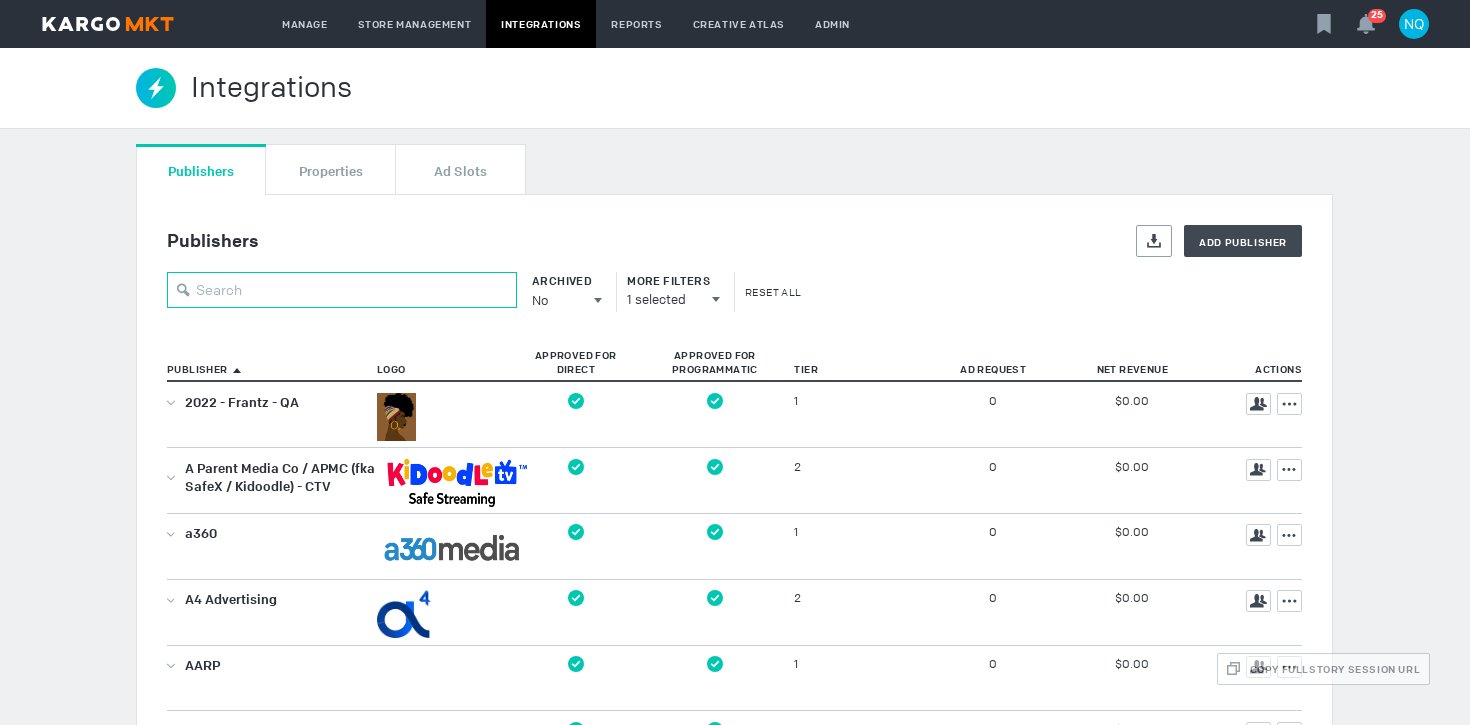 click at bounding box center [342, 290] 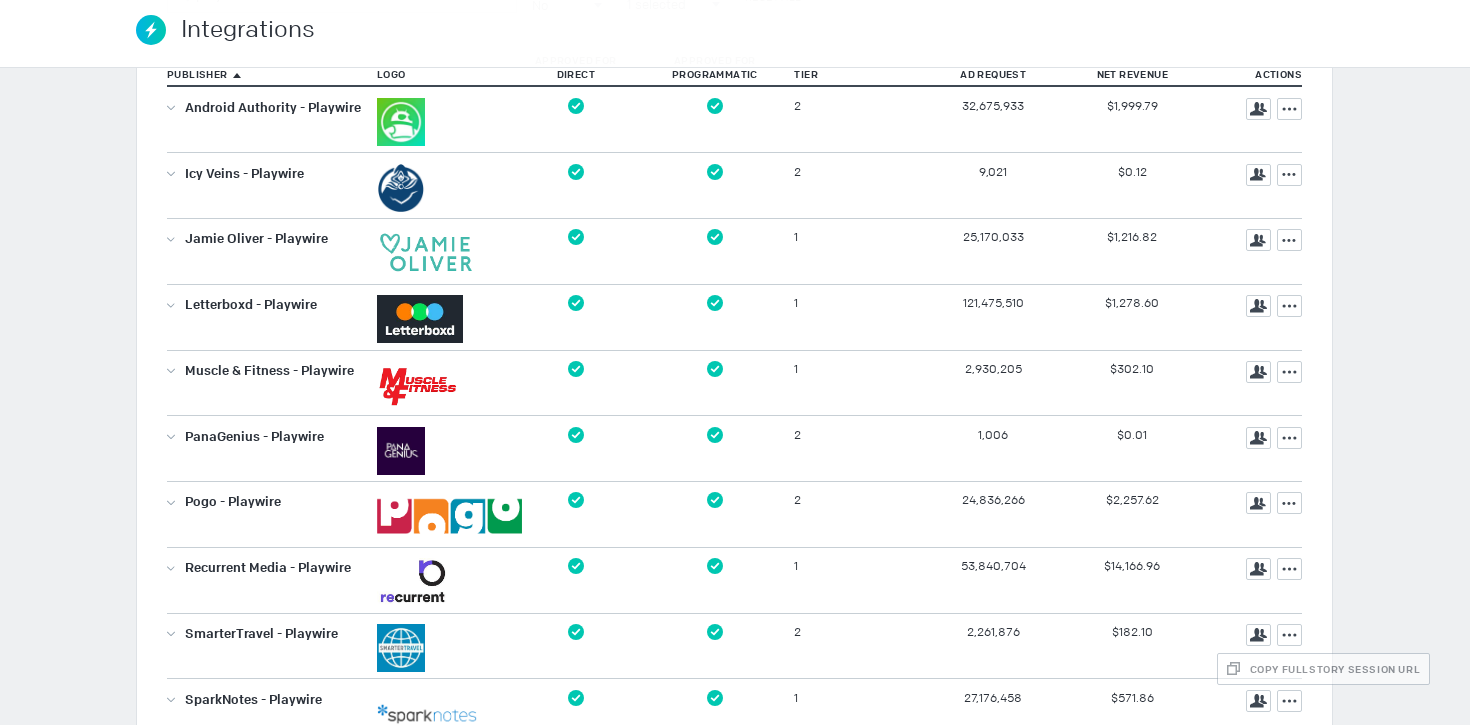 scroll, scrollTop: 0, scrollLeft: 0, axis: both 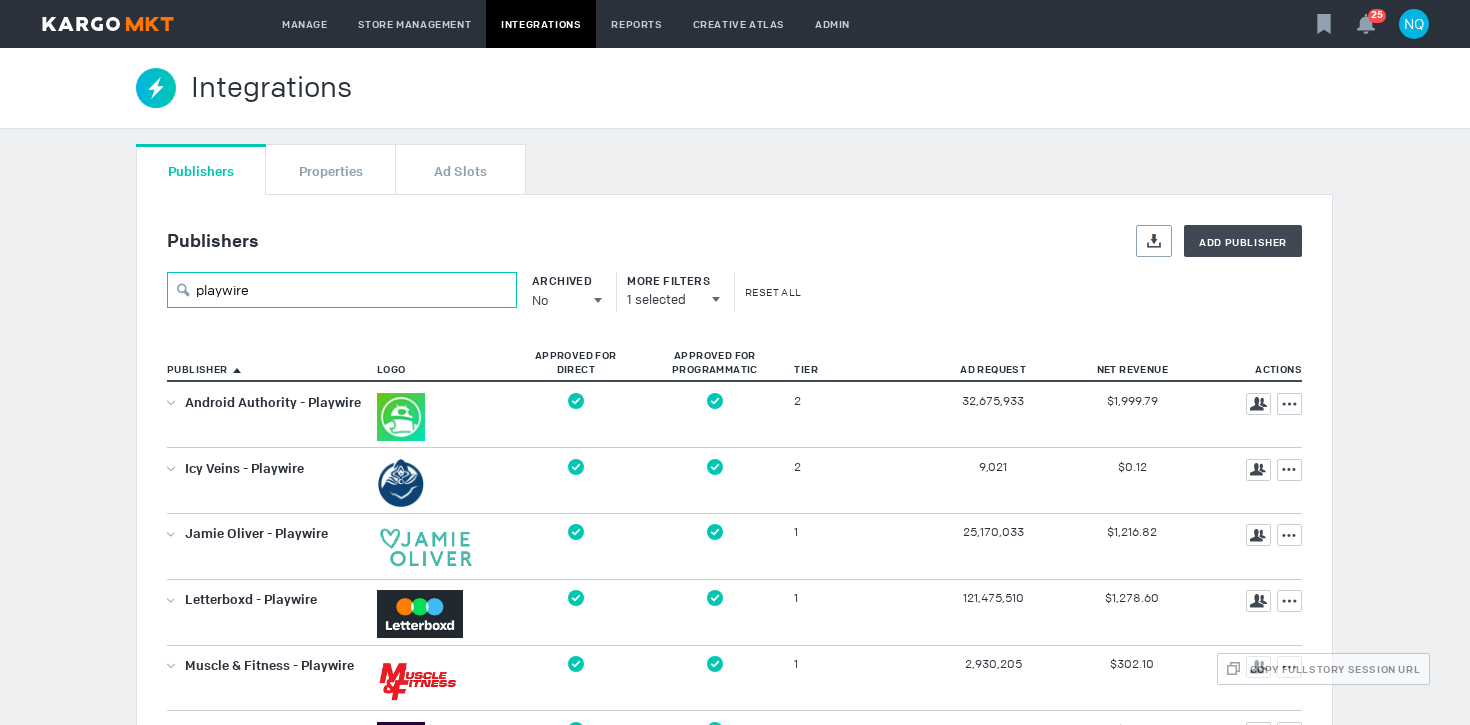 click on "playwire" at bounding box center (342, 290) 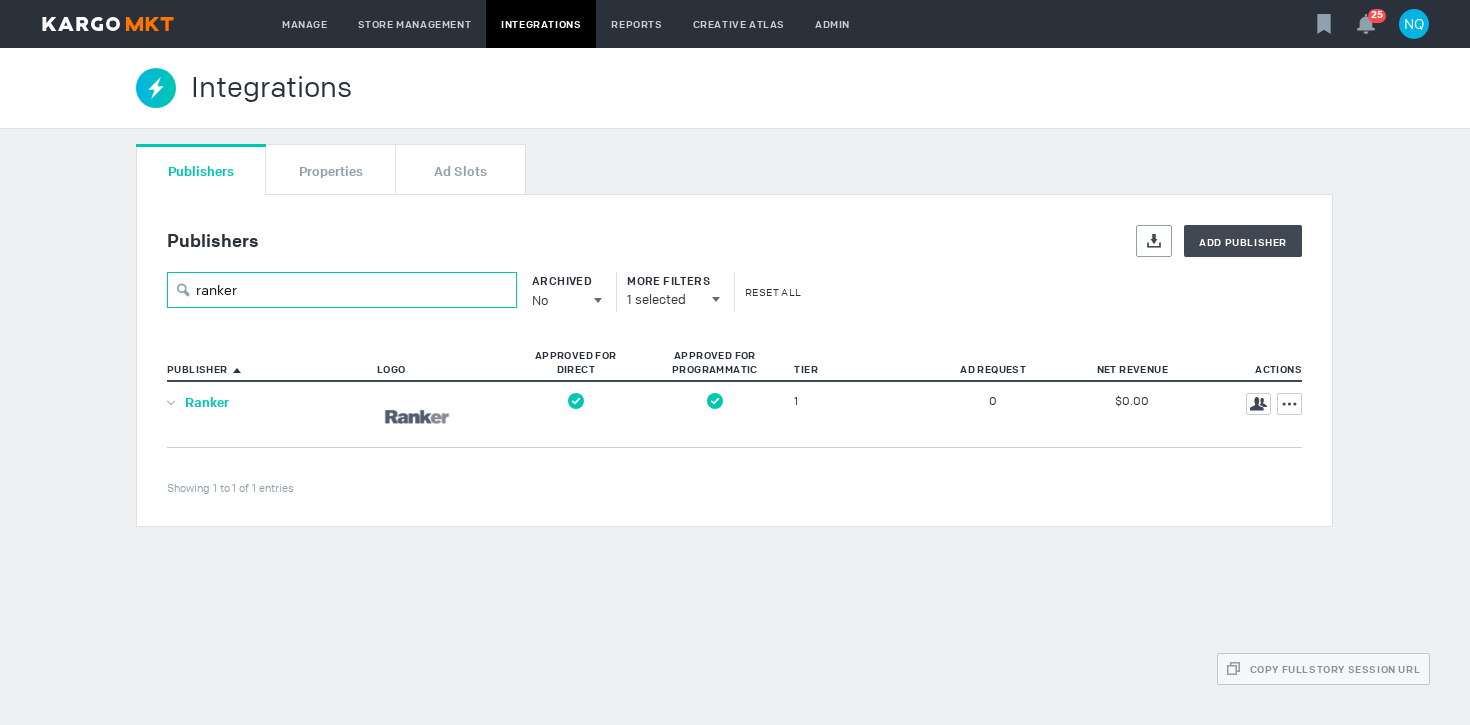 type on "ranker" 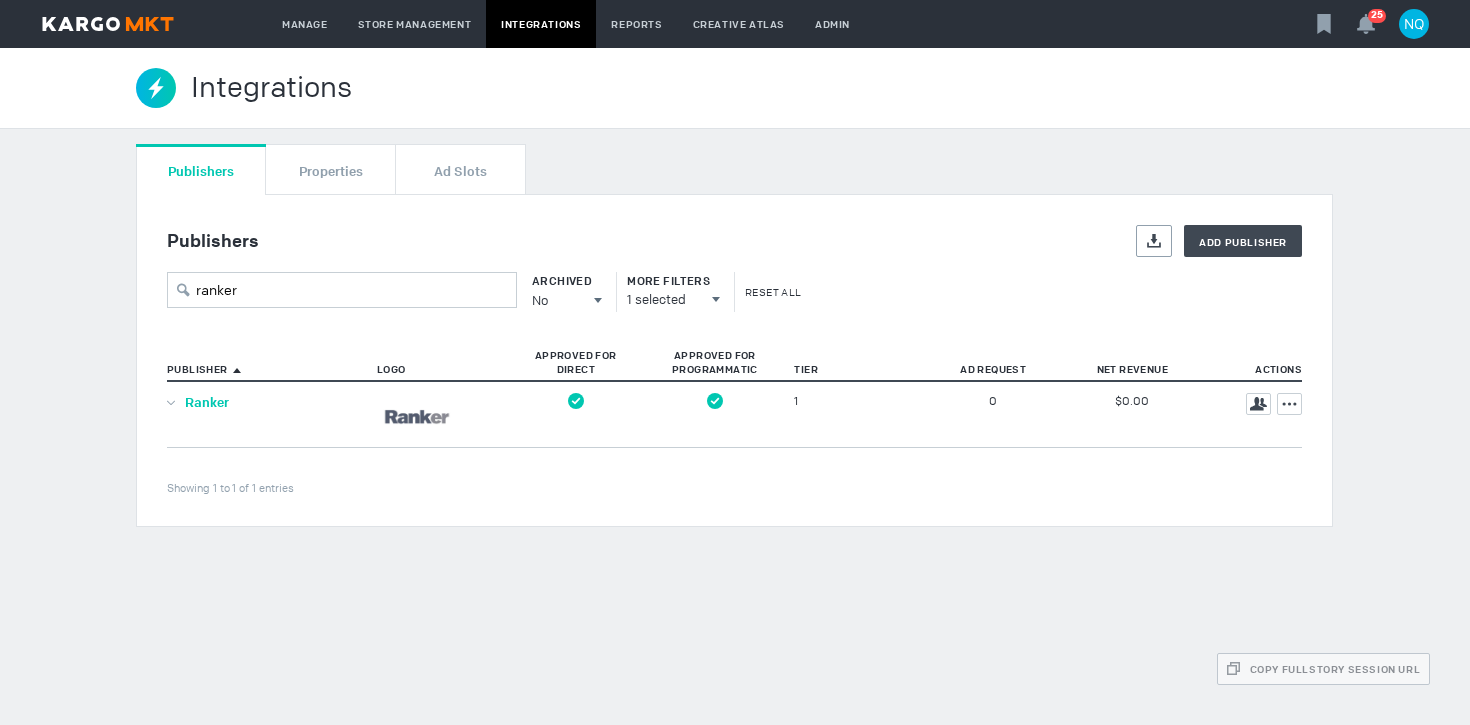 click on "Ranker" at bounding box center (207, 402) 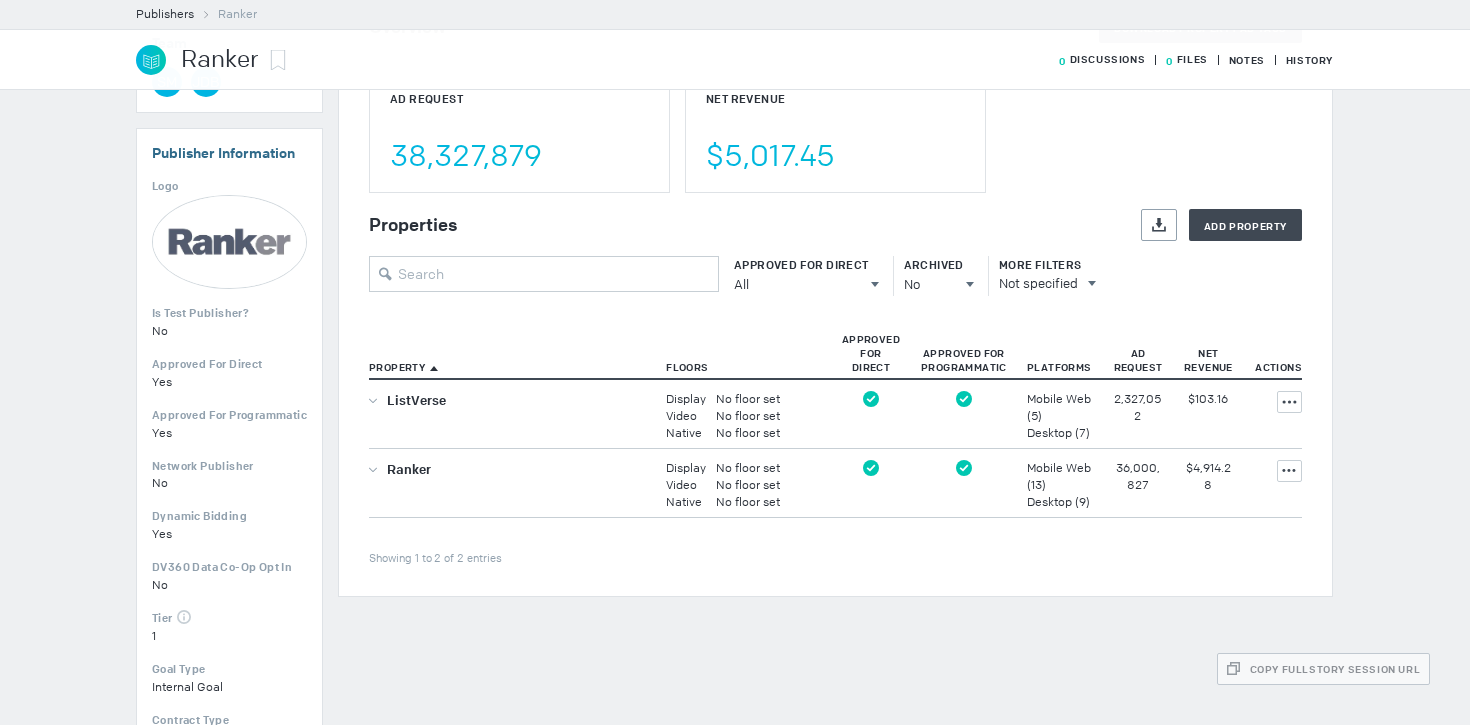 scroll, scrollTop: 296, scrollLeft: 0, axis: vertical 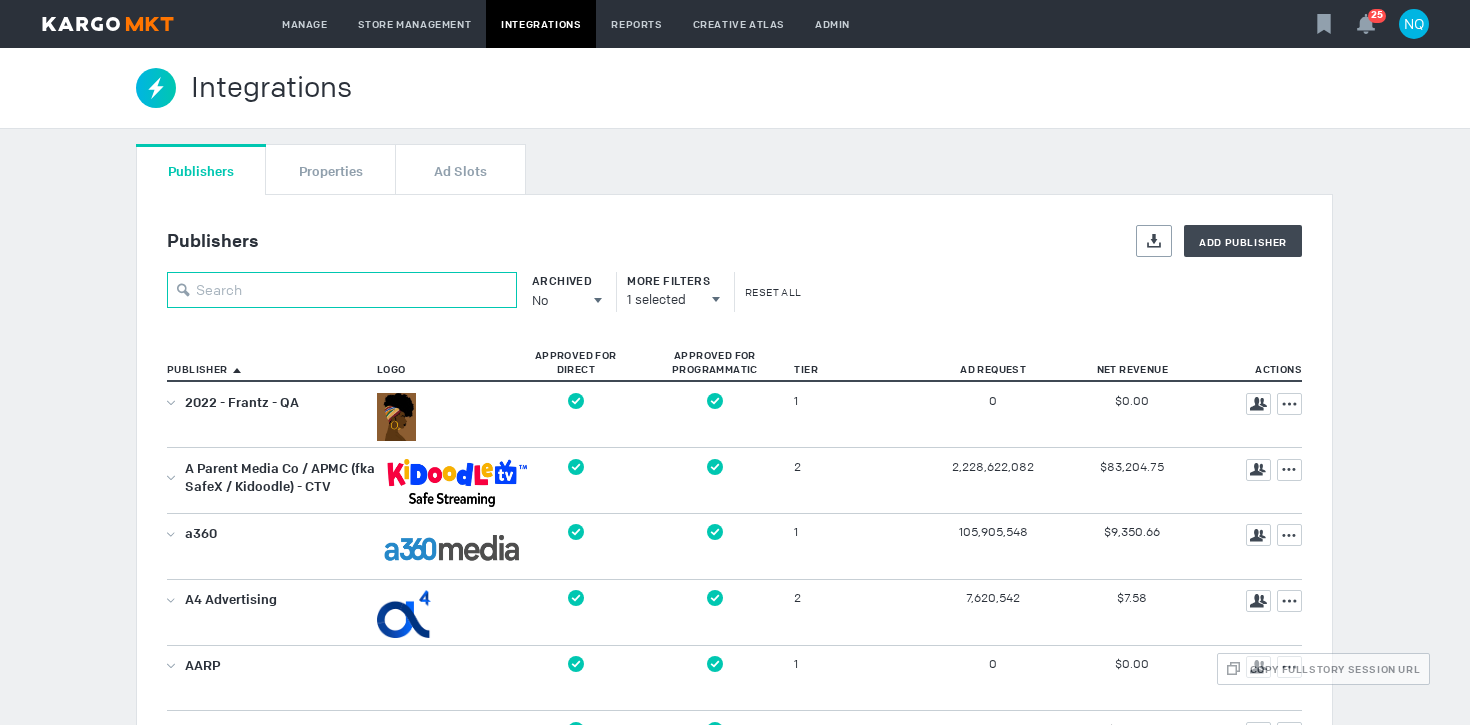 click at bounding box center (342, 290) 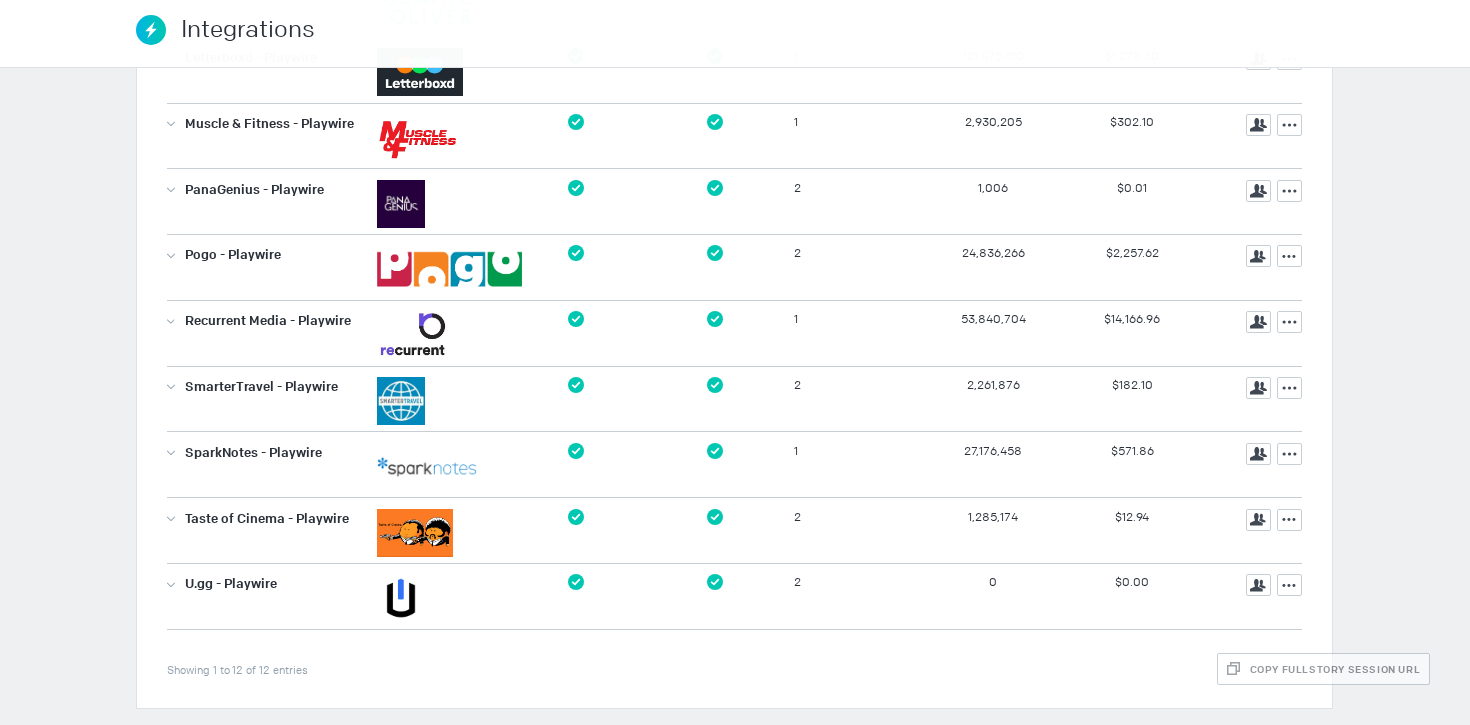 scroll, scrollTop: 546, scrollLeft: 0, axis: vertical 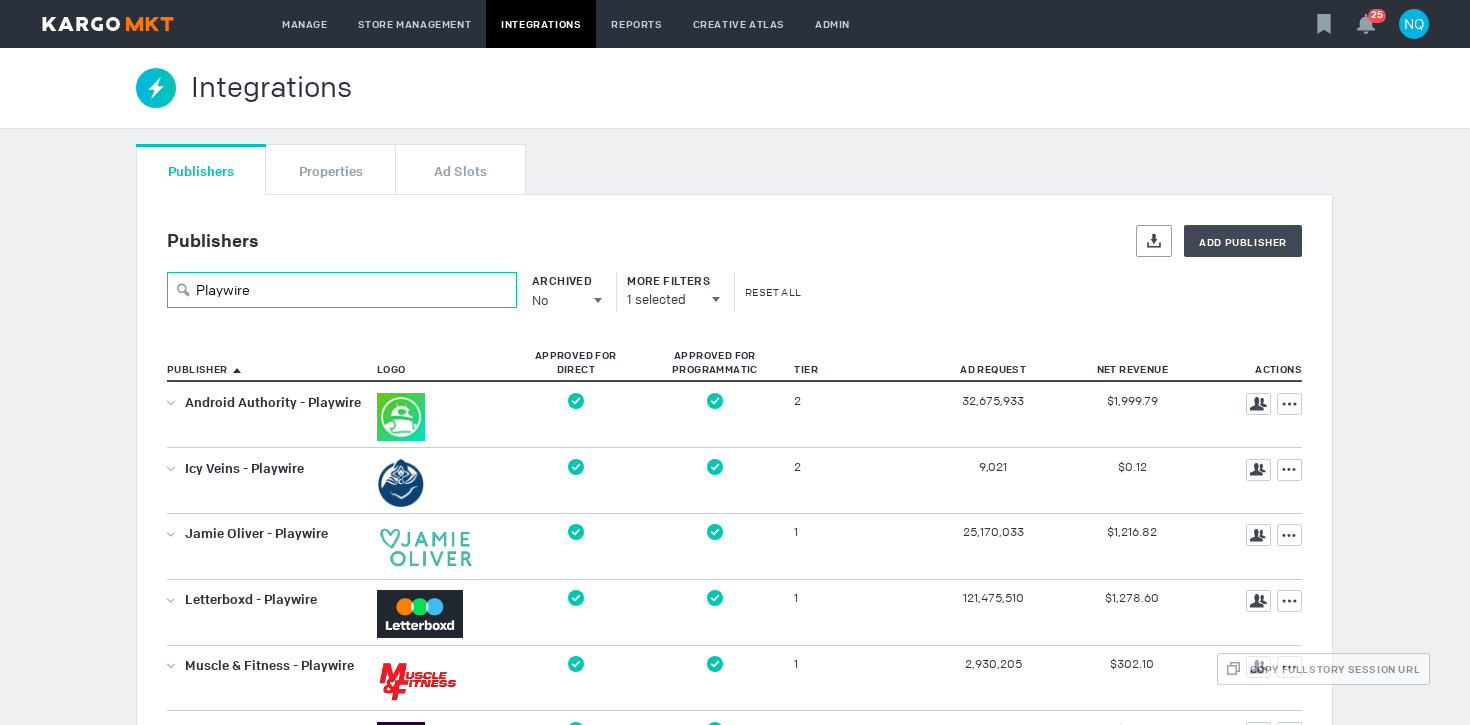 click on "Playwire" at bounding box center [342, 290] 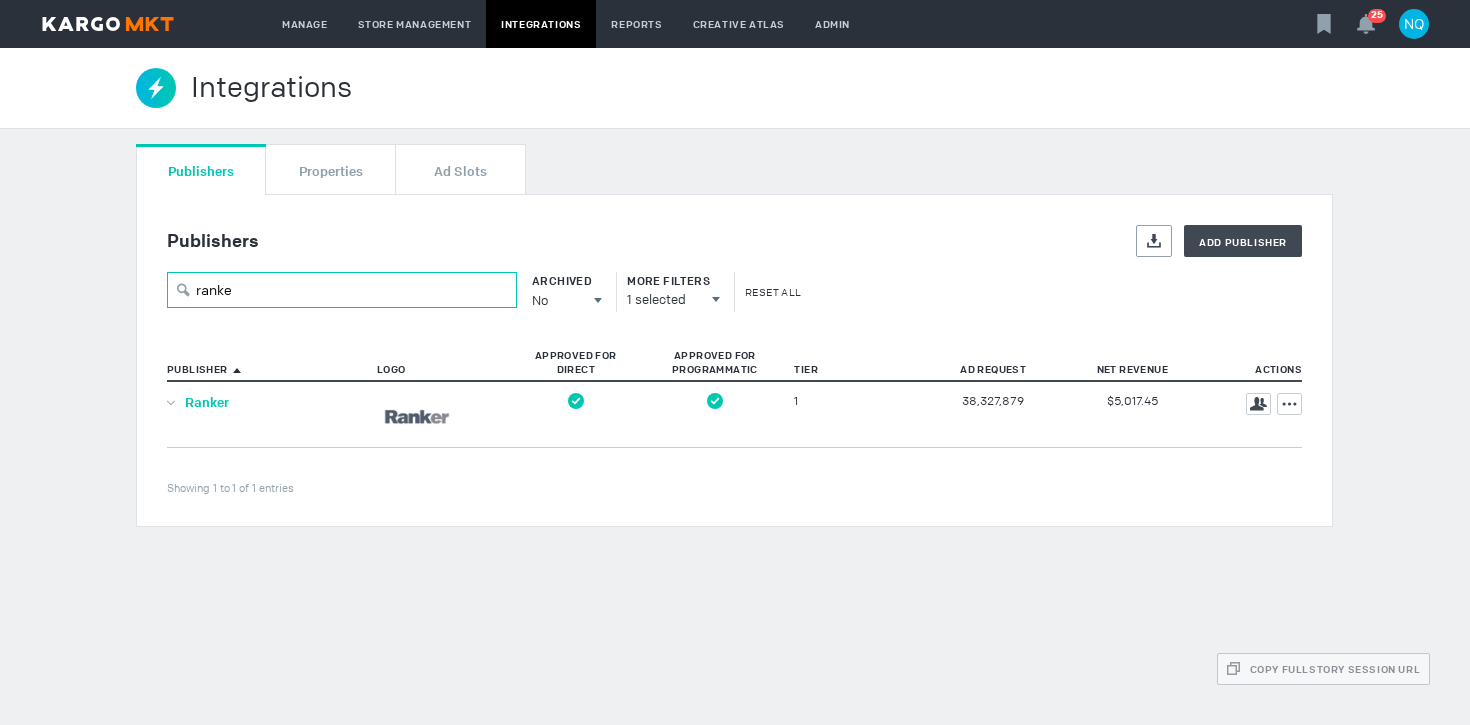type on "ranke" 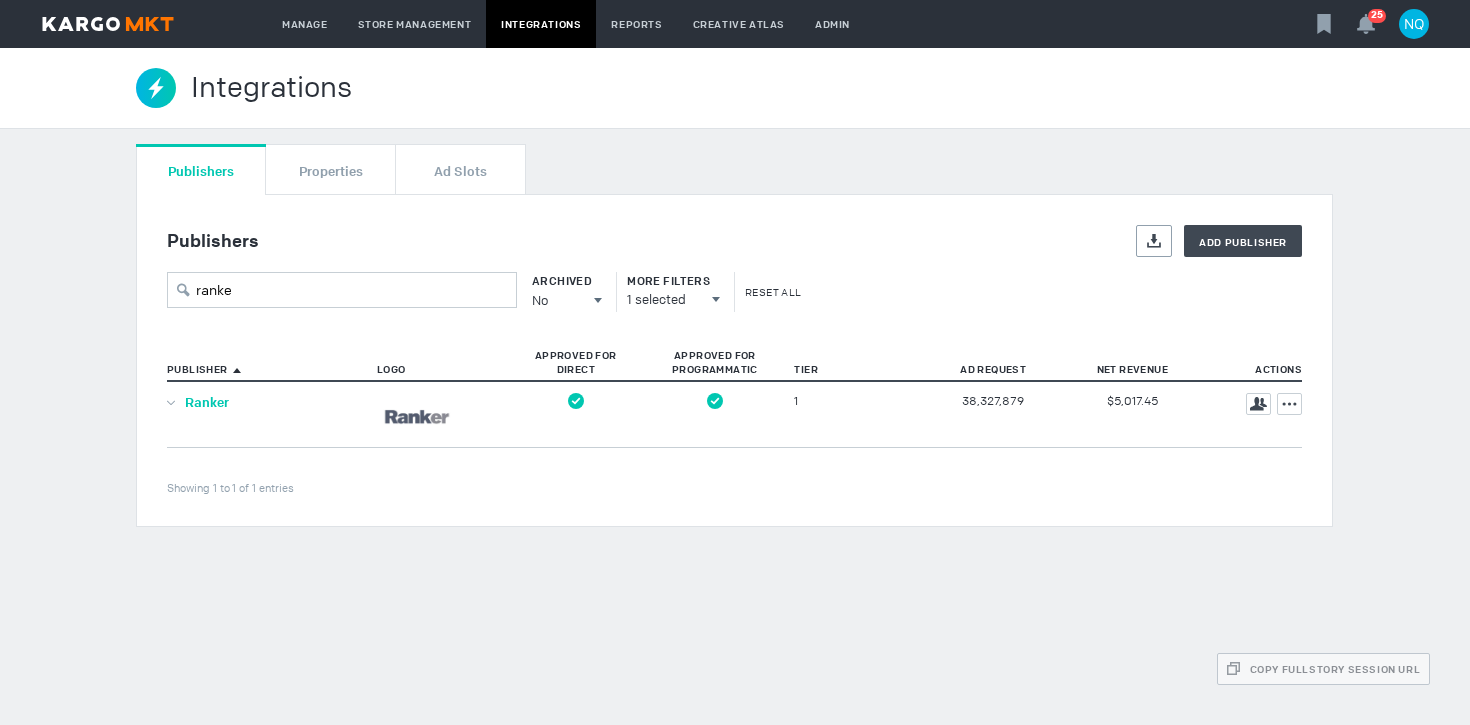 click on "Ranker" at bounding box center [207, 402] 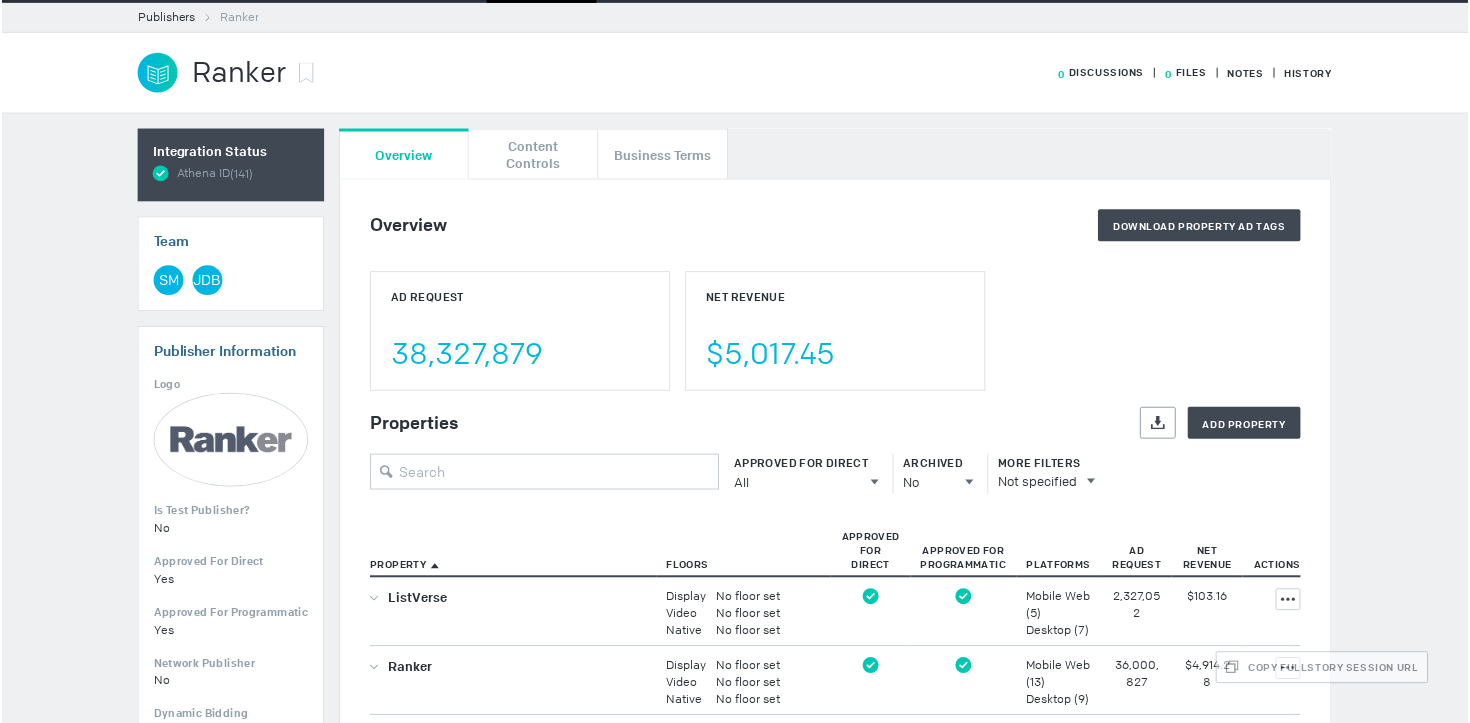 scroll, scrollTop: 46, scrollLeft: 0, axis: vertical 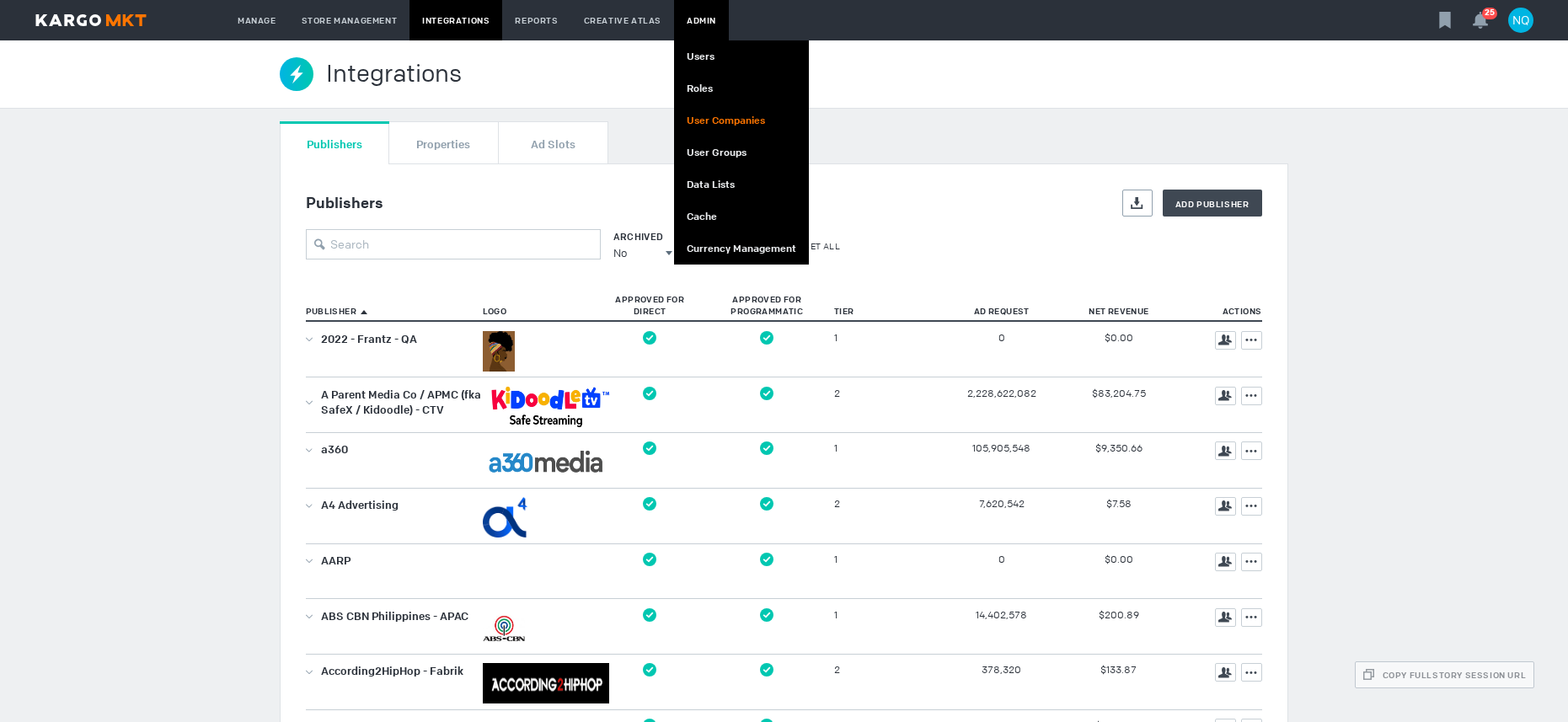 click on "User Companies" at bounding box center [741, 120] 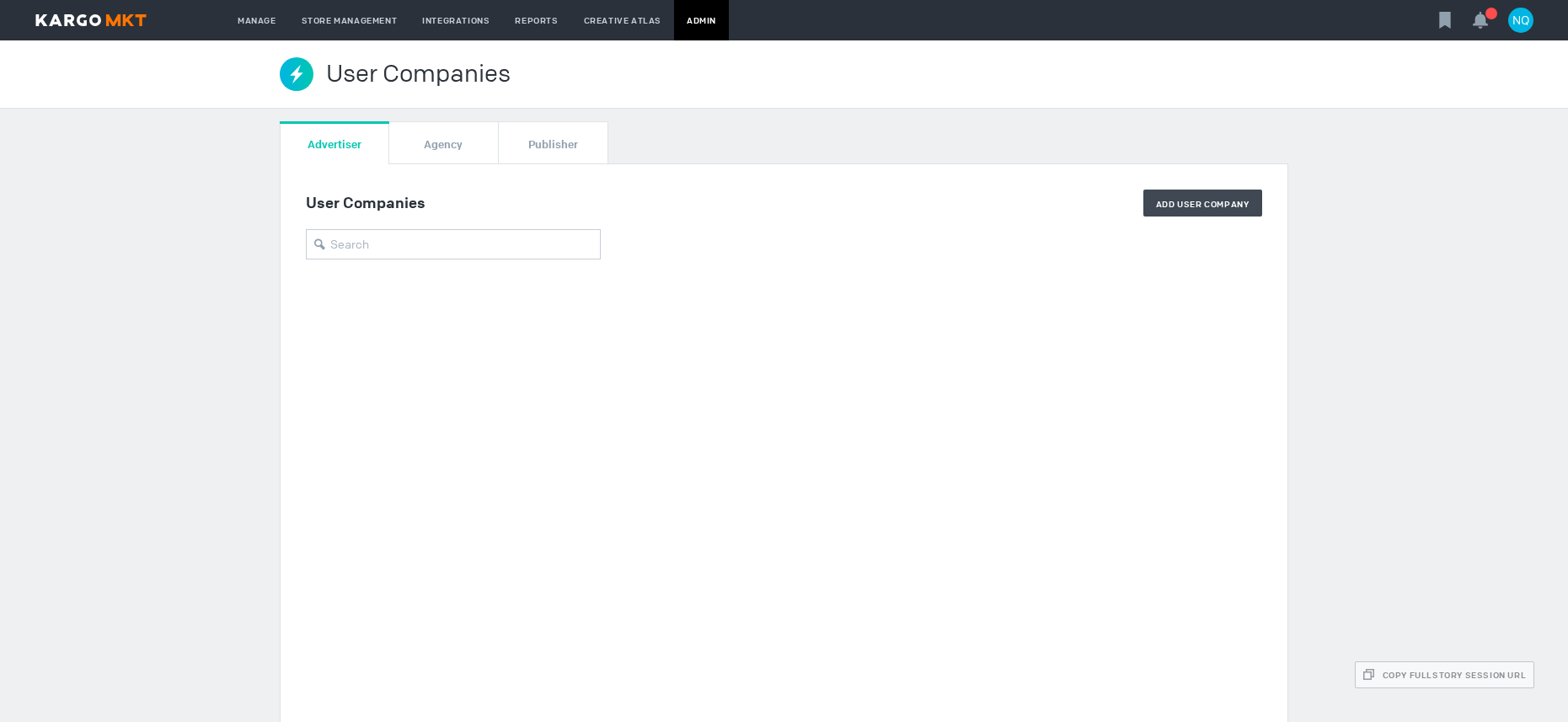 scroll, scrollTop: 0, scrollLeft: 0, axis: both 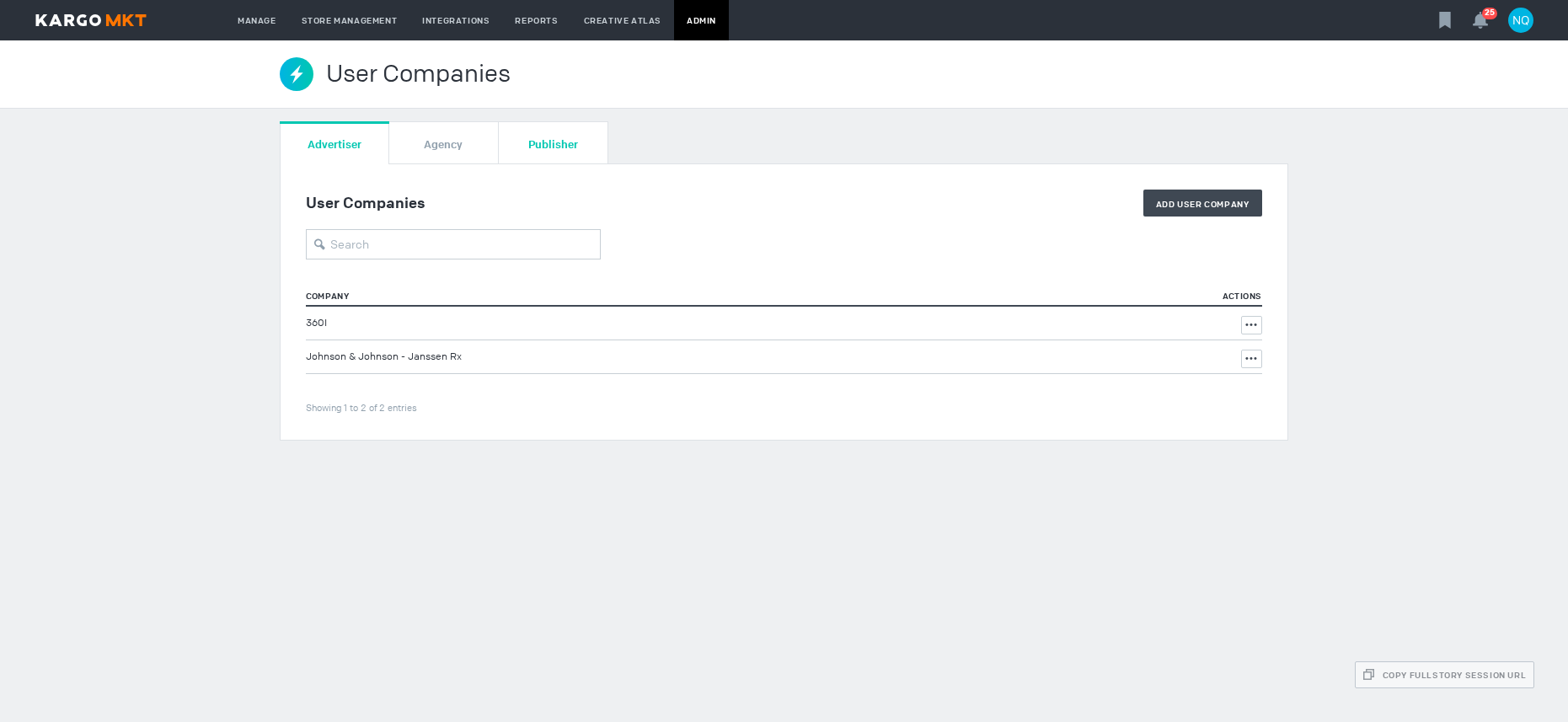 click on "Publisher" at bounding box center [554, 142] 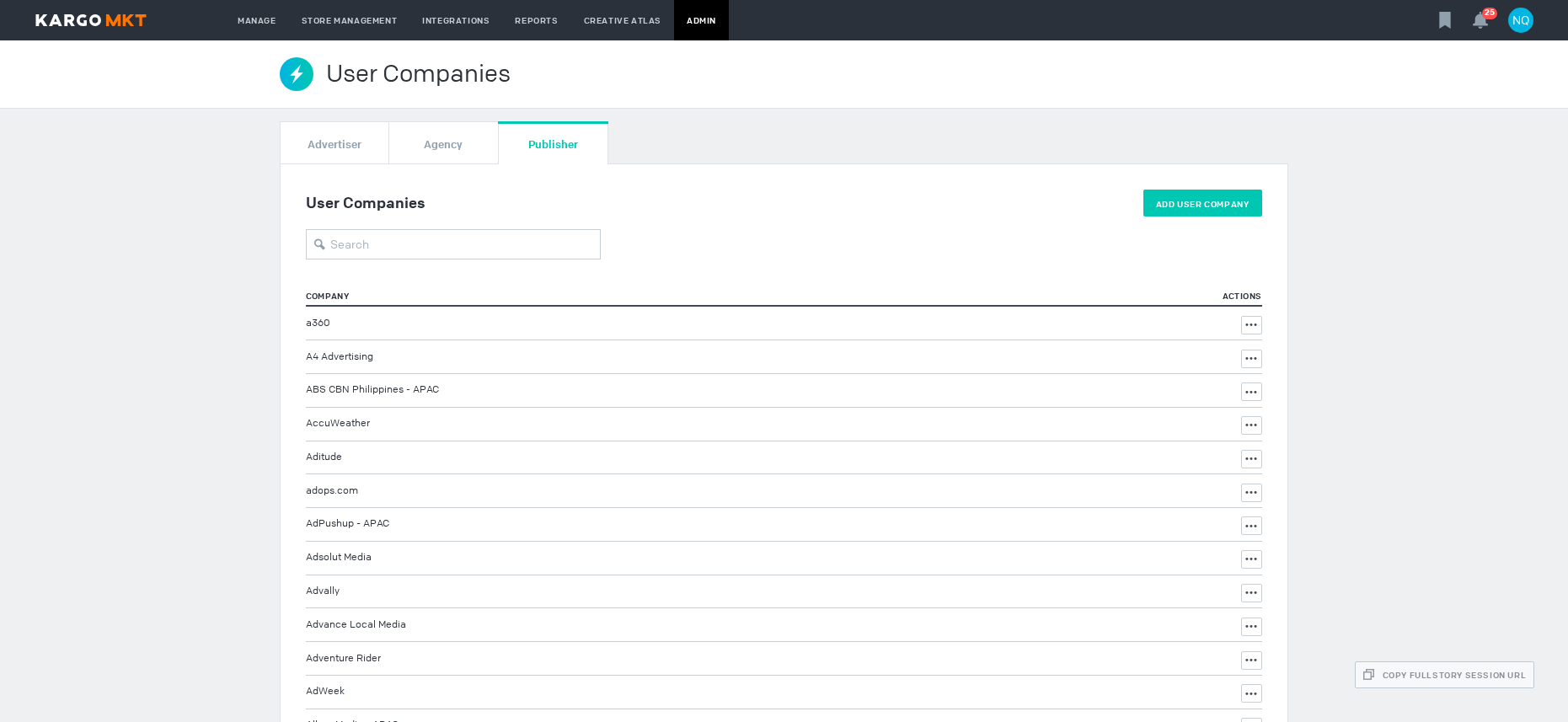 click on "Add User Company" at bounding box center (1202, 204) 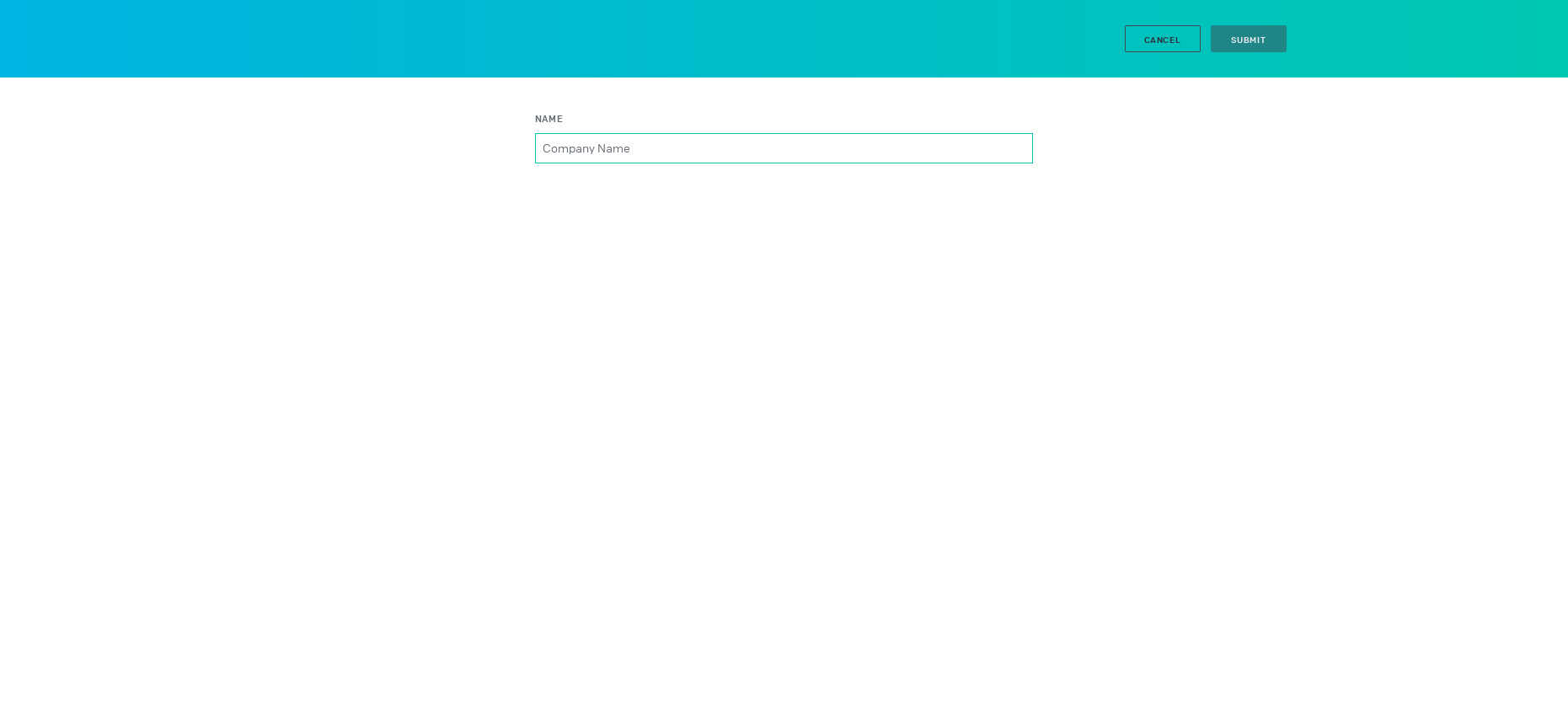 click on "Name Please select a valid item" at bounding box center [784, 148] 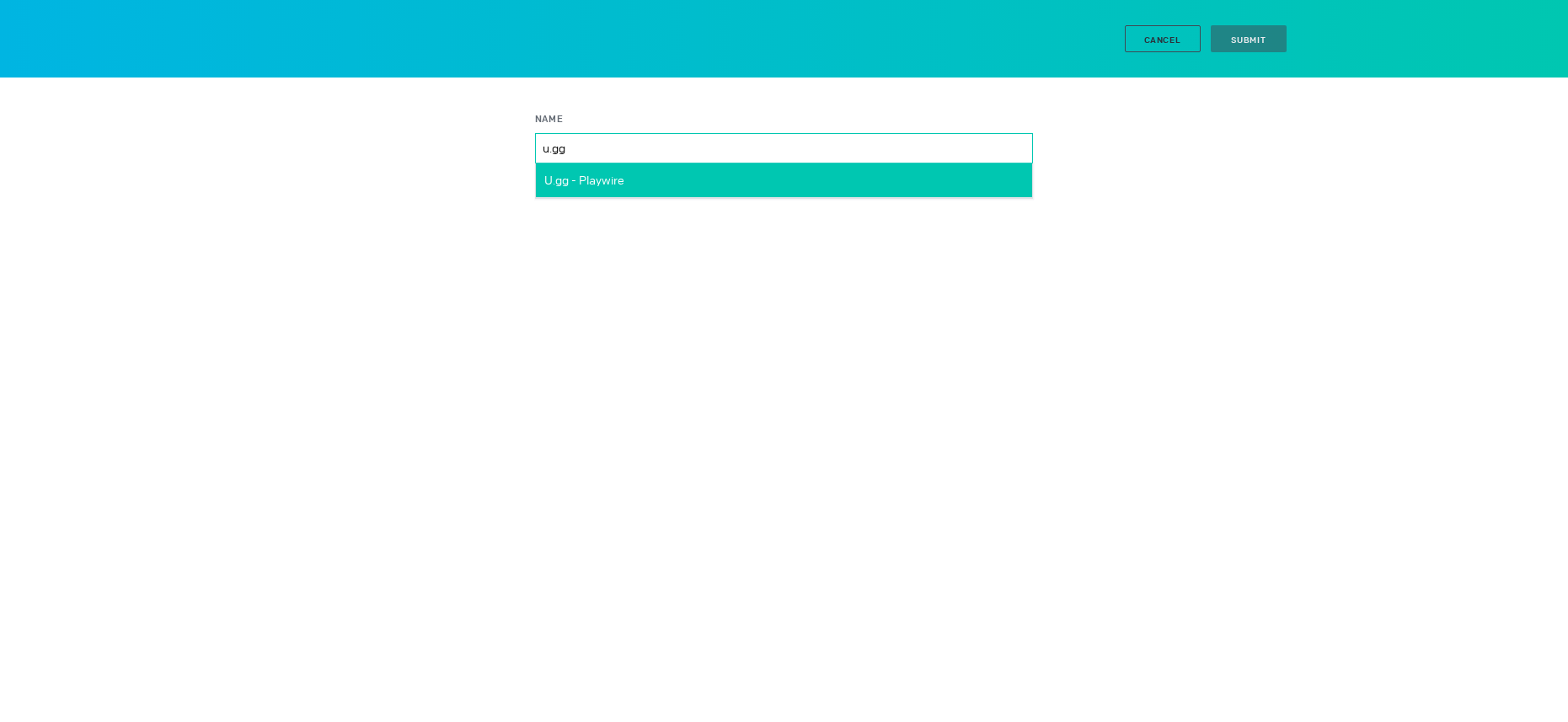type on "u.gg" 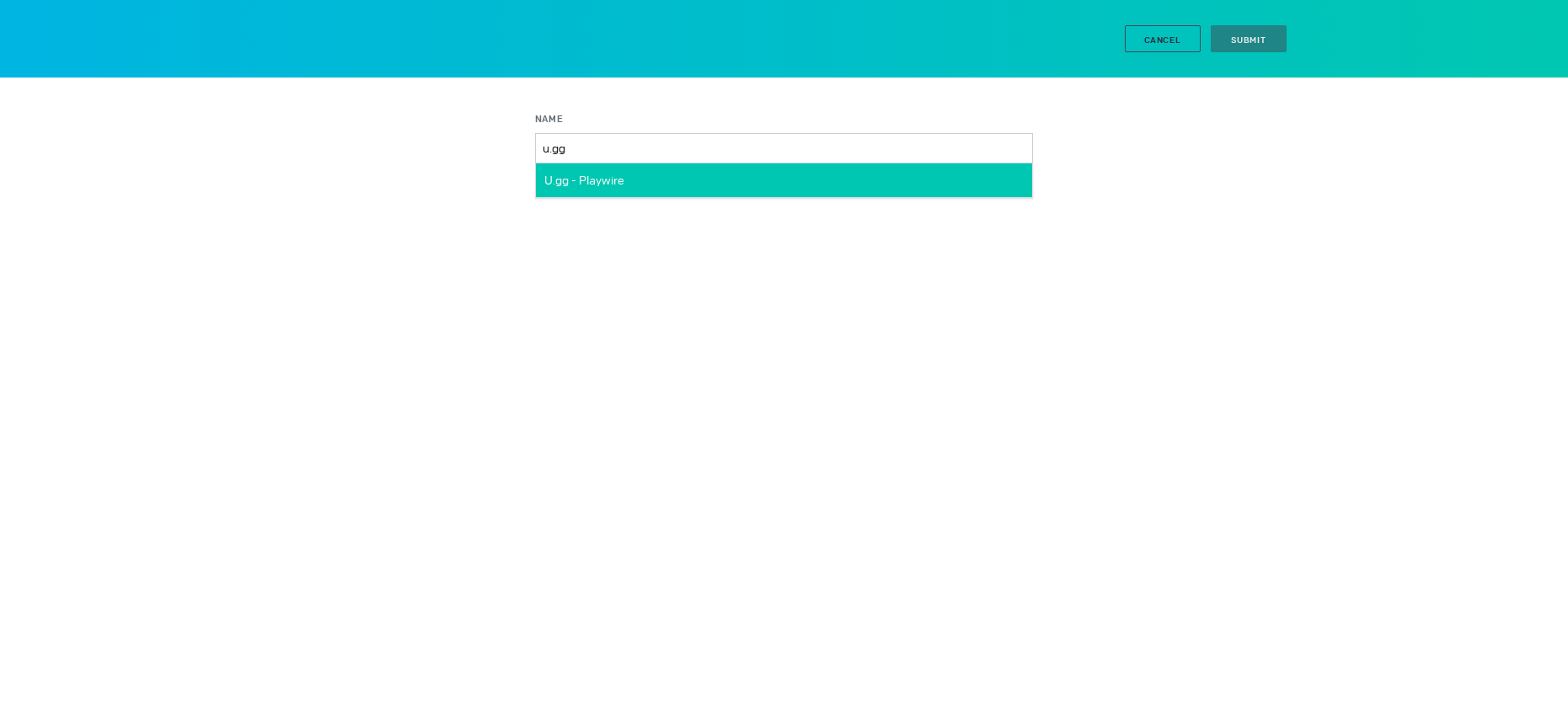click on "U.gg - Playwire" at bounding box center (584, 180) 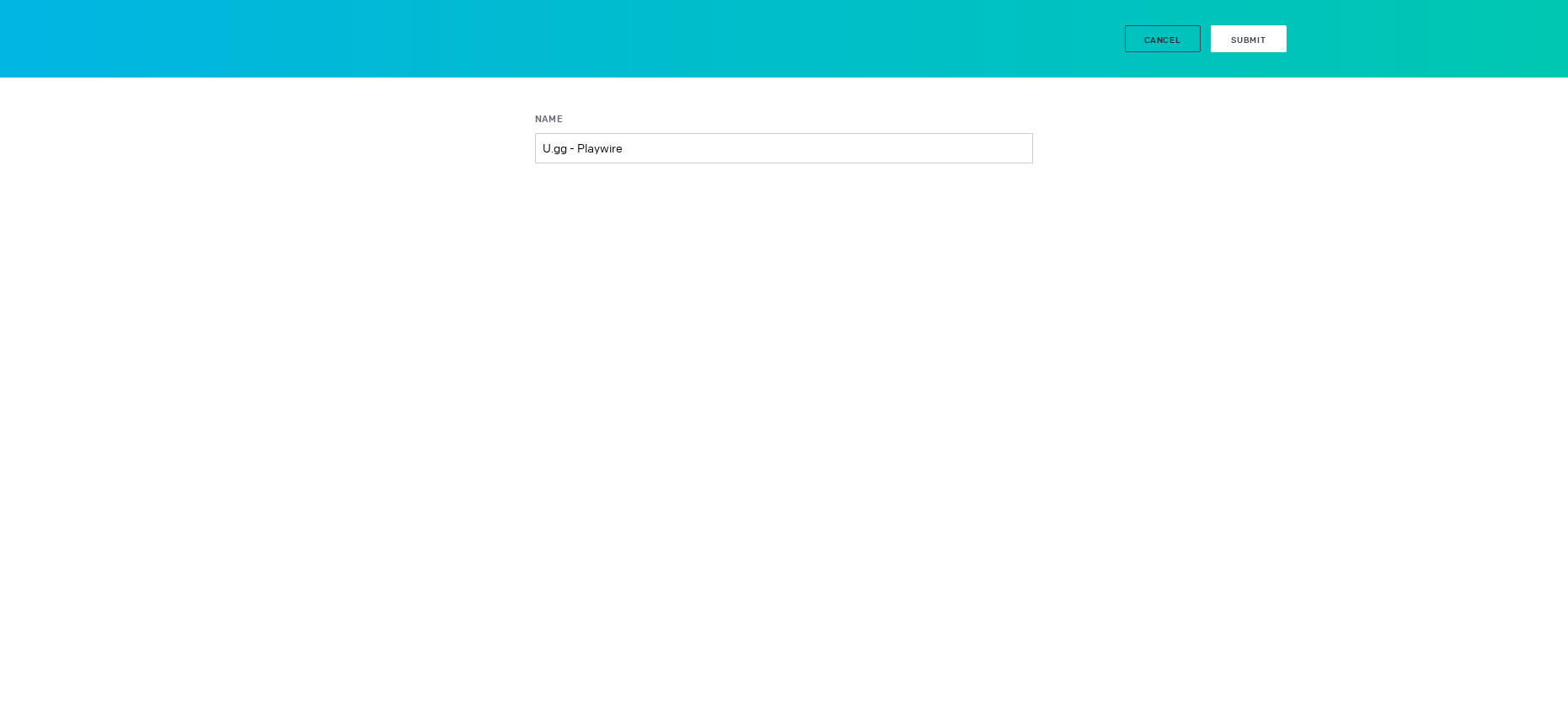 click on "Submit" at bounding box center (1249, 40) 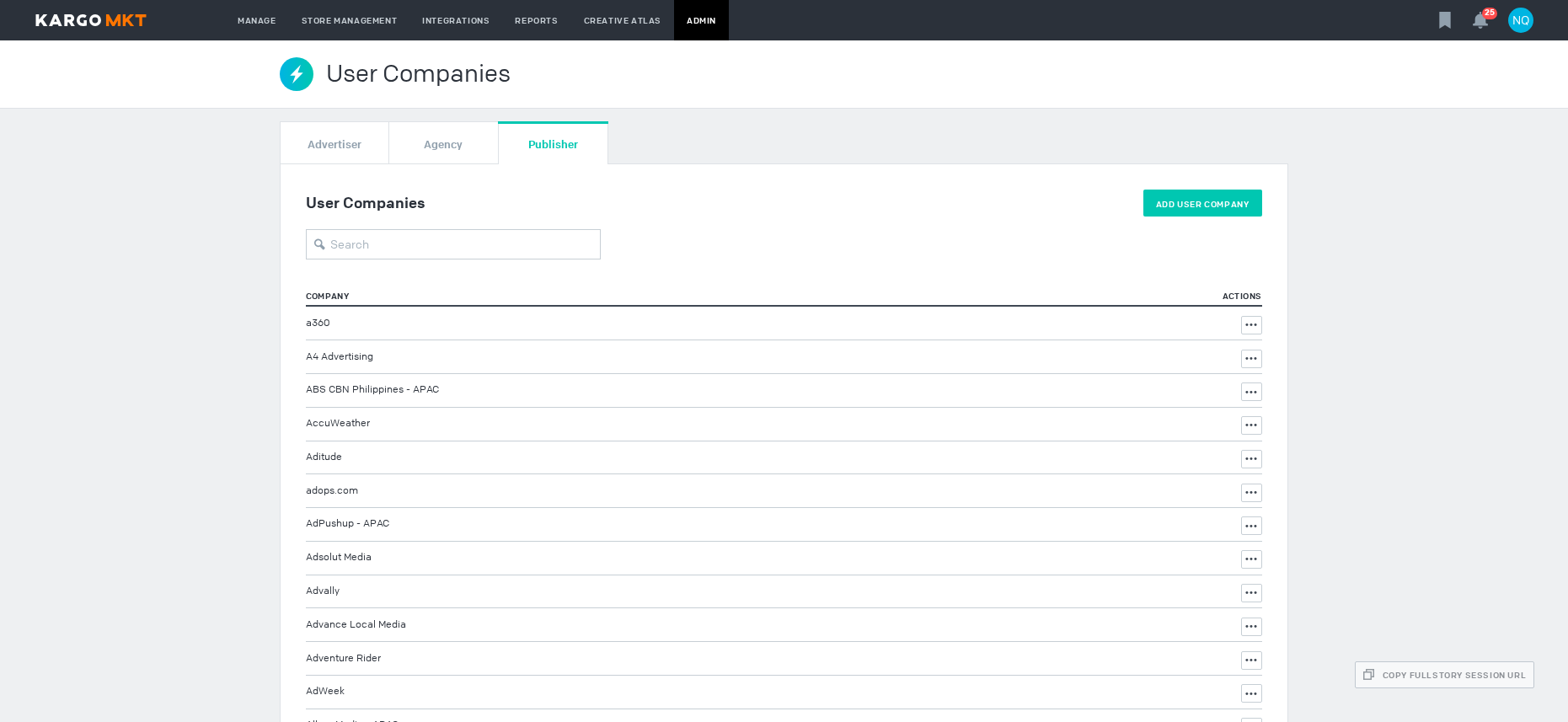 click on "Add User Company" at bounding box center [1202, 204] 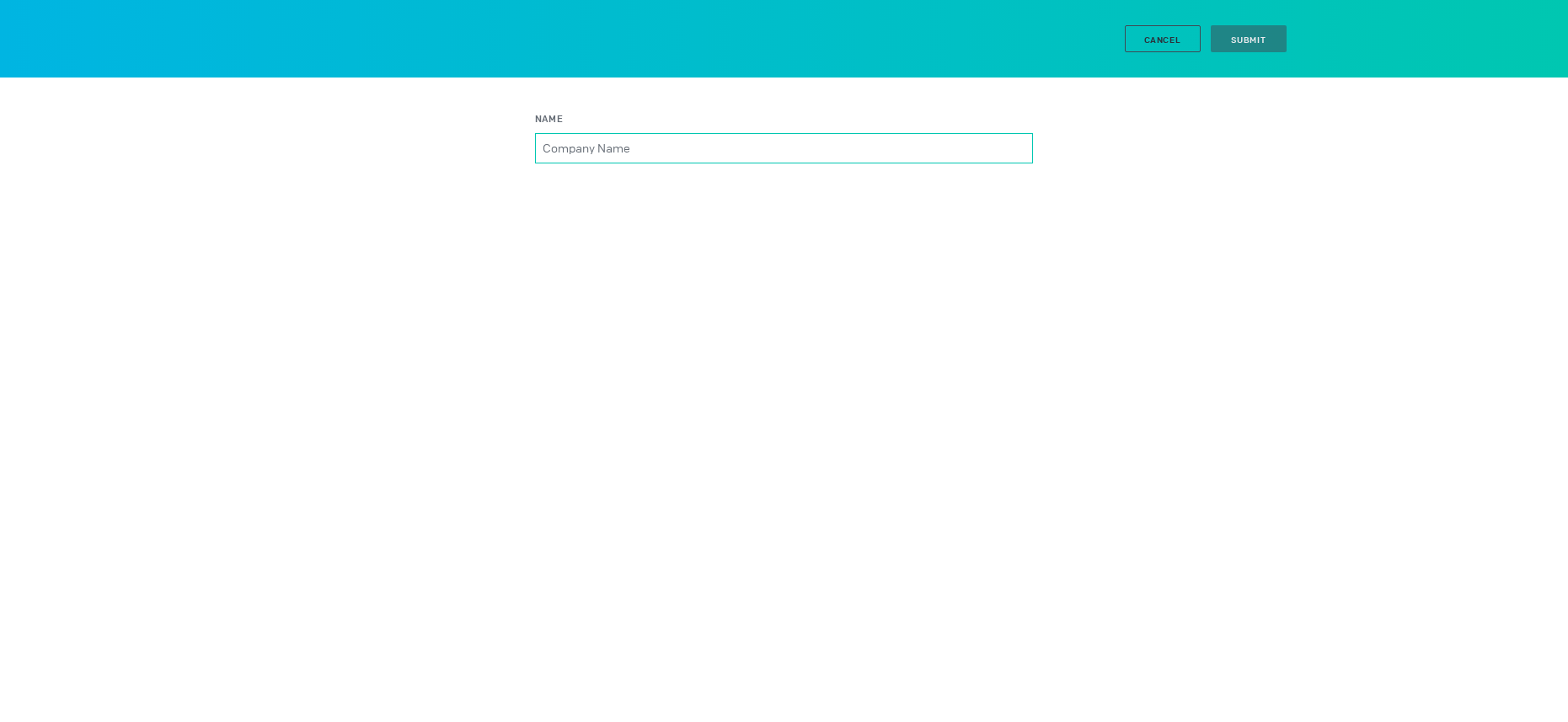 click on "Name Please select a valid item" at bounding box center [784, 148] 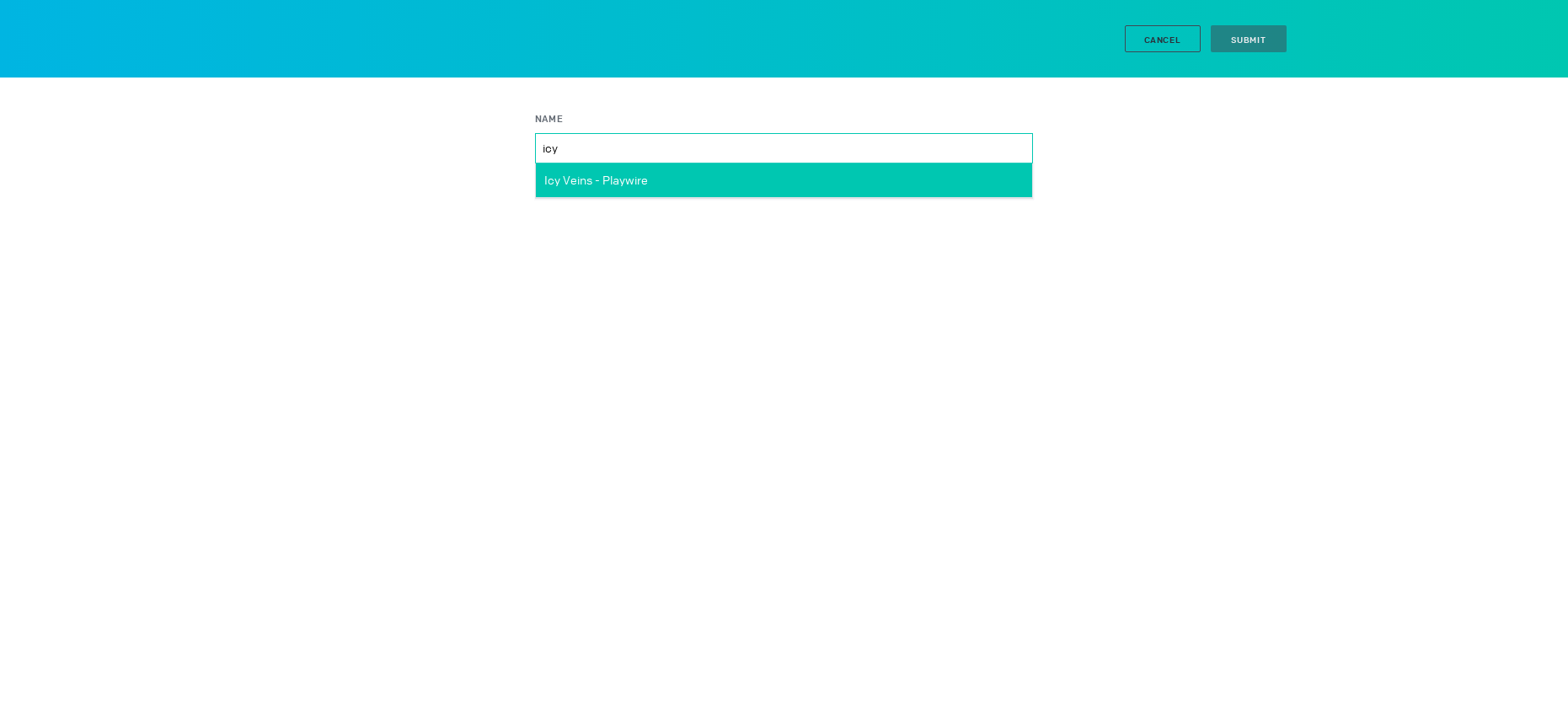 type on "icy" 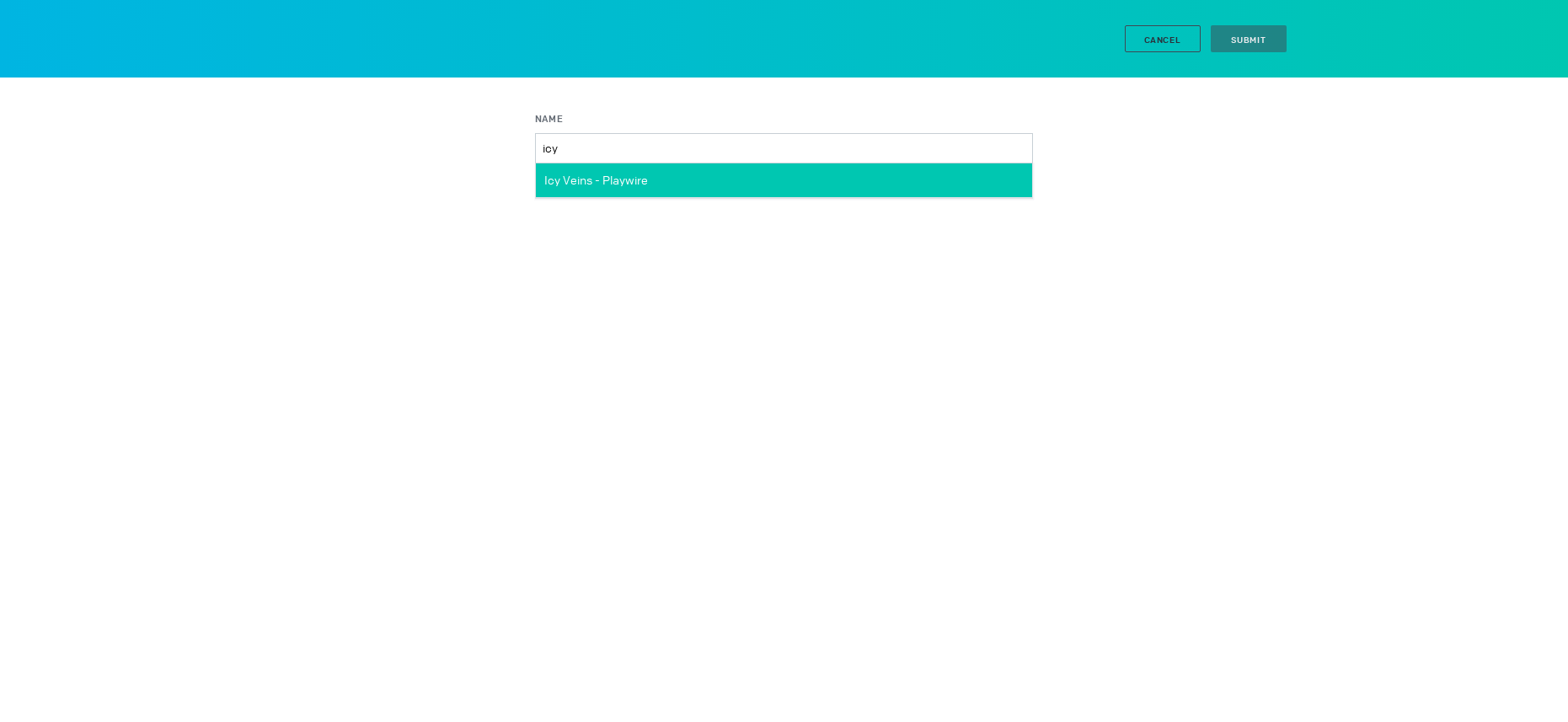 click on "Icy Veins - Playwire" at bounding box center (784, 180) 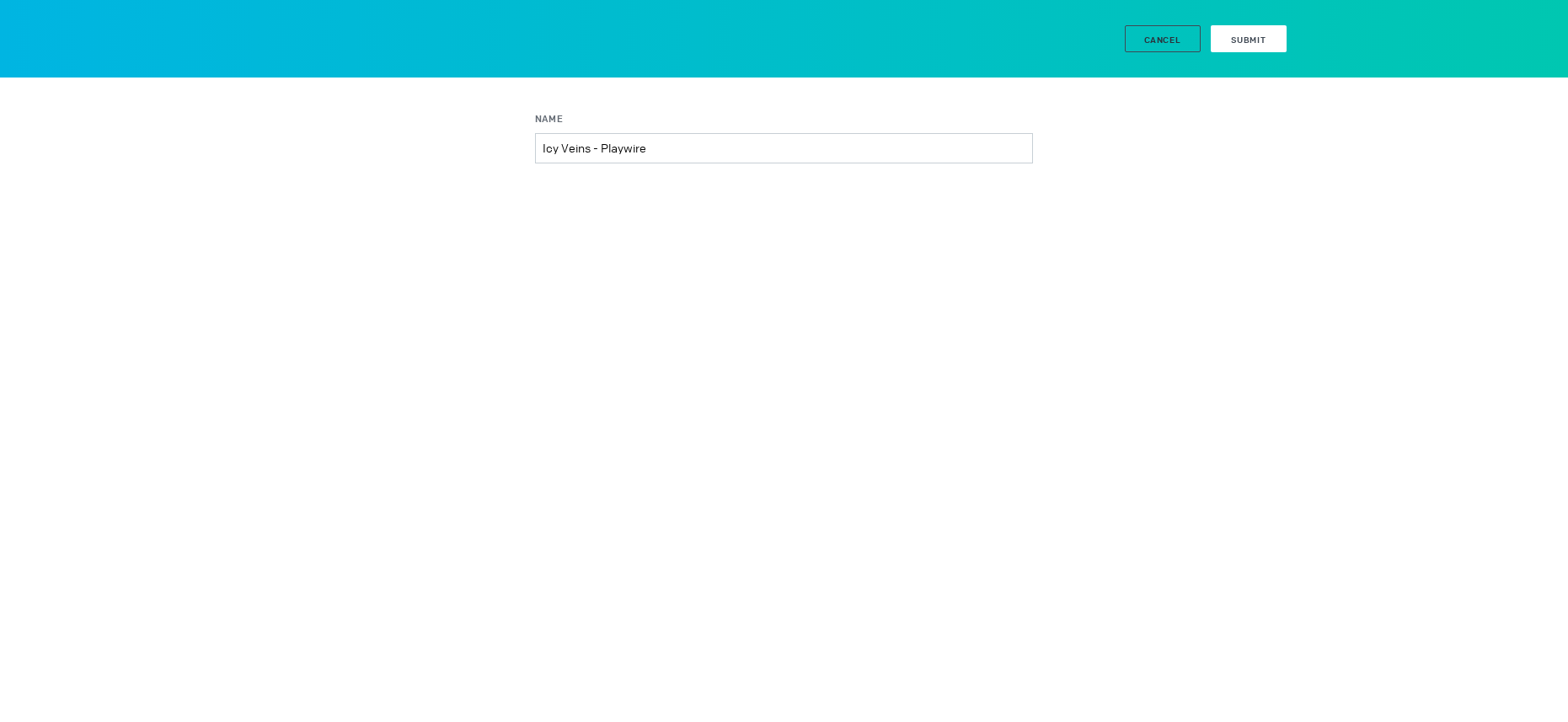 click on "Submit" at bounding box center [1249, 39] 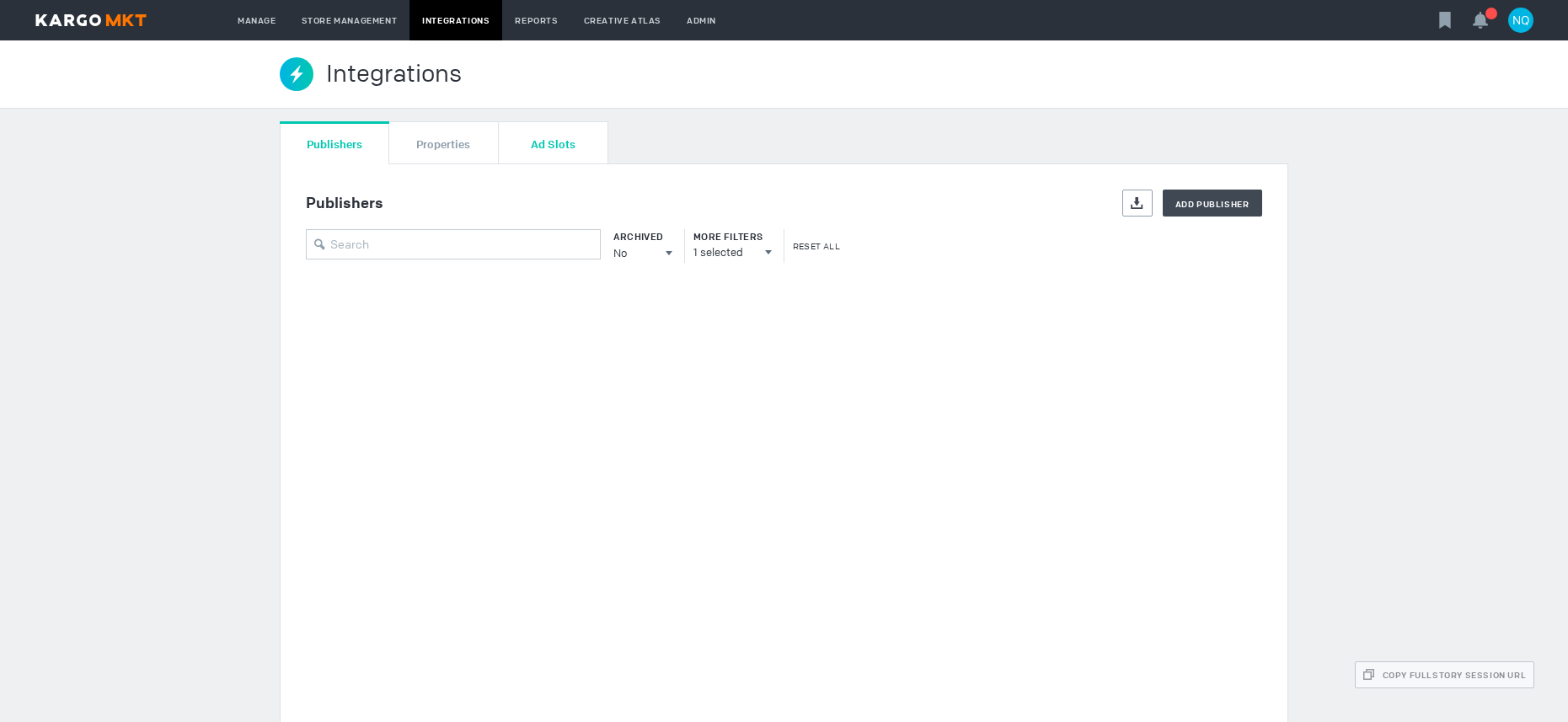 scroll, scrollTop: 0, scrollLeft: 0, axis: both 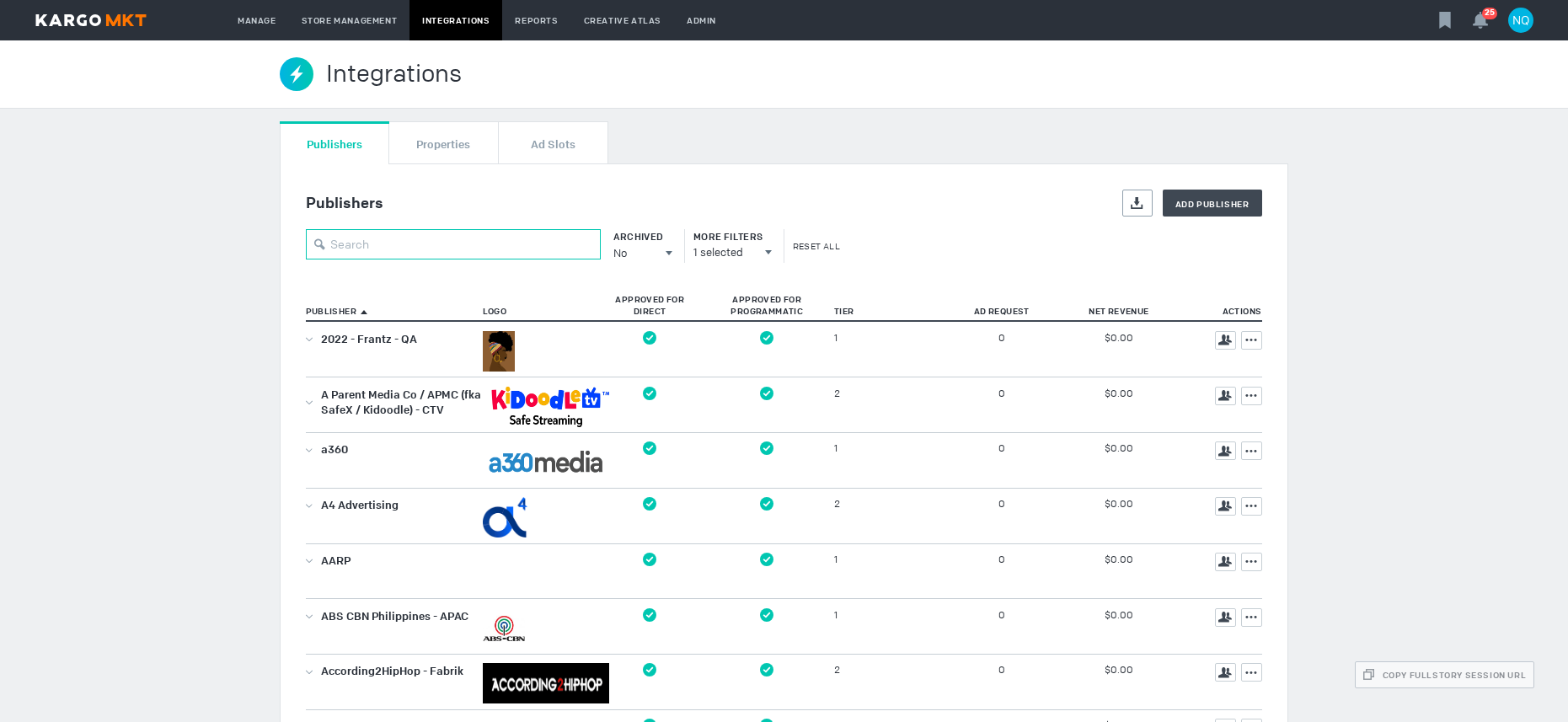 click at bounding box center (453, 244) 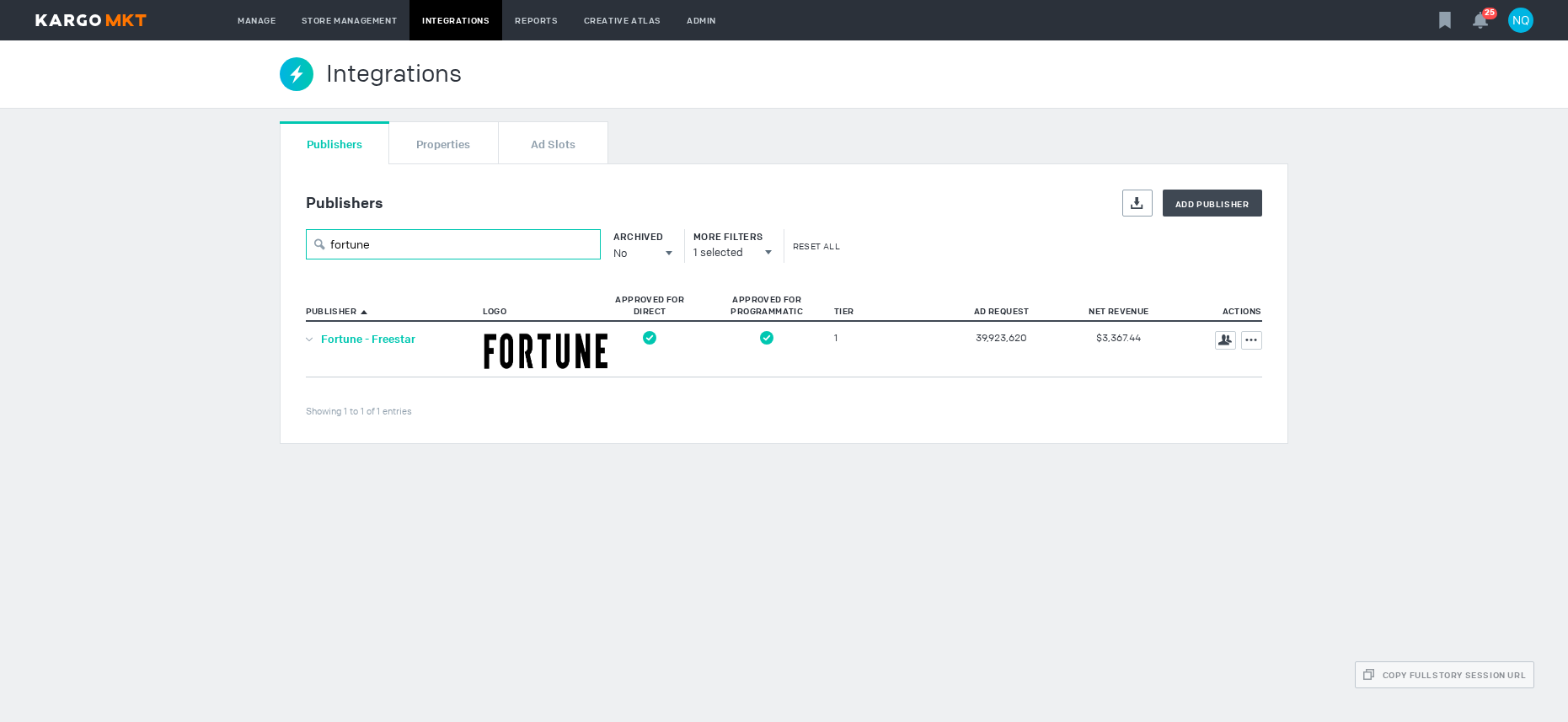 type on "fortune" 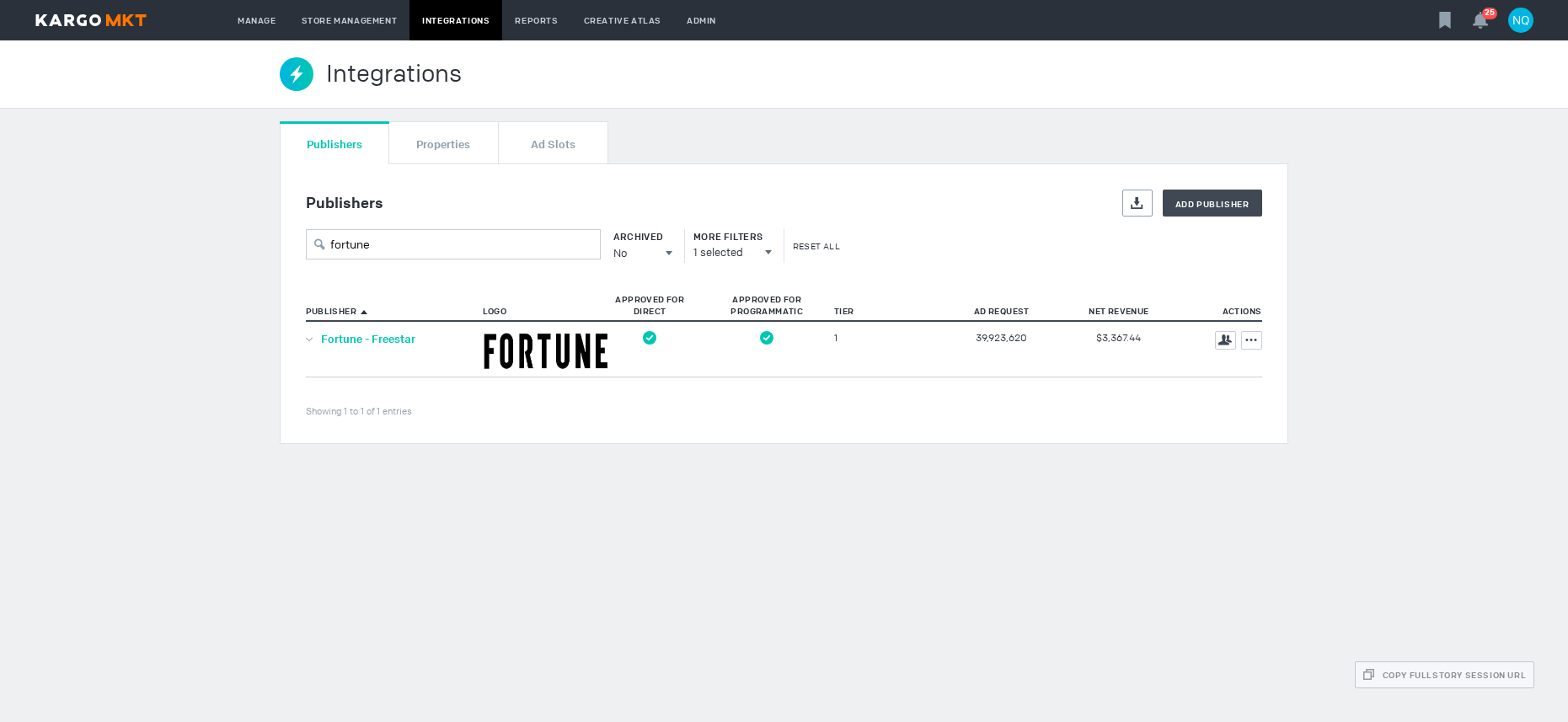 click on "Fortune - Freestar" at bounding box center [368, 339] 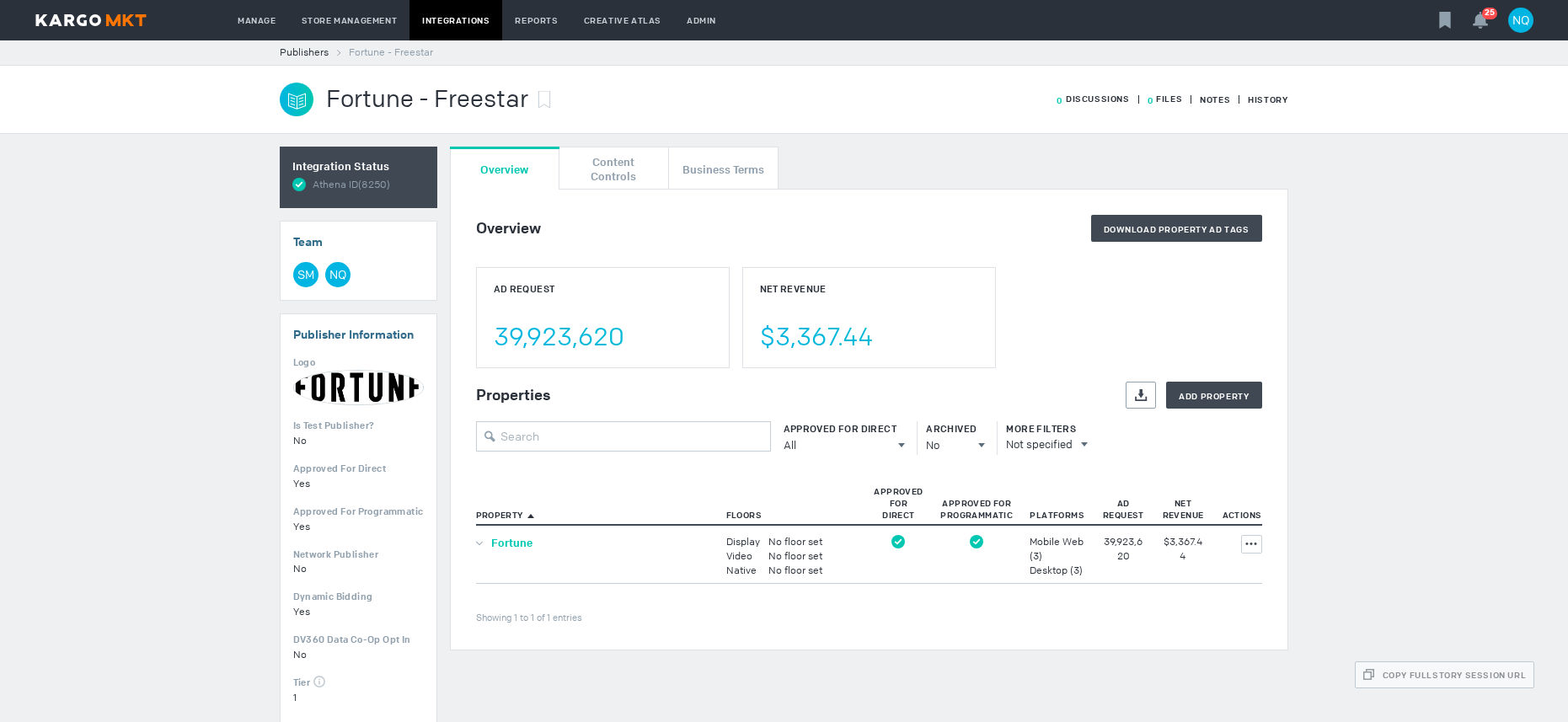 click on "Fortune" at bounding box center [511, 543] 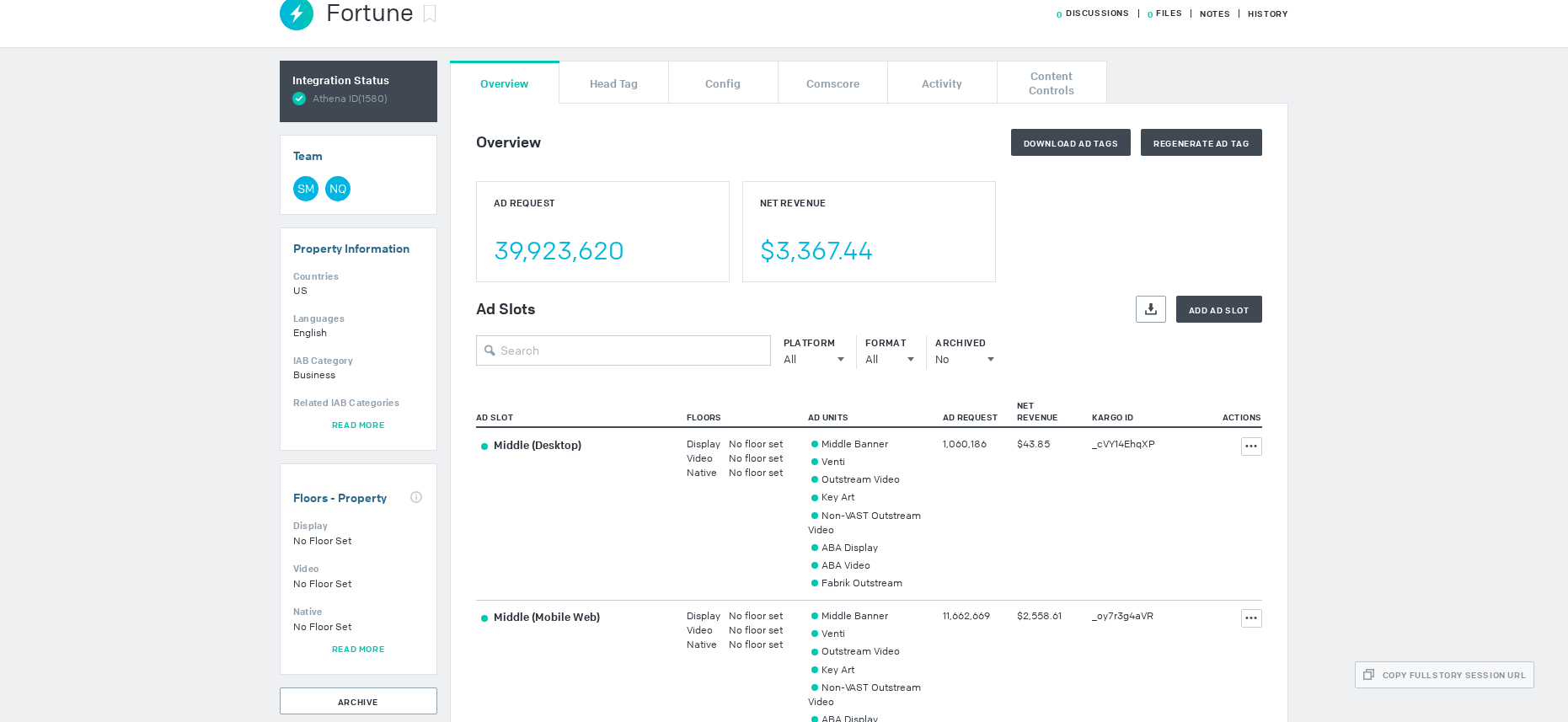 scroll, scrollTop: 0, scrollLeft: 0, axis: both 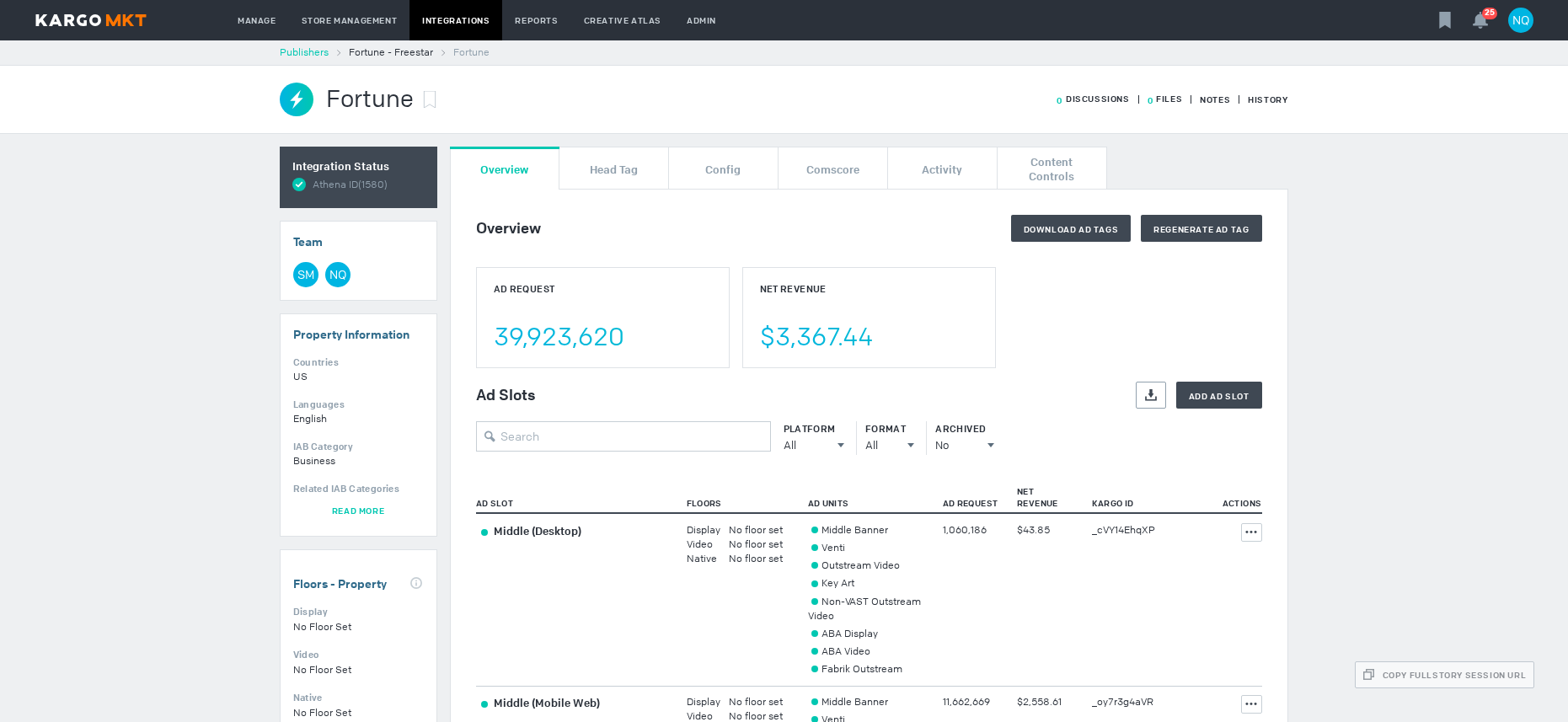 click on "Publishers" at bounding box center [304, 52] 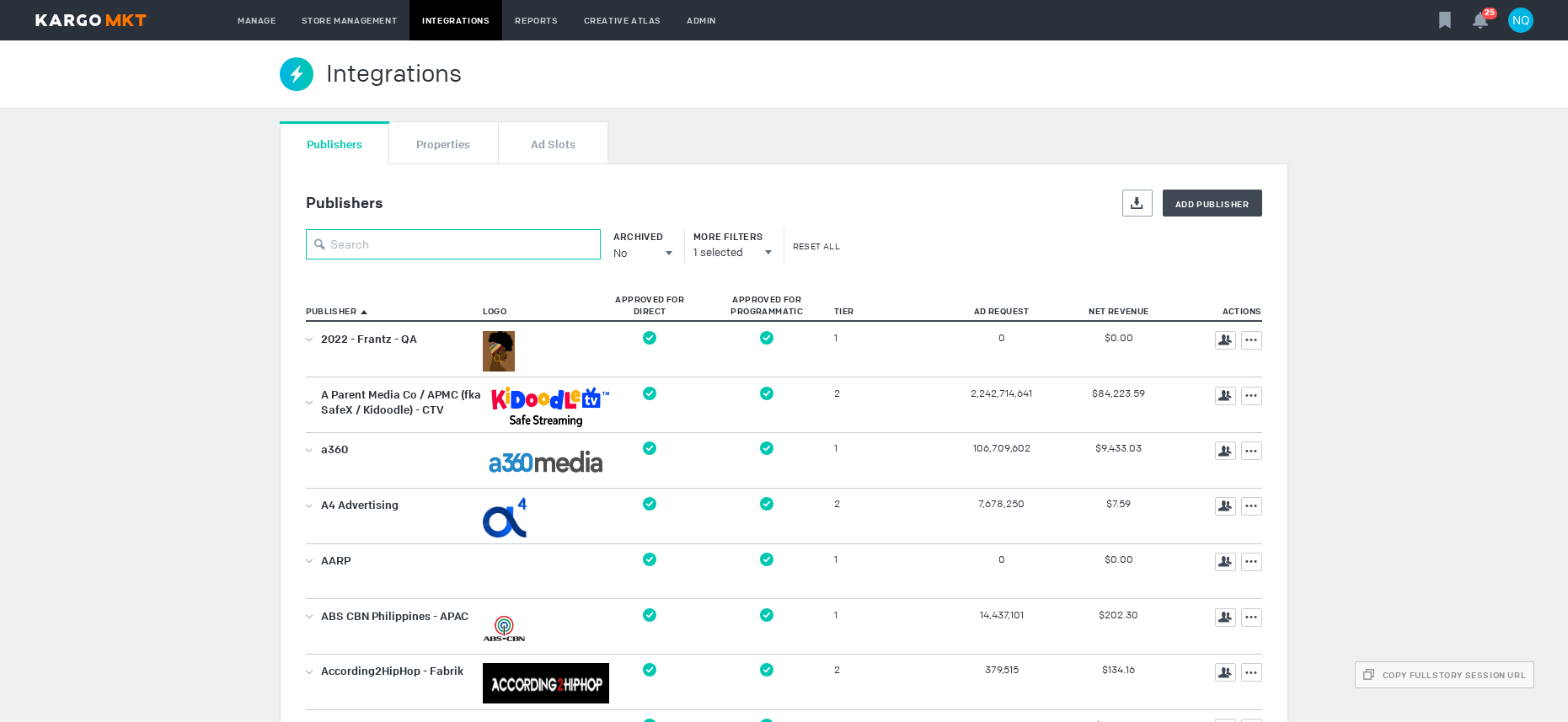 click at bounding box center (453, 244) 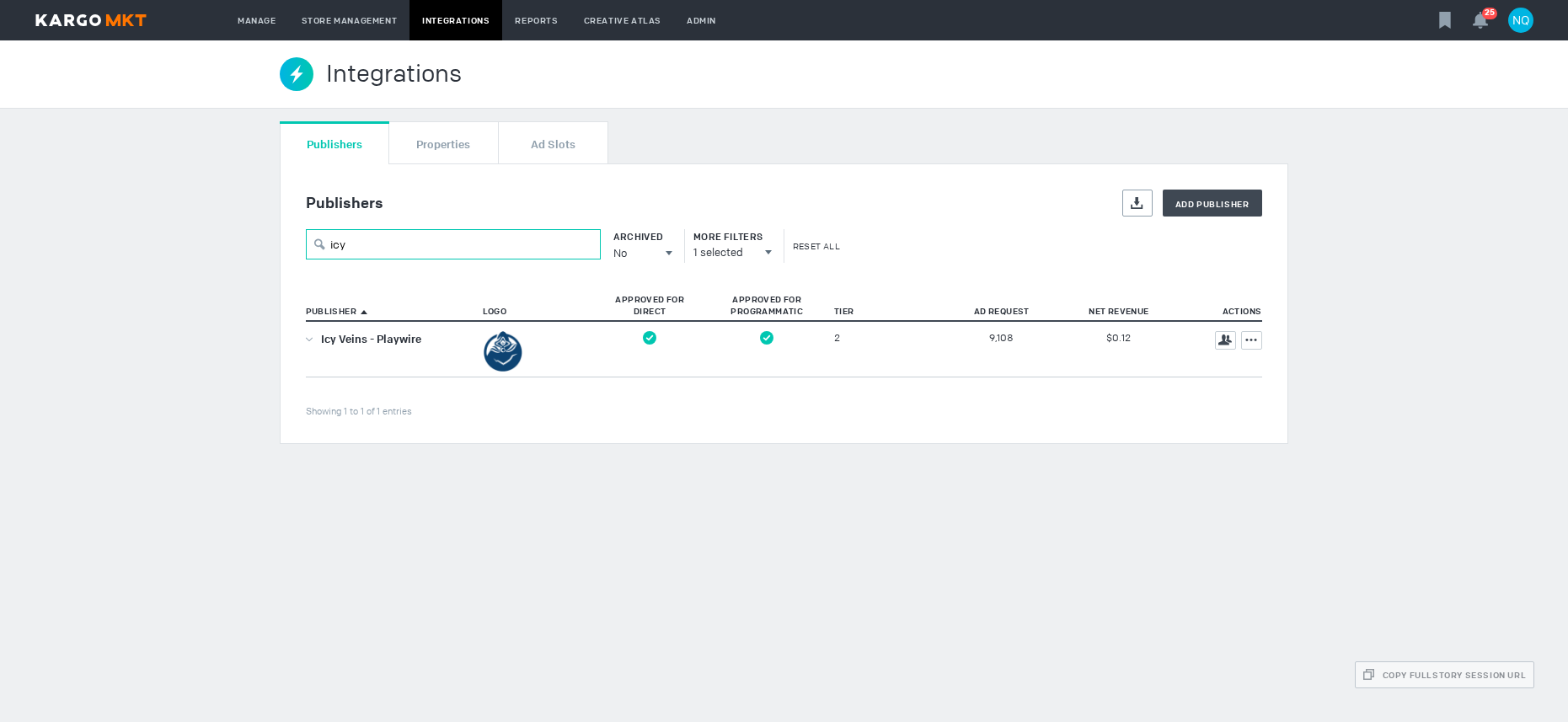 click on "icy" at bounding box center (453, 244) 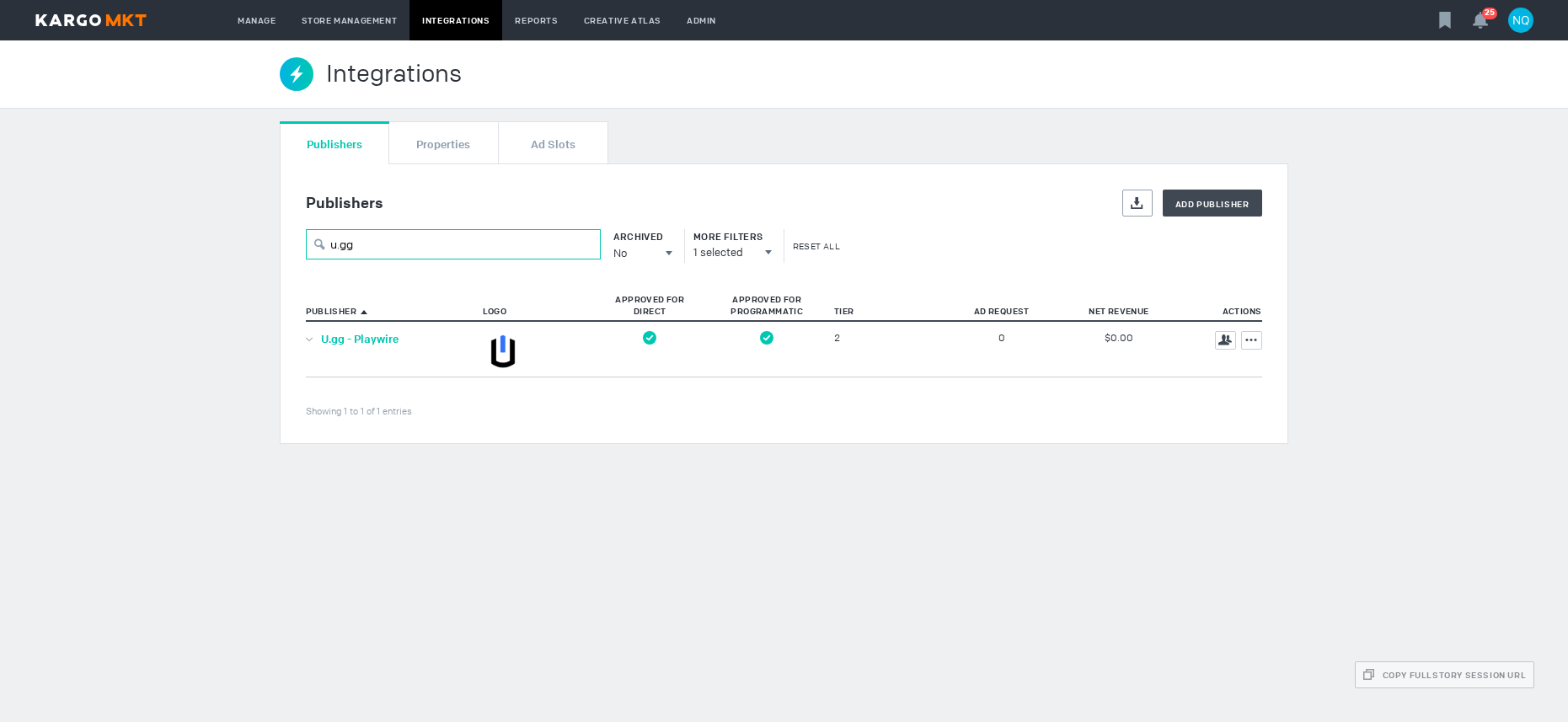 type on "u.gg" 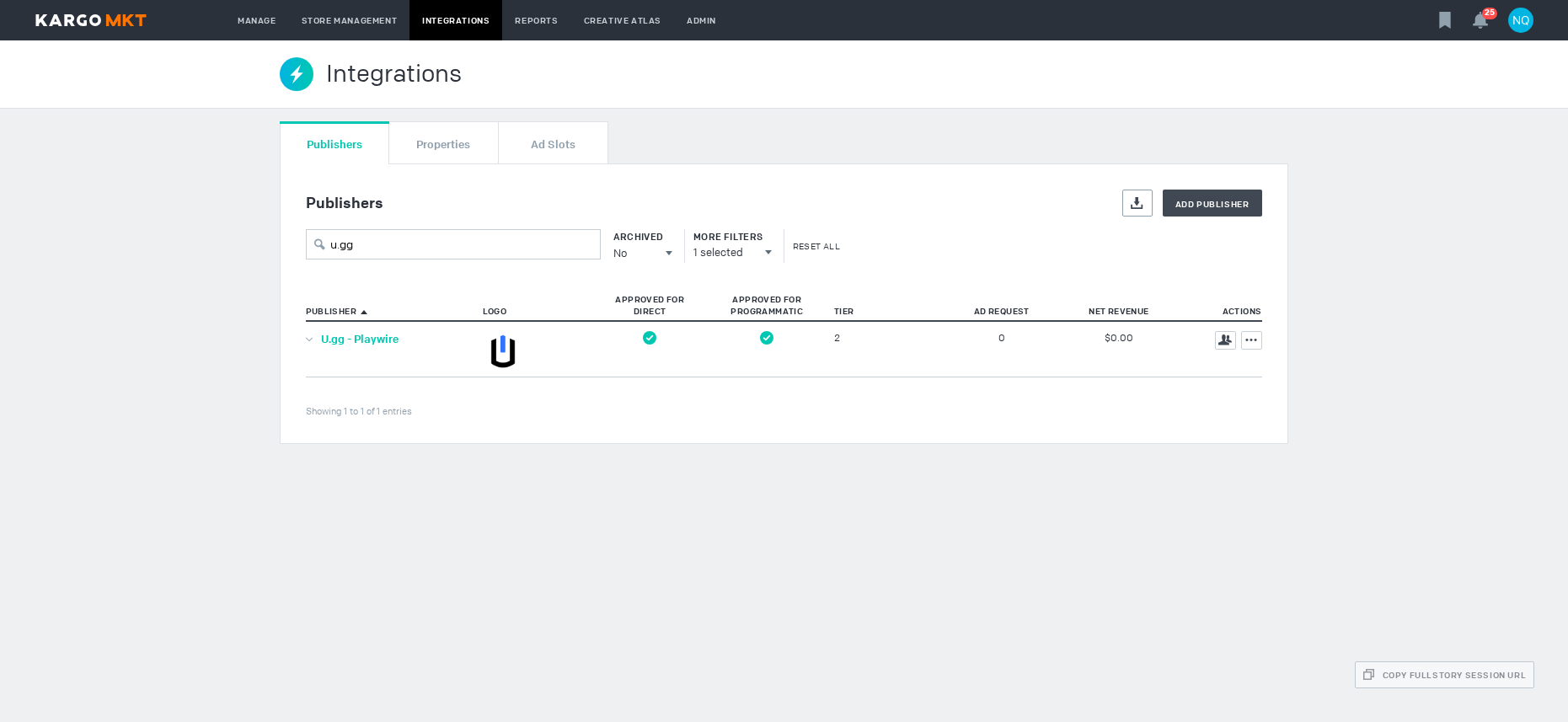 click on "U.gg - Playwire" at bounding box center (360, 339) 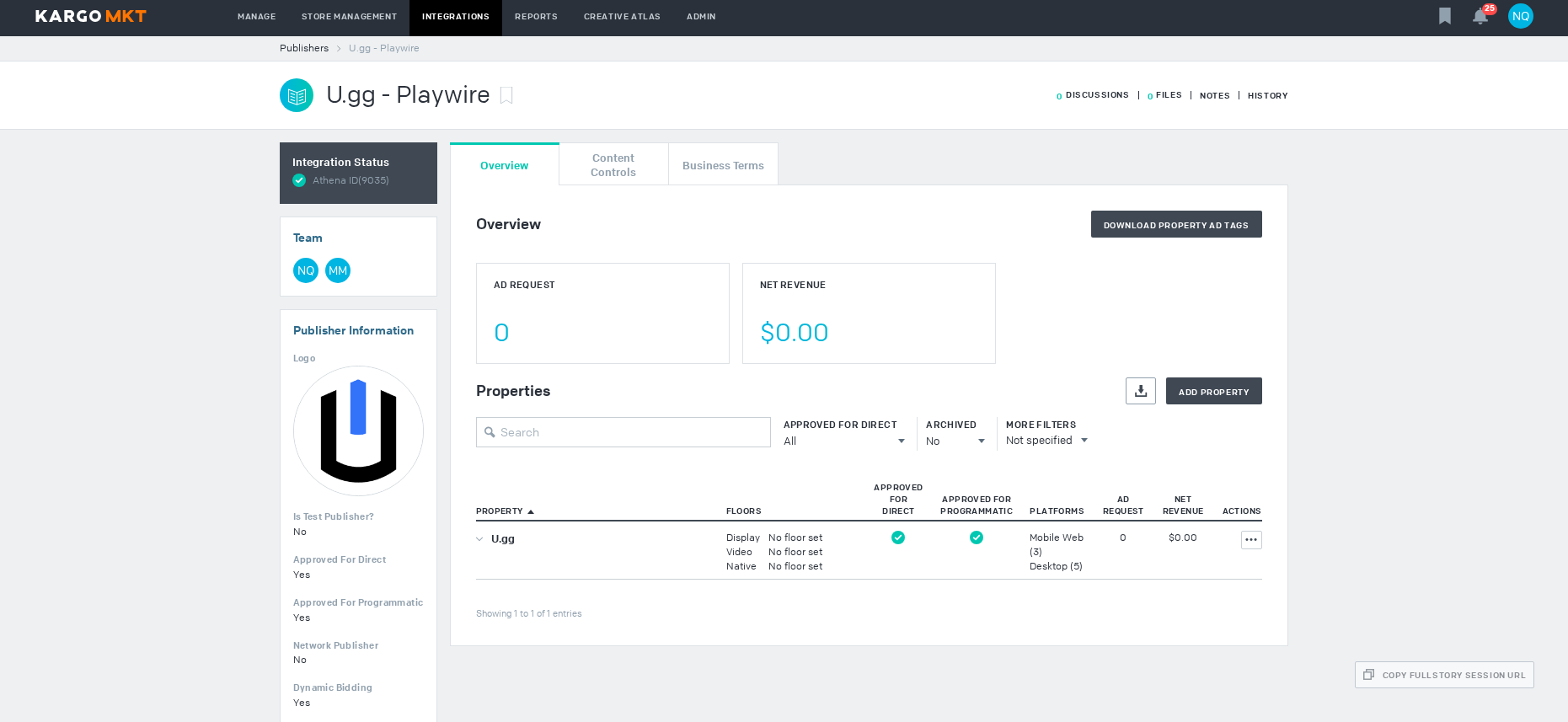 scroll, scrollTop: 7, scrollLeft: 0, axis: vertical 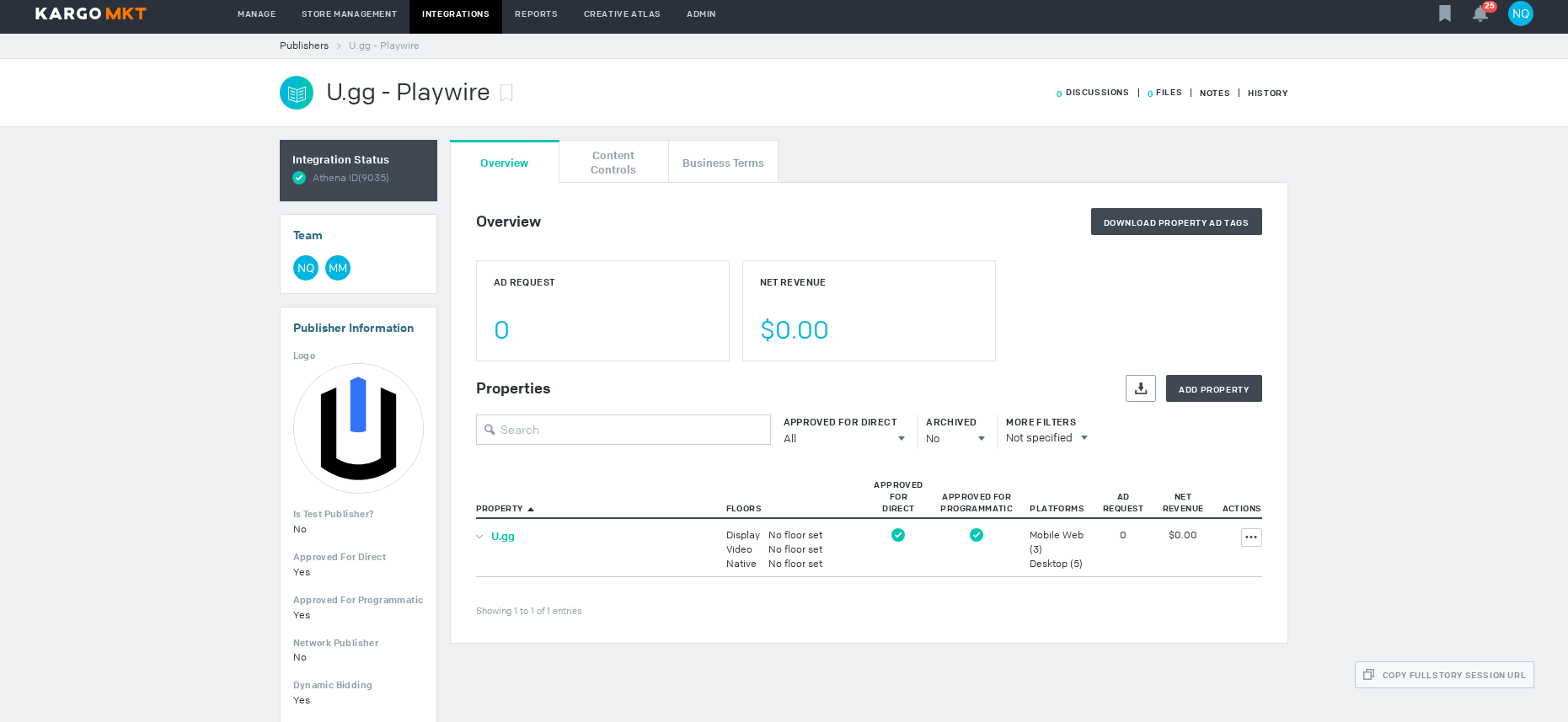 click on "U.gg" at bounding box center [503, 536] 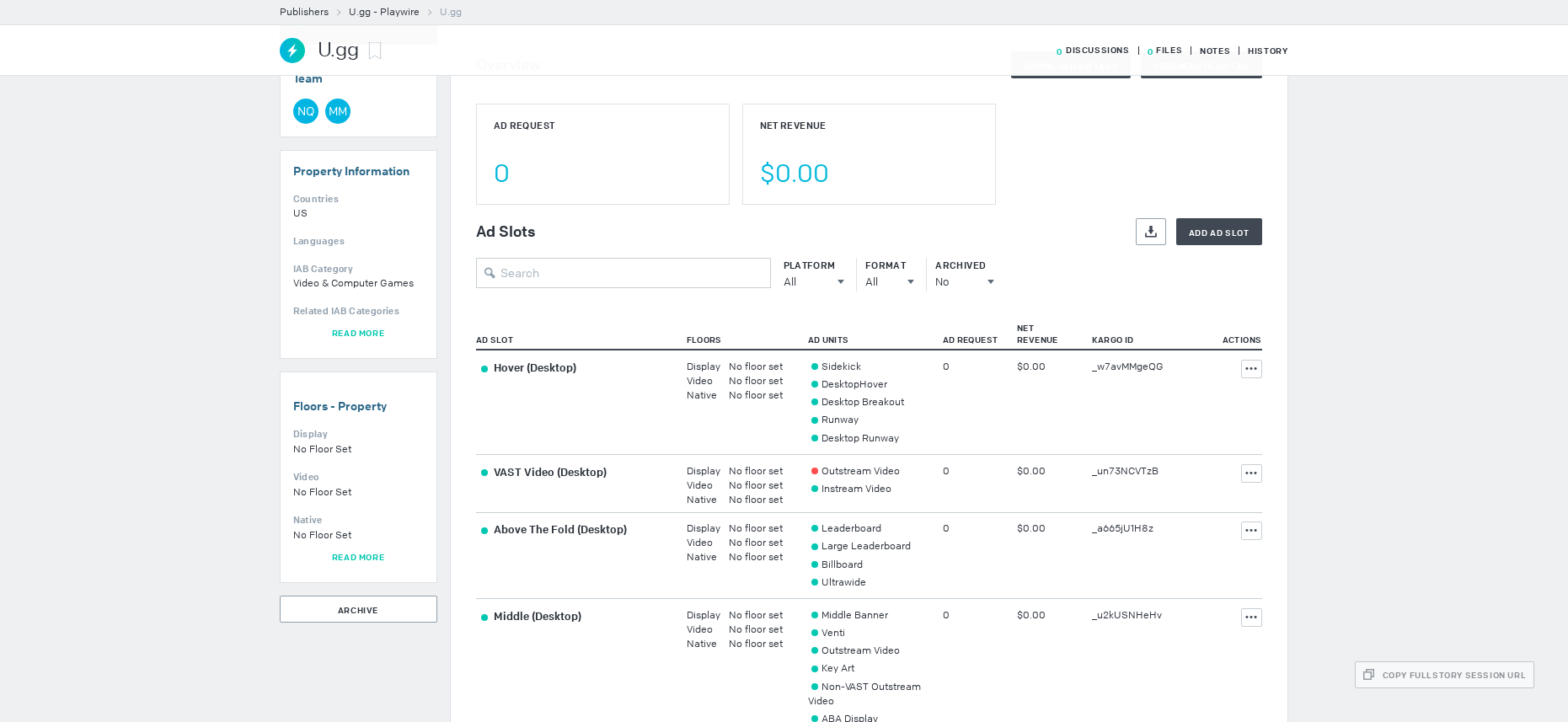 scroll, scrollTop: 0, scrollLeft: 0, axis: both 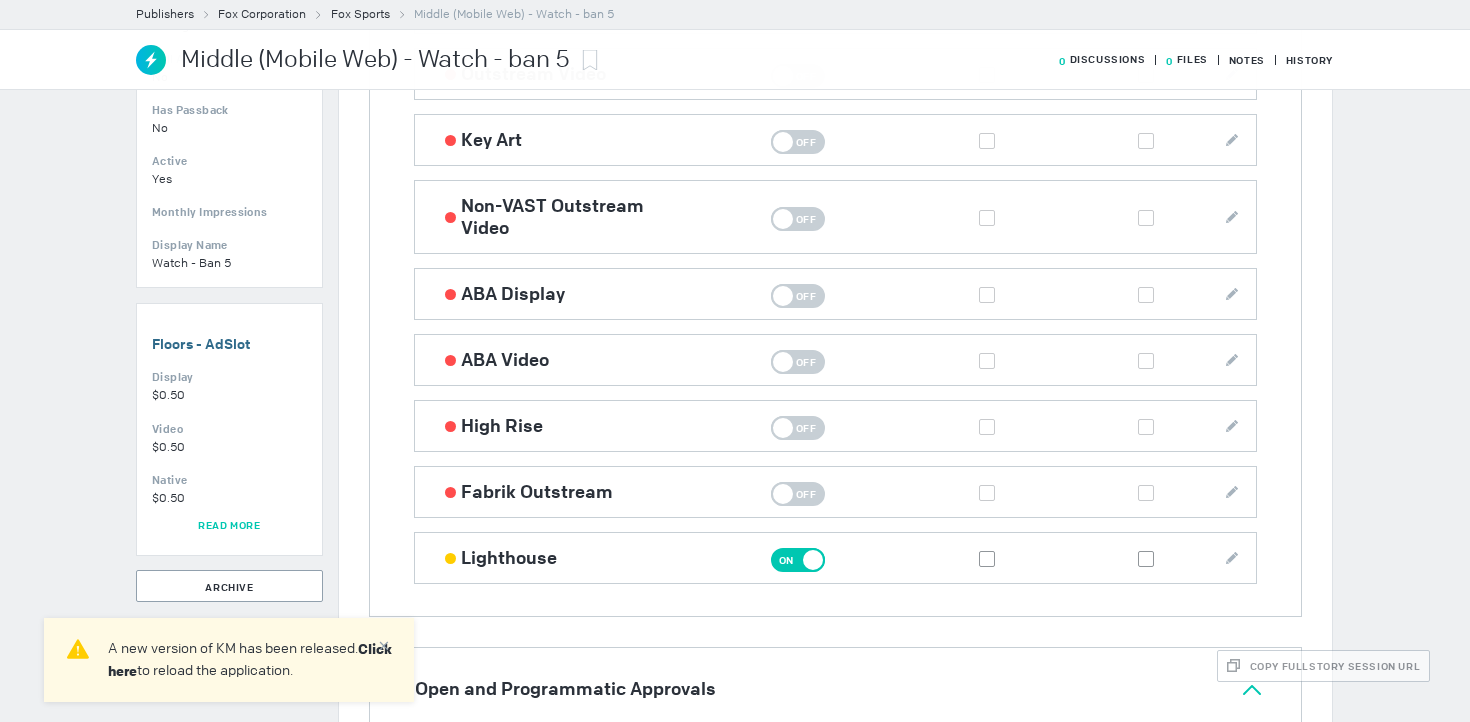 click on "On Off" at bounding box center (798, 560) 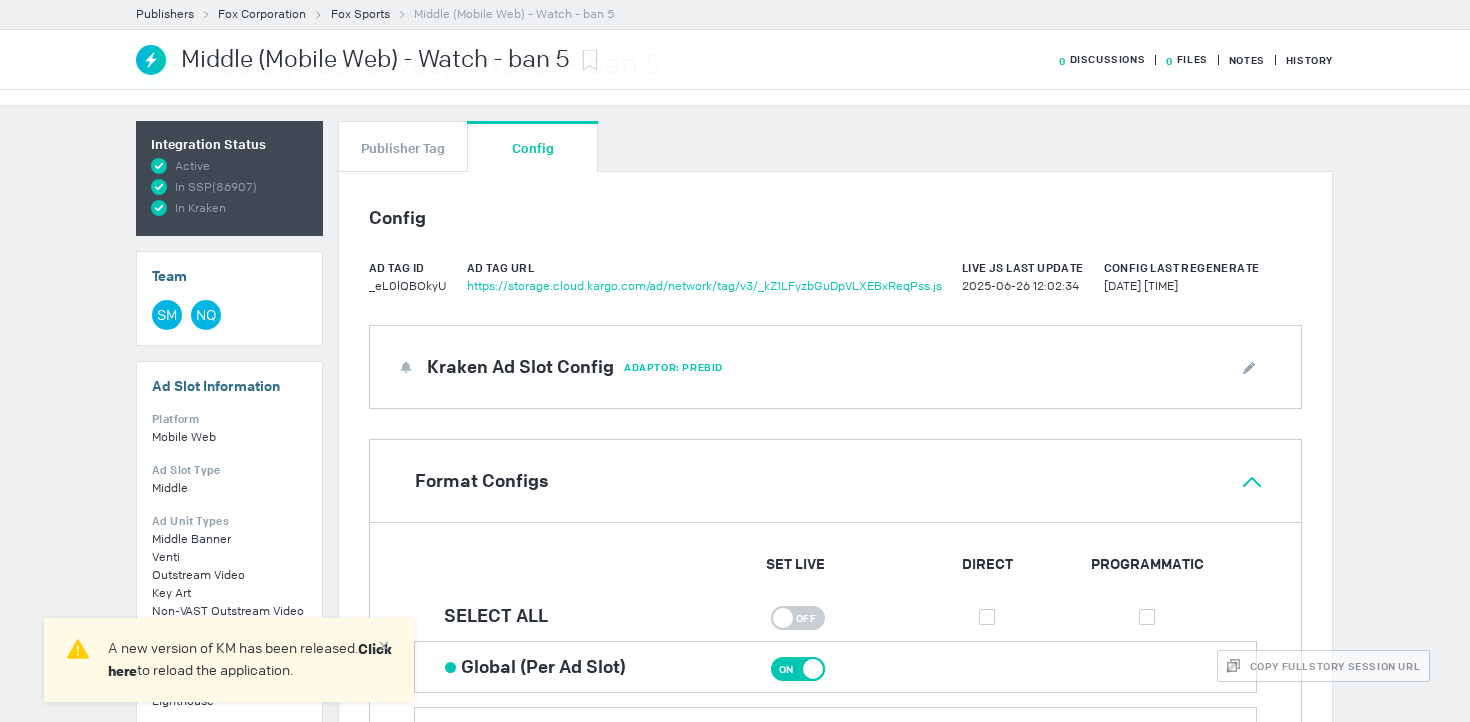 scroll, scrollTop: 197, scrollLeft: 0, axis: vertical 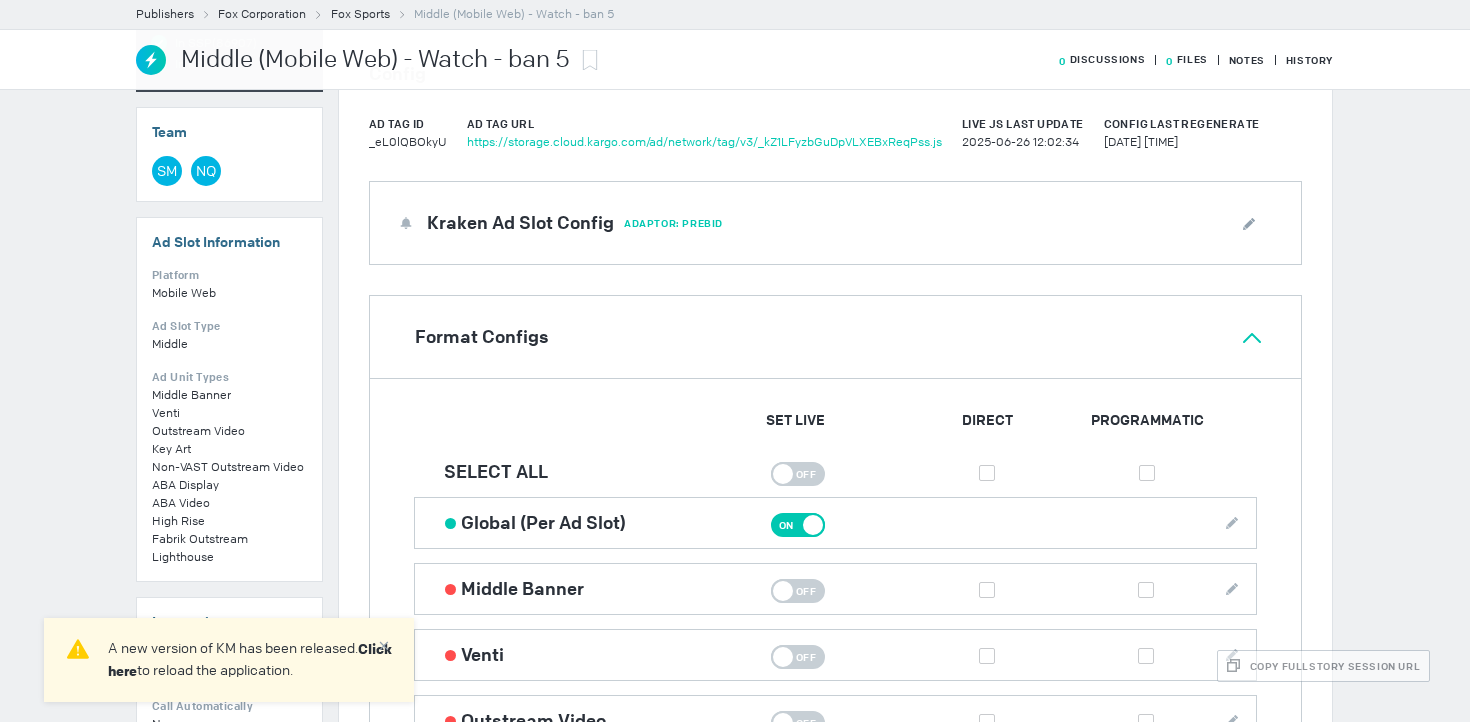 click on "On Off" at bounding box center (798, 525) 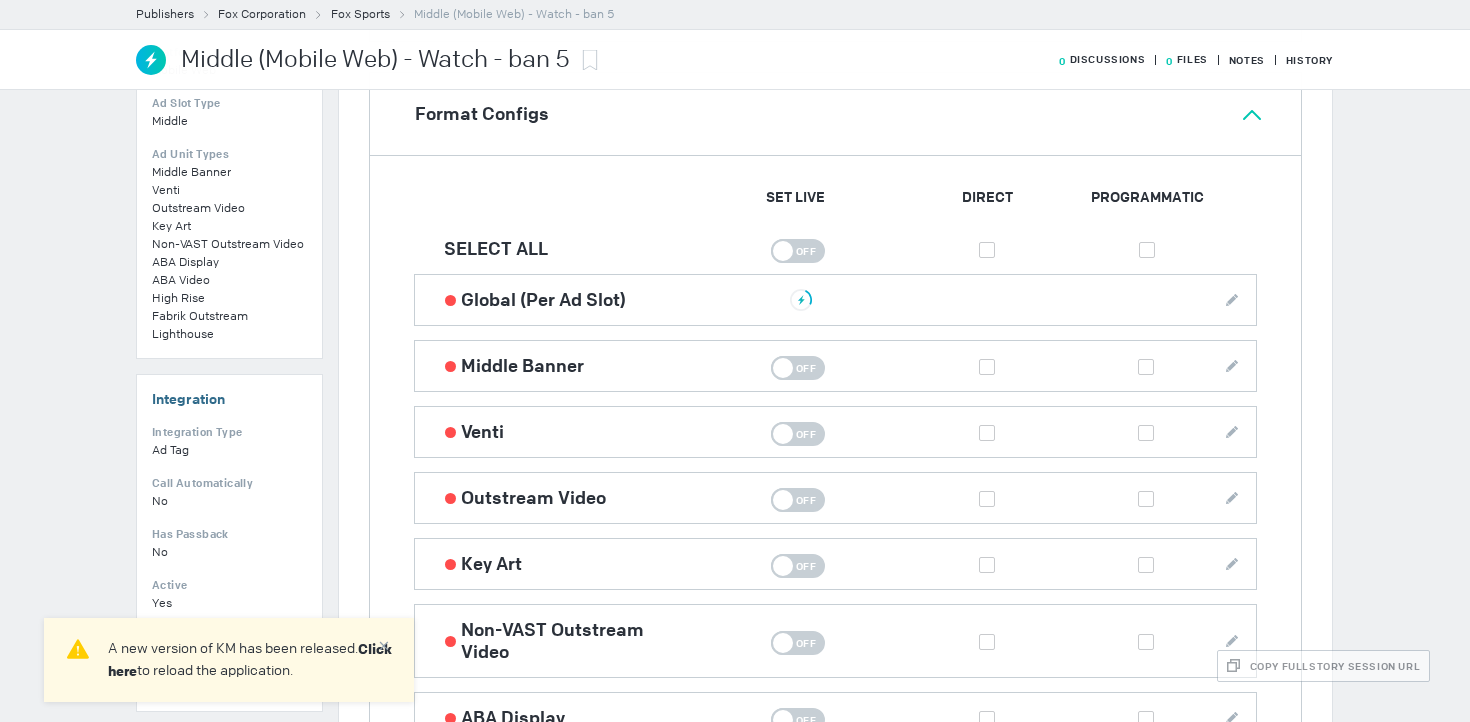 scroll, scrollTop: 503, scrollLeft: 0, axis: vertical 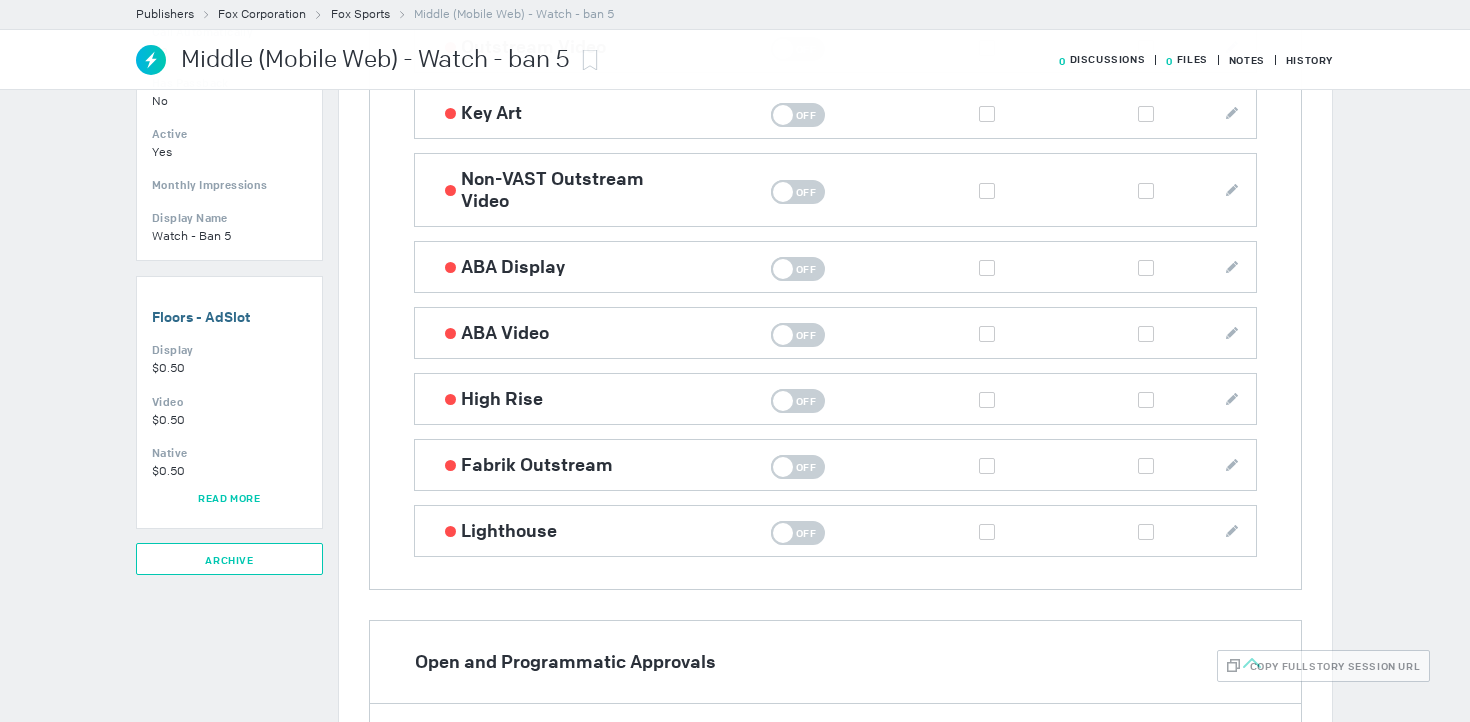 click on "Archive" at bounding box center (229, 559) 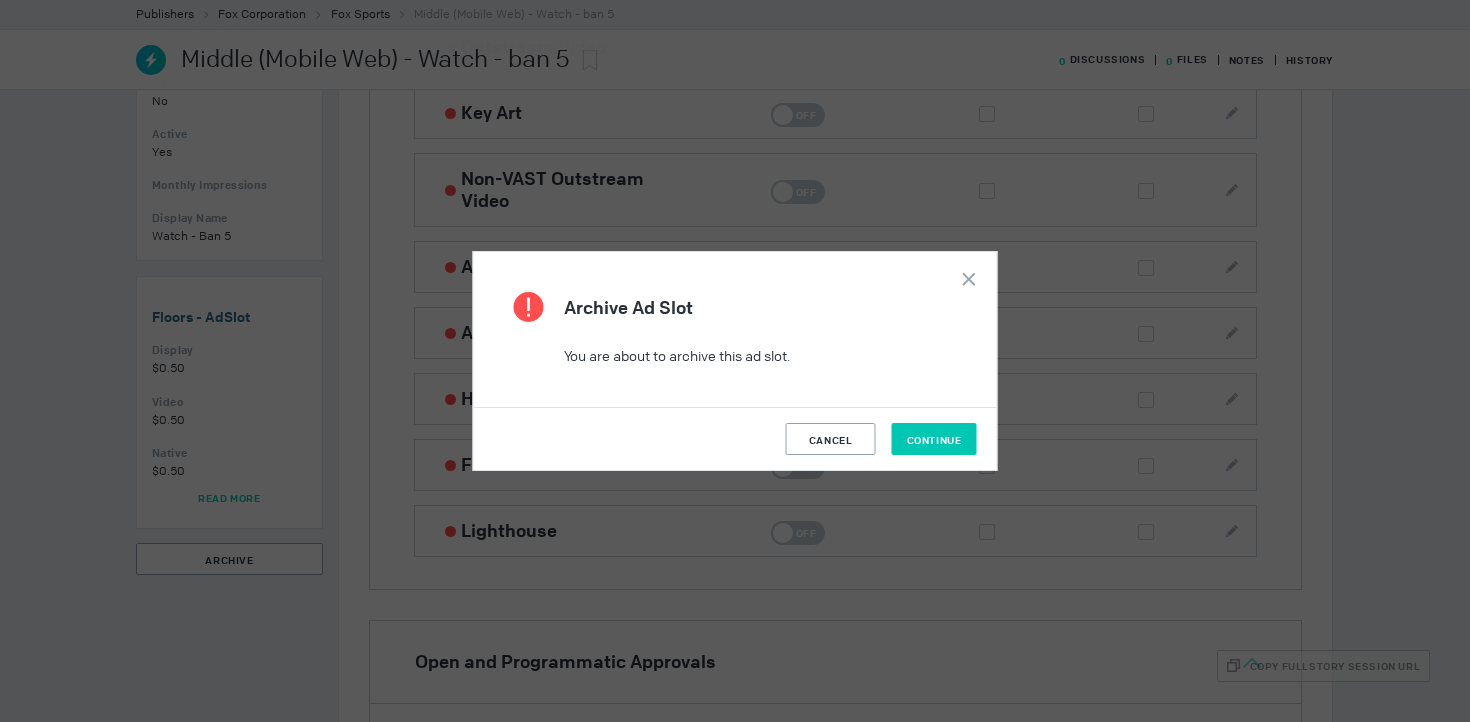 click on "Continue" at bounding box center [934, 440] 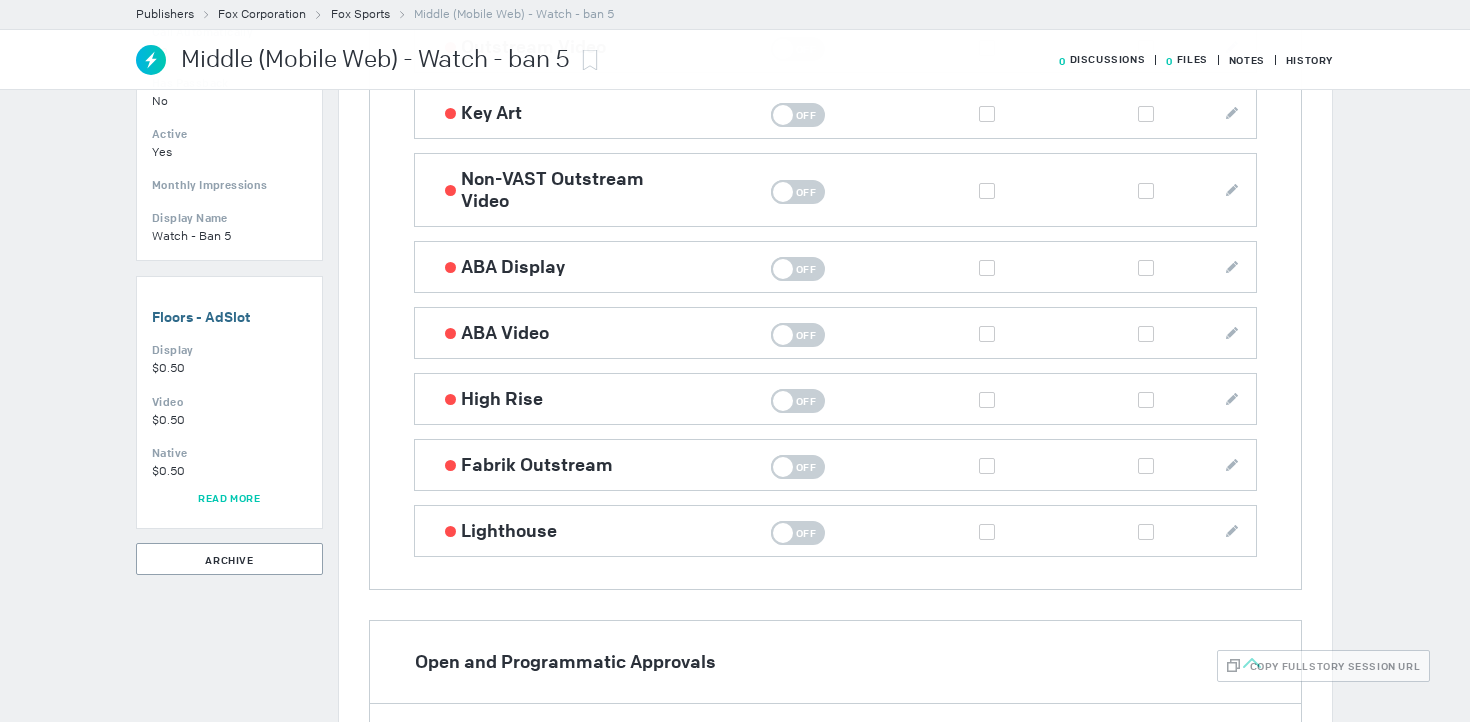 scroll, scrollTop: 850, scrollLeft: 0, axis: vertical 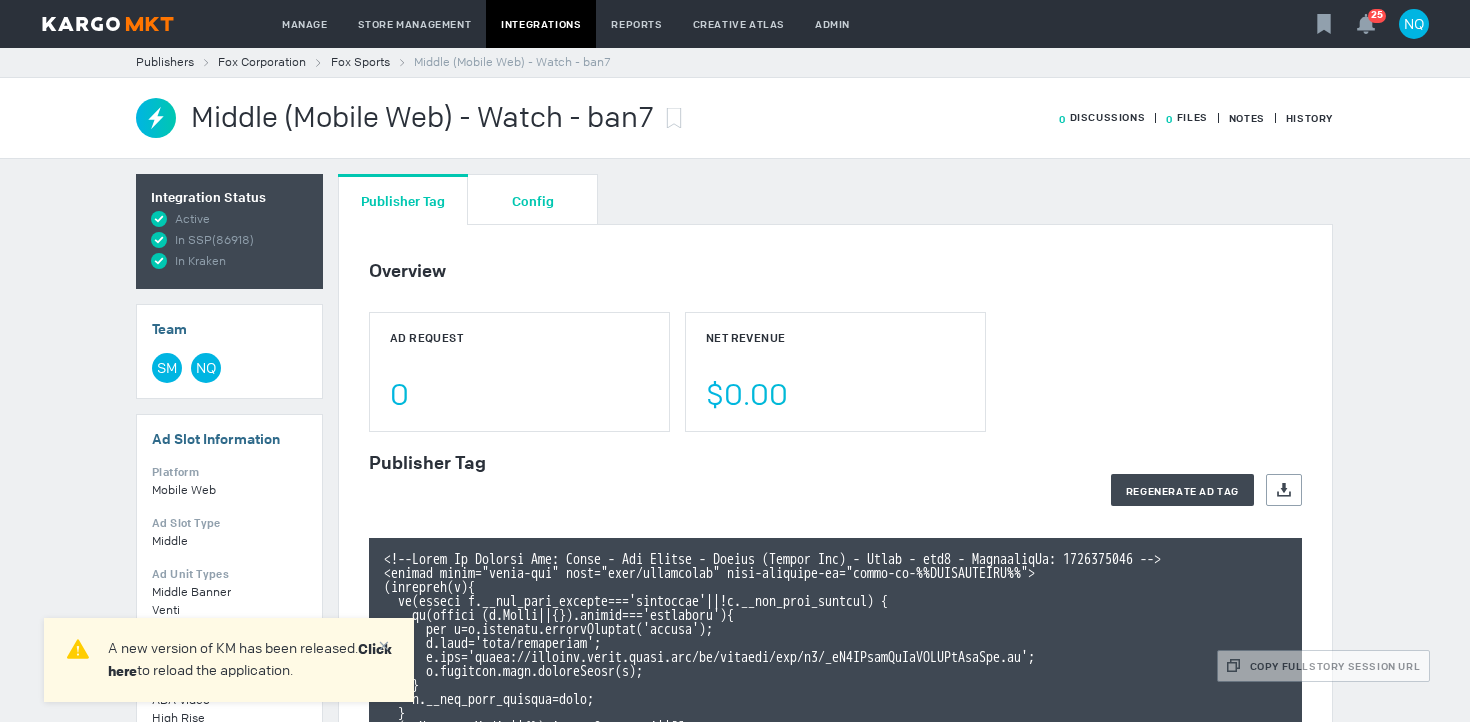 click on "Config" at bounding box center (533, 200) 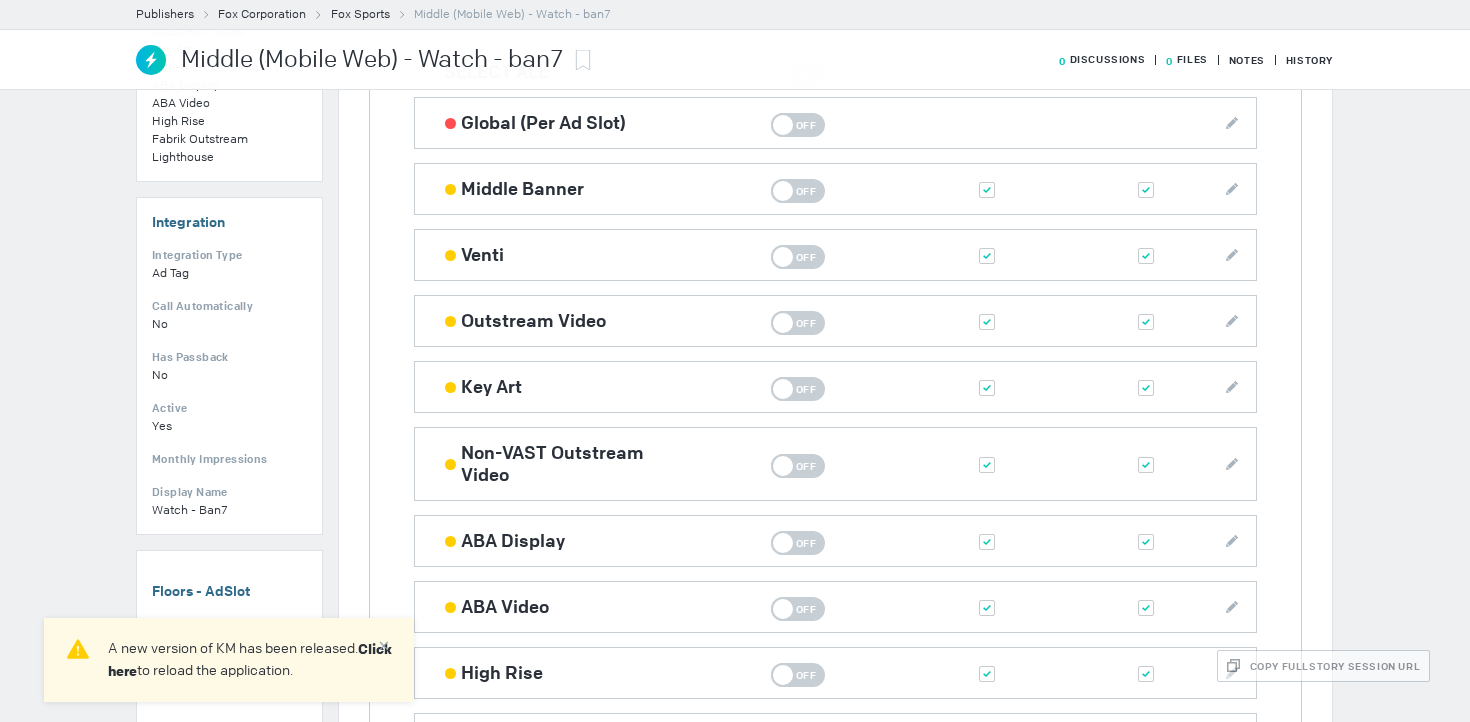 scroll, scrollTop: 605, scrollLeft: 0, axis: vertical 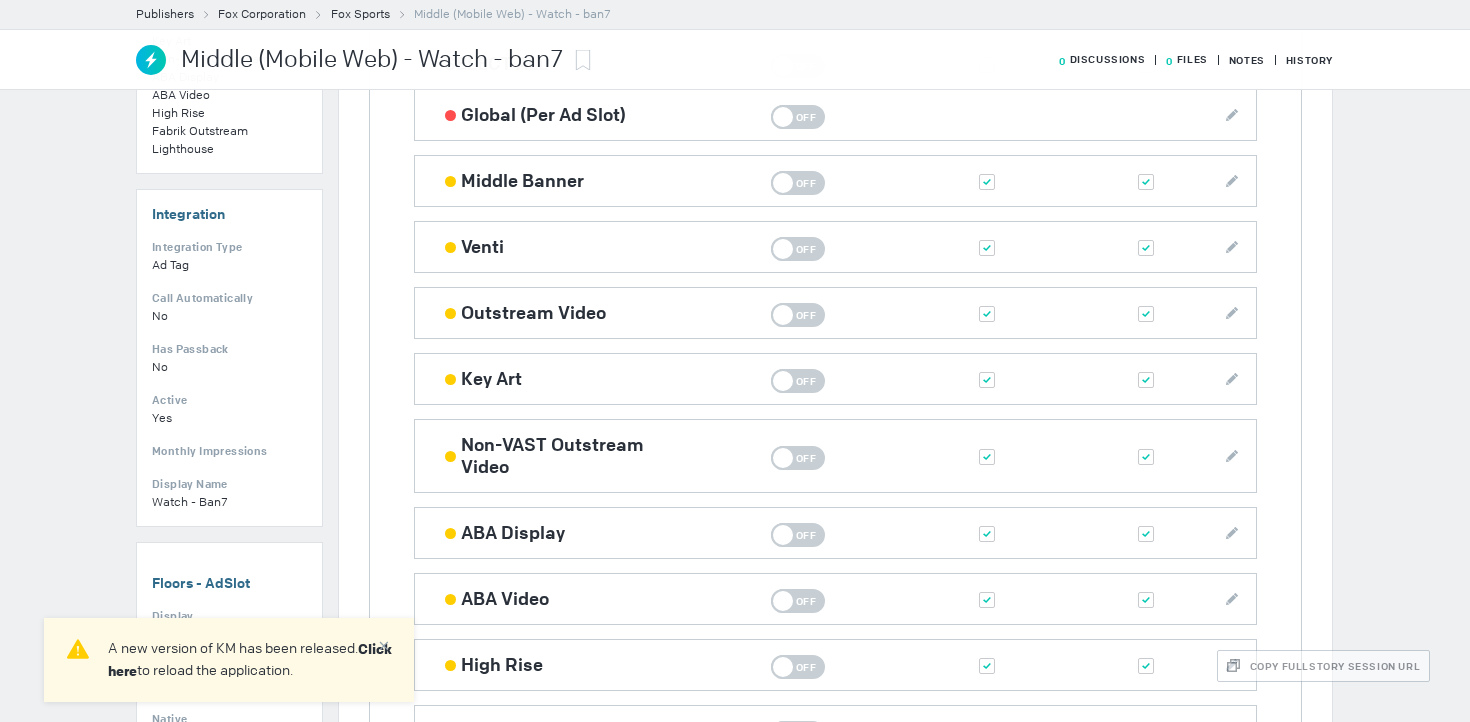 click on "Off" at bounding box center [806, 183] 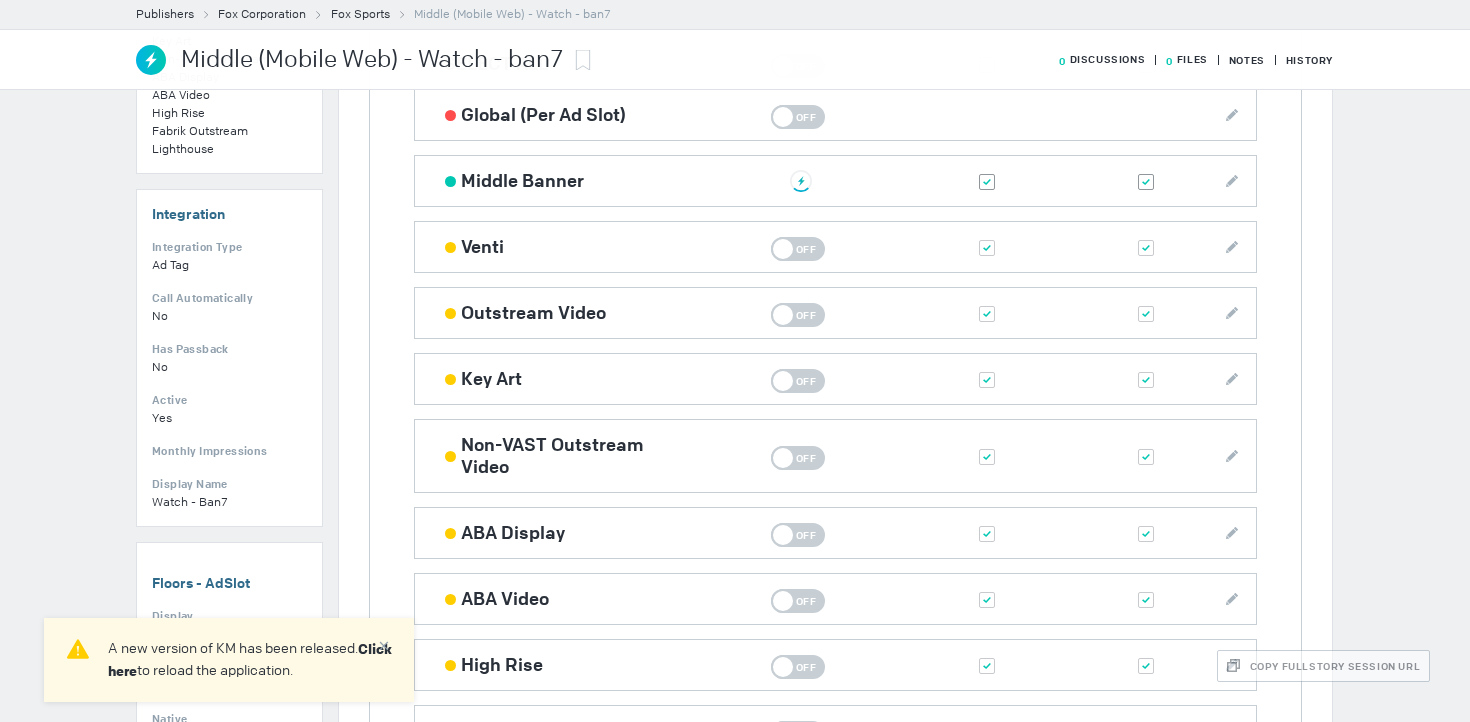 click on "On Off" at bounding box center [798, 249] 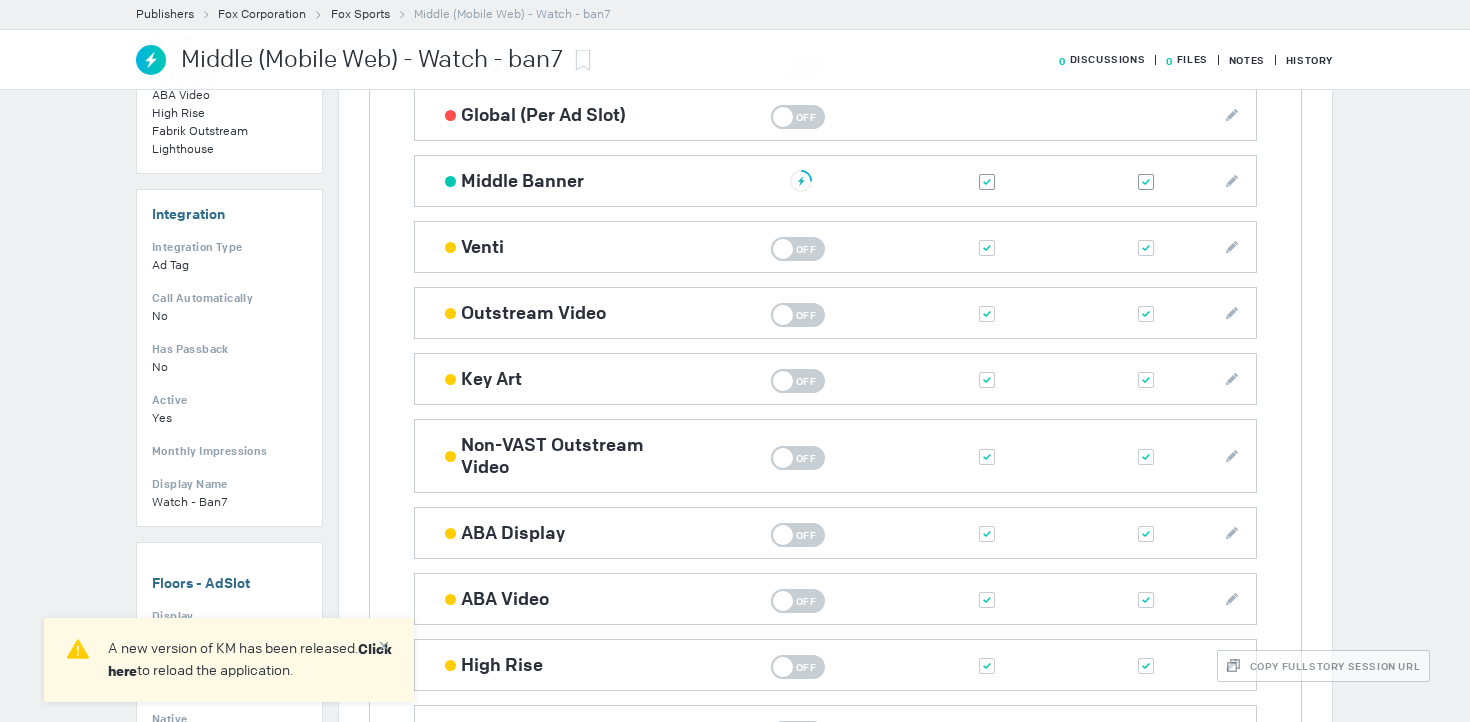 click at bounding box center (0, 0) 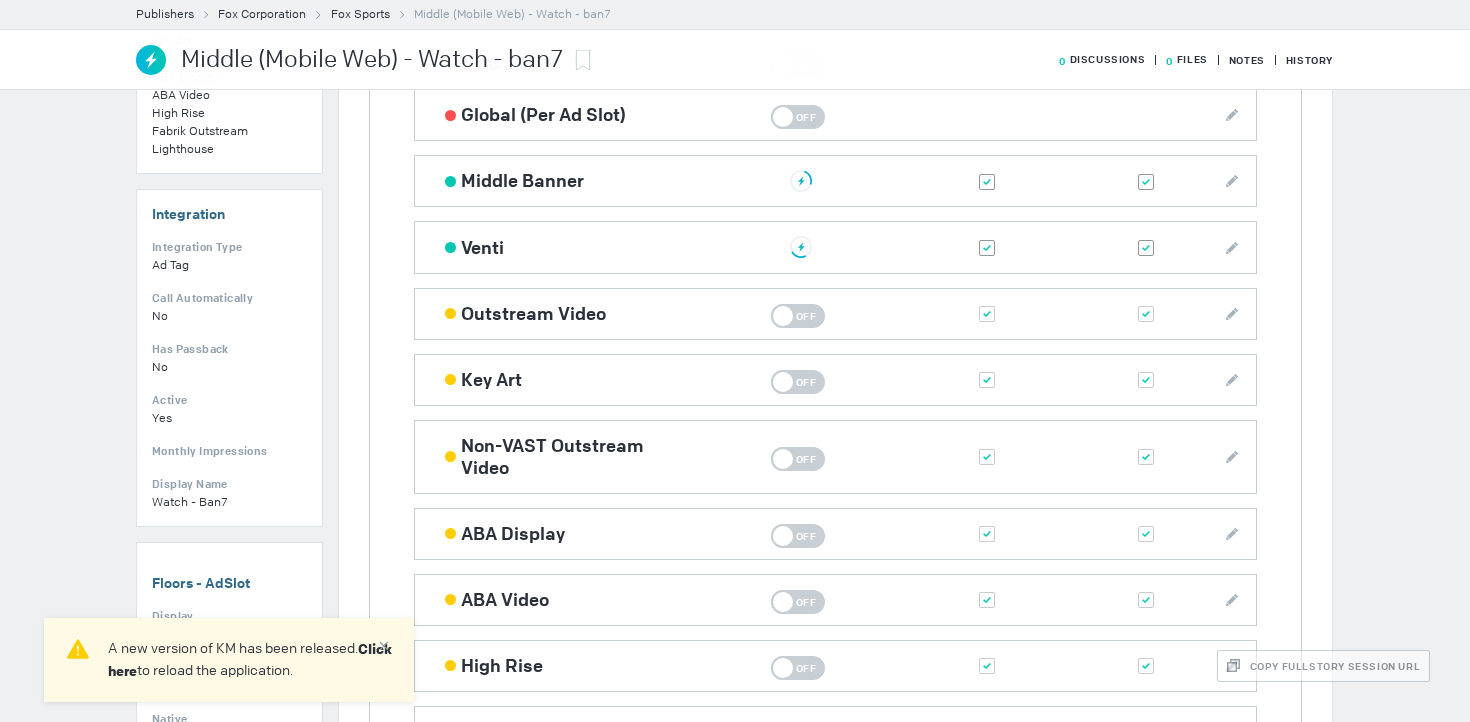 click on "Off" at bounding box center (806, 316) 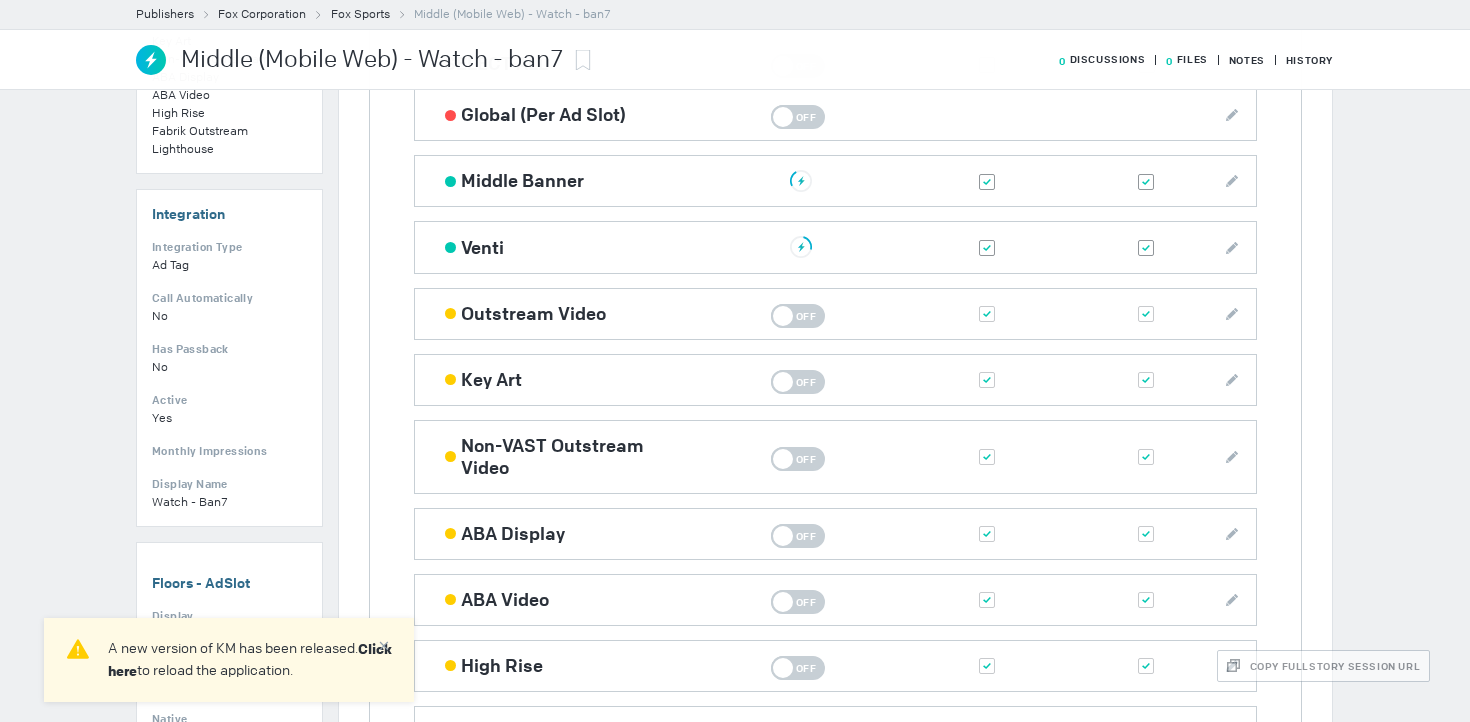 click at bounding box center [0, 0] 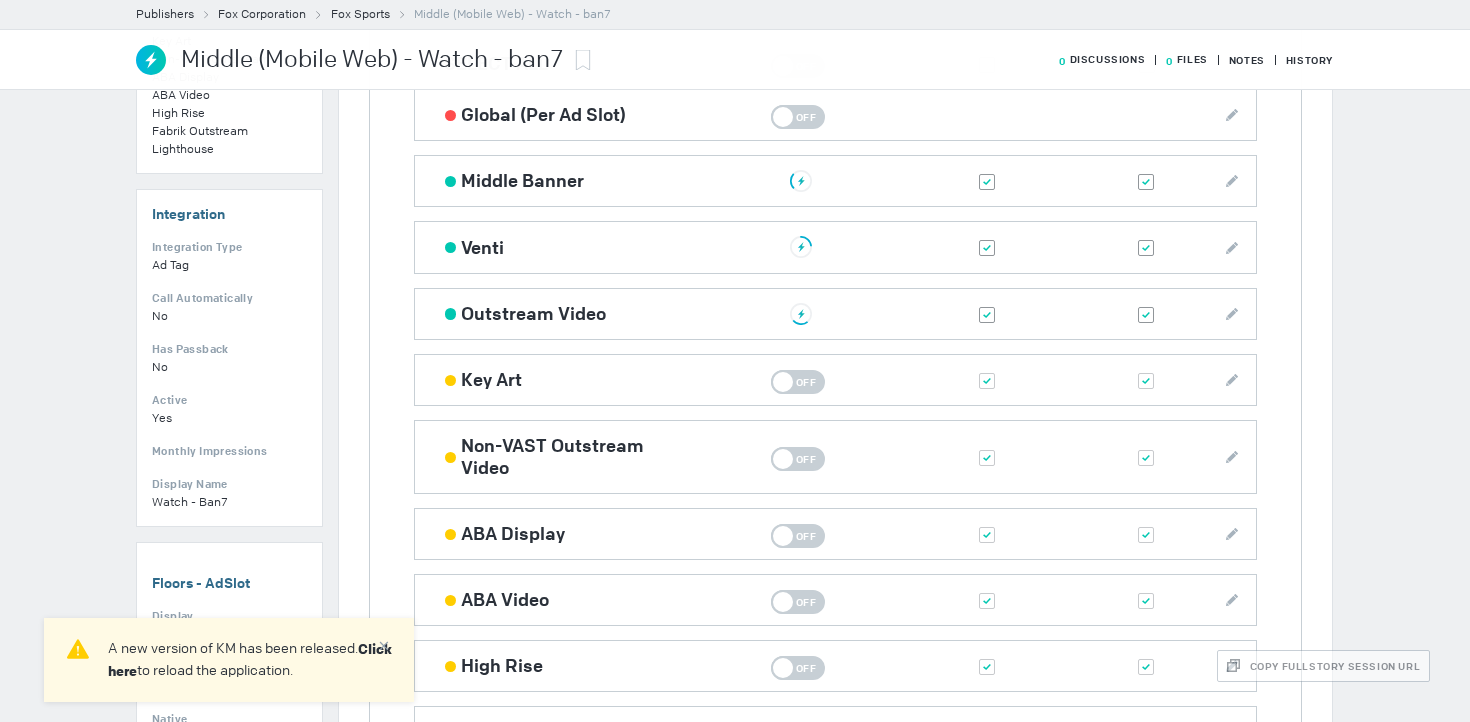 click on "On Off" at bounding box center (798, 382) 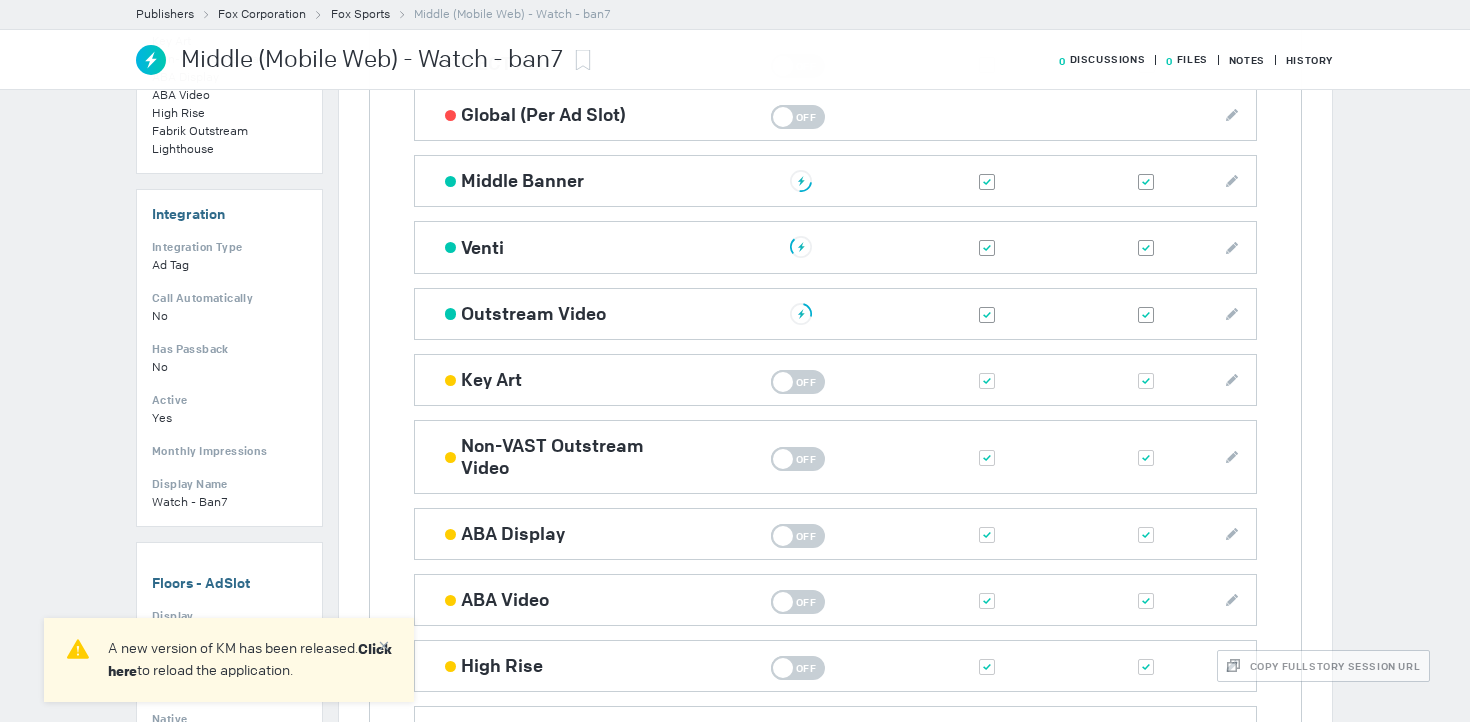 click at bounding box center (0, 0) 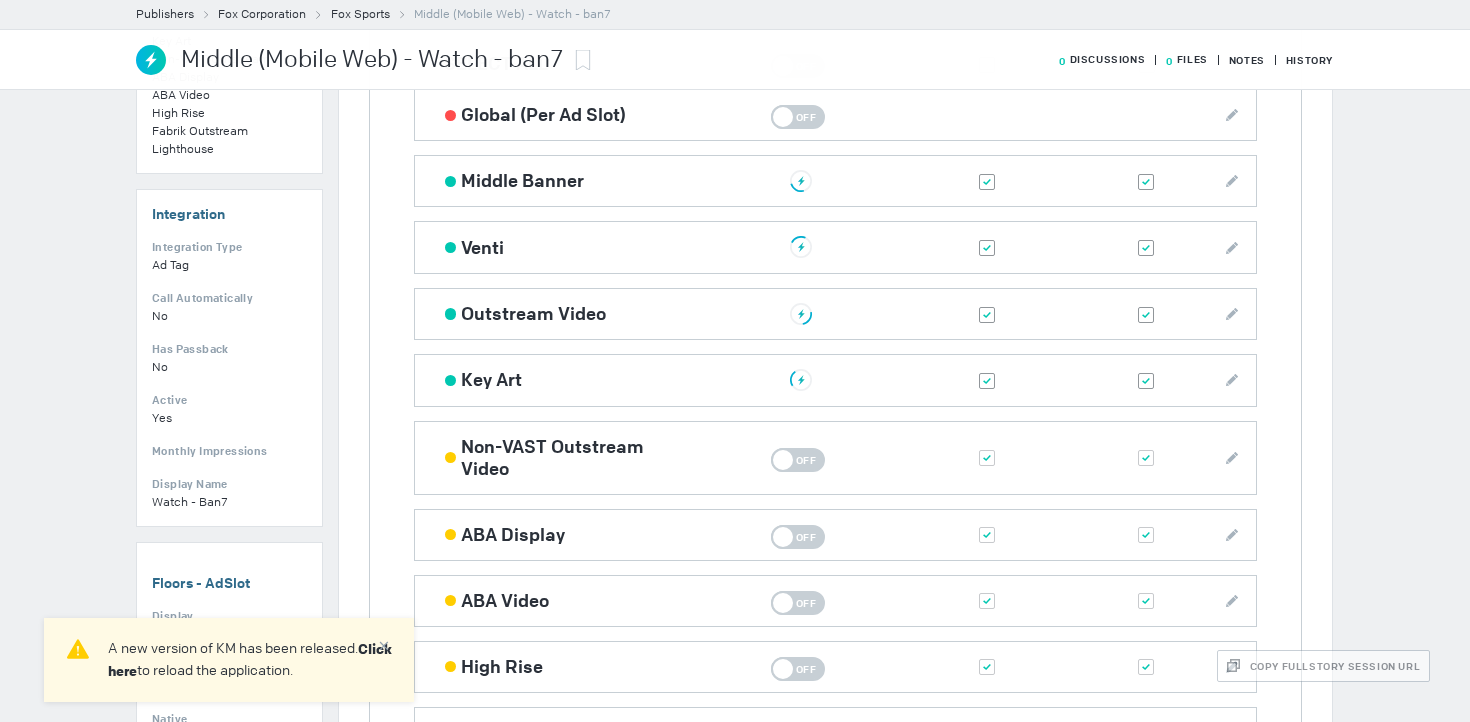 click on "On Off" at bounding box center [798, 460] 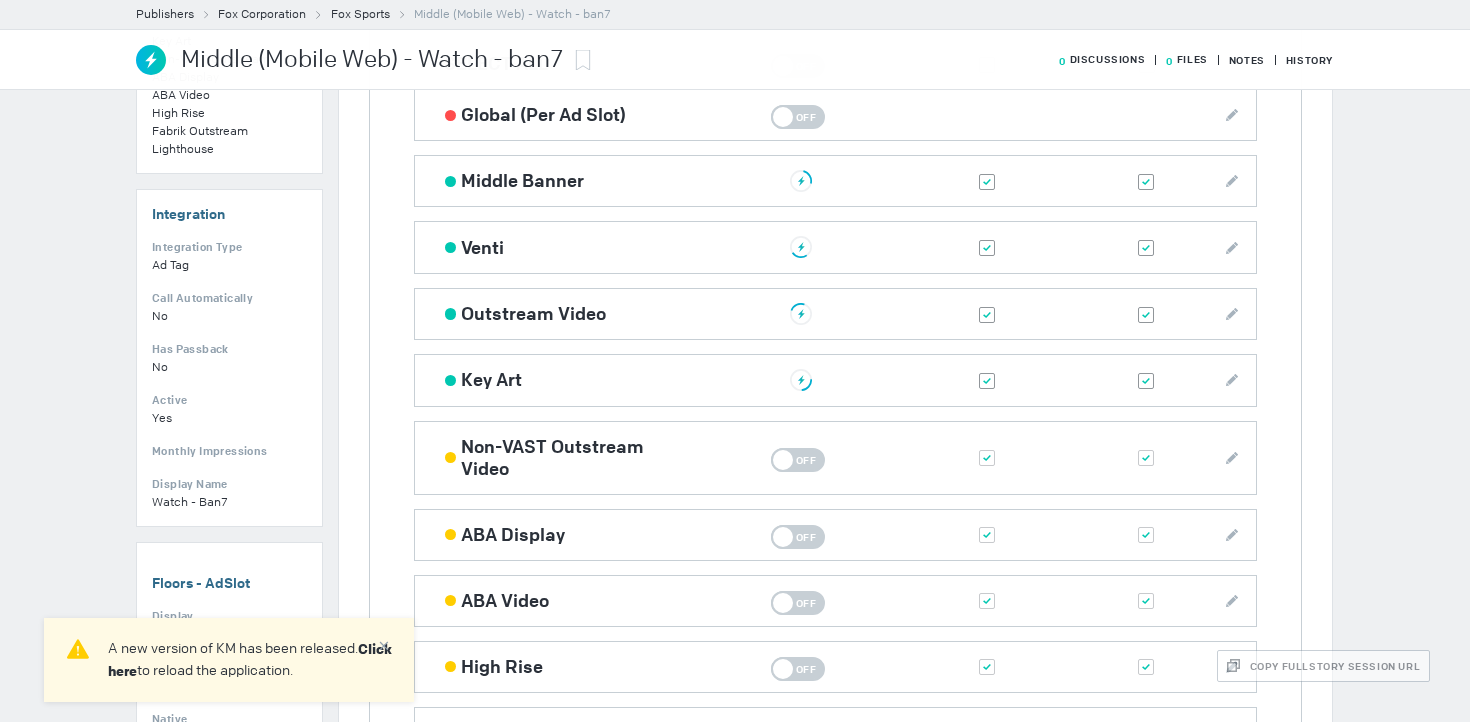 click at bounding box center [0, 0] 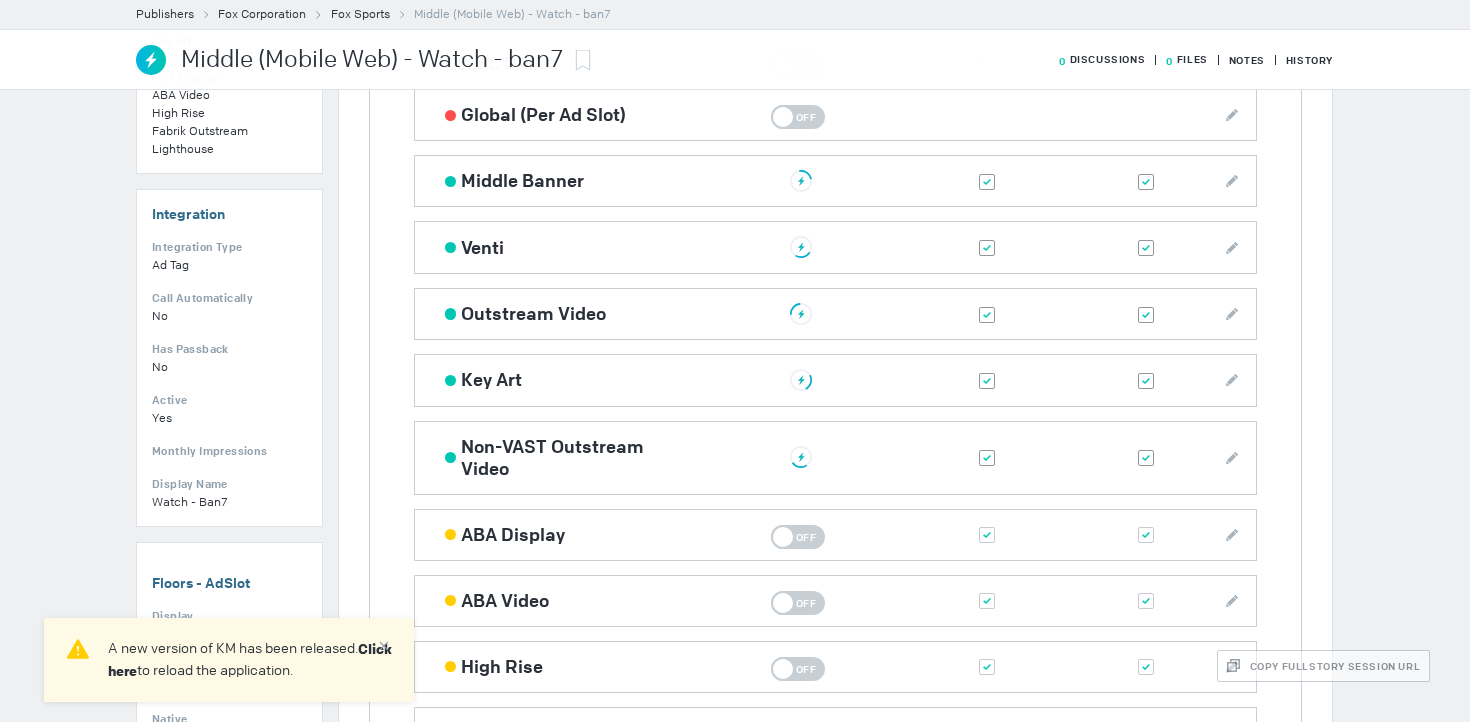 click on "Integration Status 'ABA Display' is LIVE WITHOUT APPROVALS ABA Display On Off" at bounding box center [835, 535] 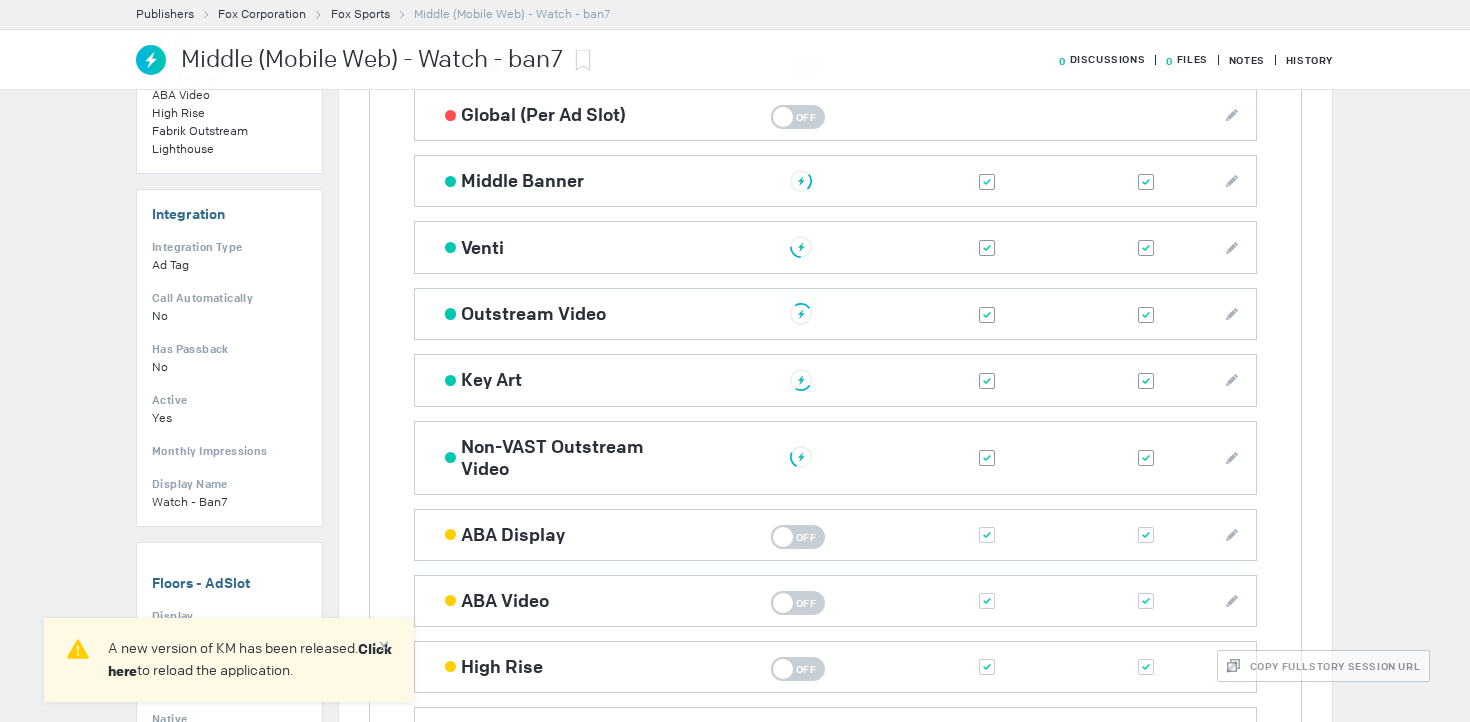 click on "On Off" at bounding box center (798, 537) 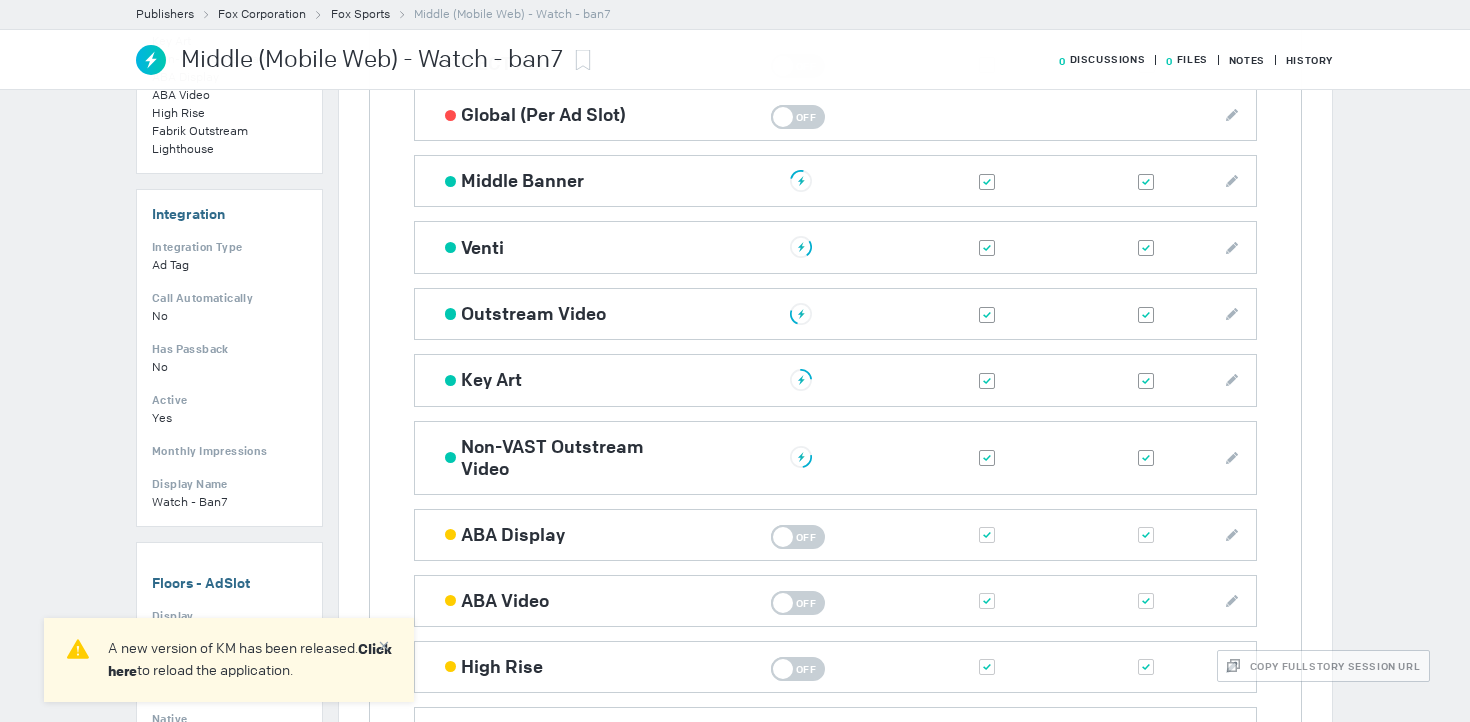 click at bounding box center [0, 0] 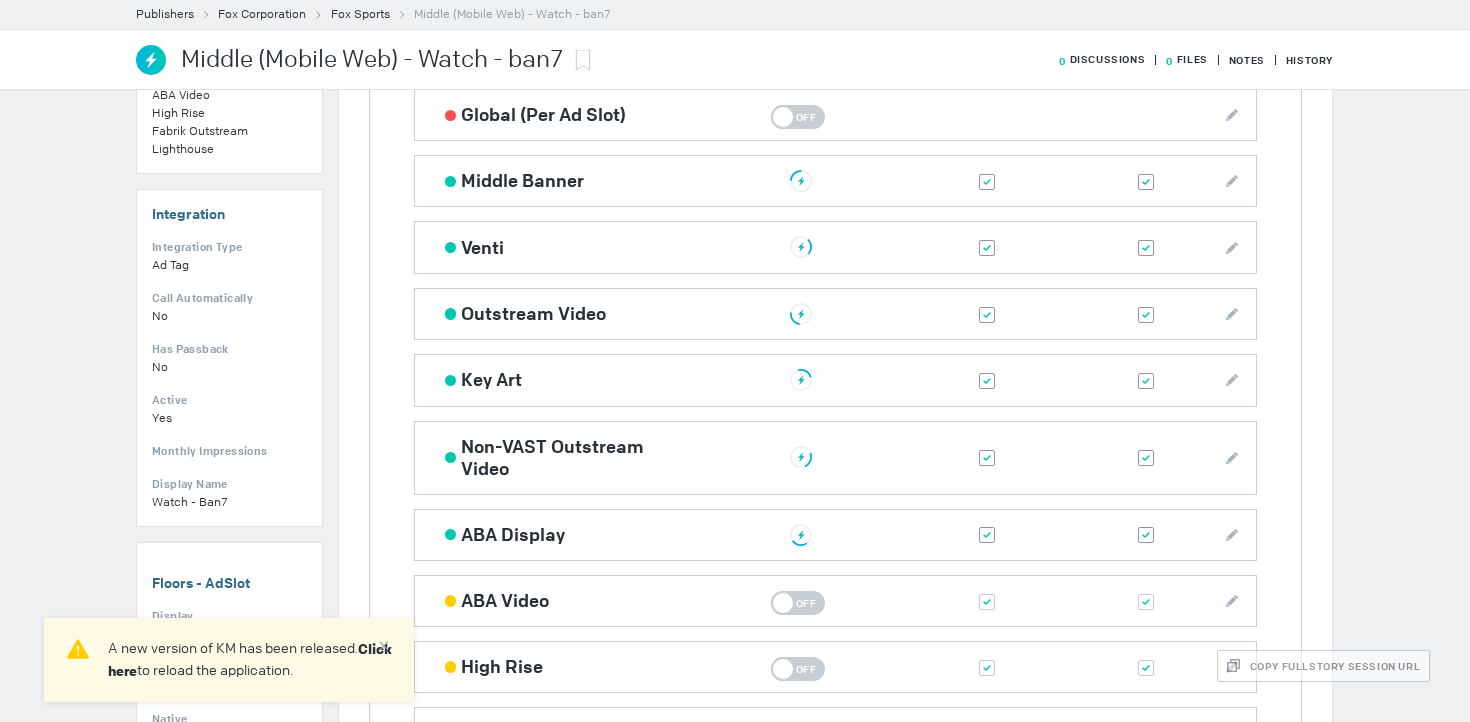 click on "Integration Status 'ABA Video' is LIVE WITHOUT APPROVALS ABA Video On Off" at bounding box center (835, 601) 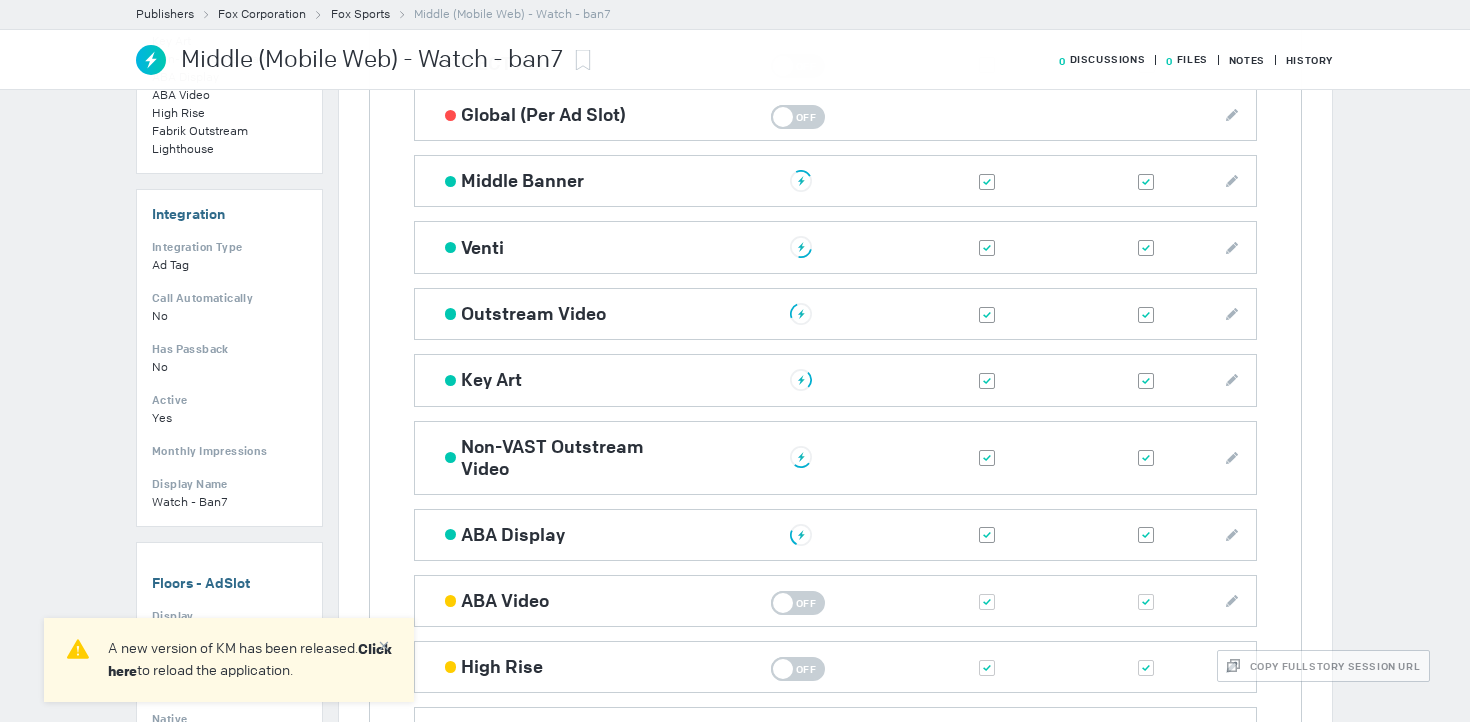 click on "Off" at bounding box center [806, 603] 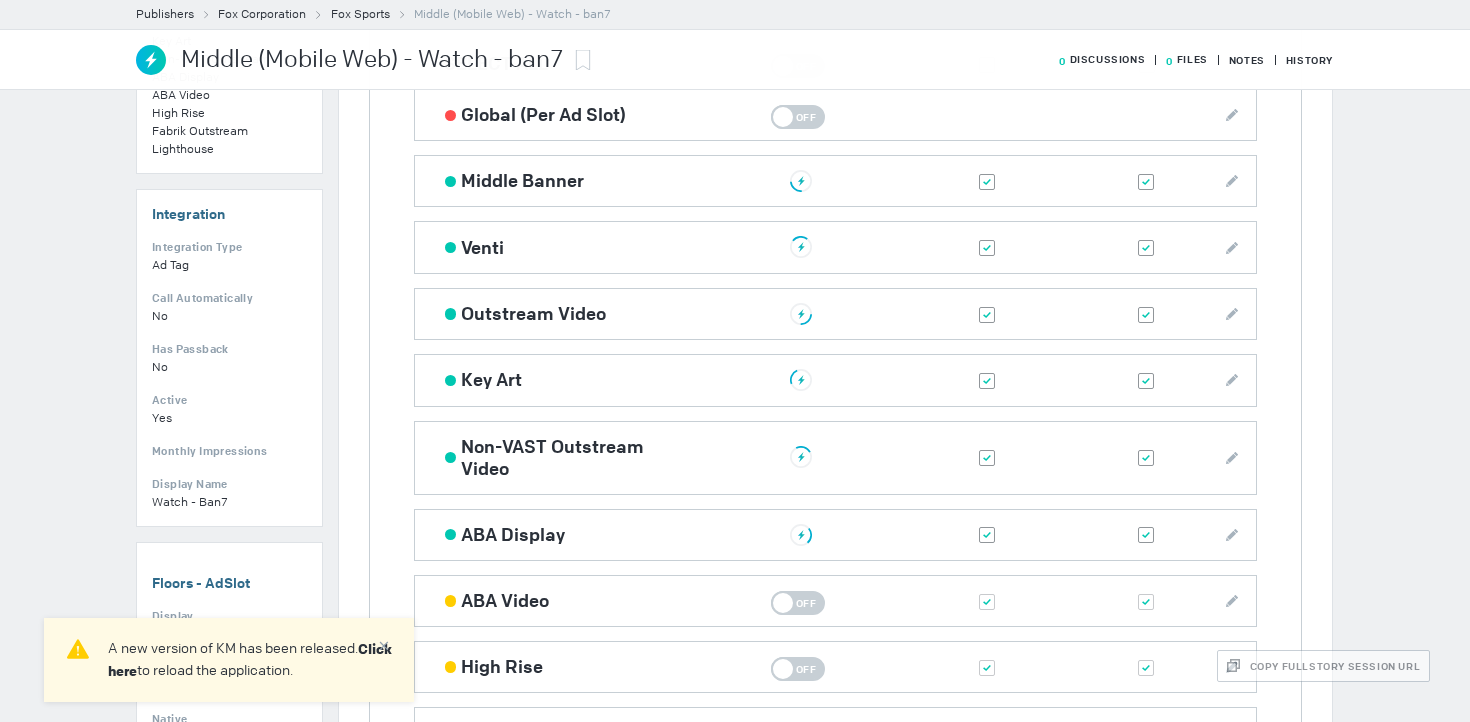 click at bounding box center [0, 0] 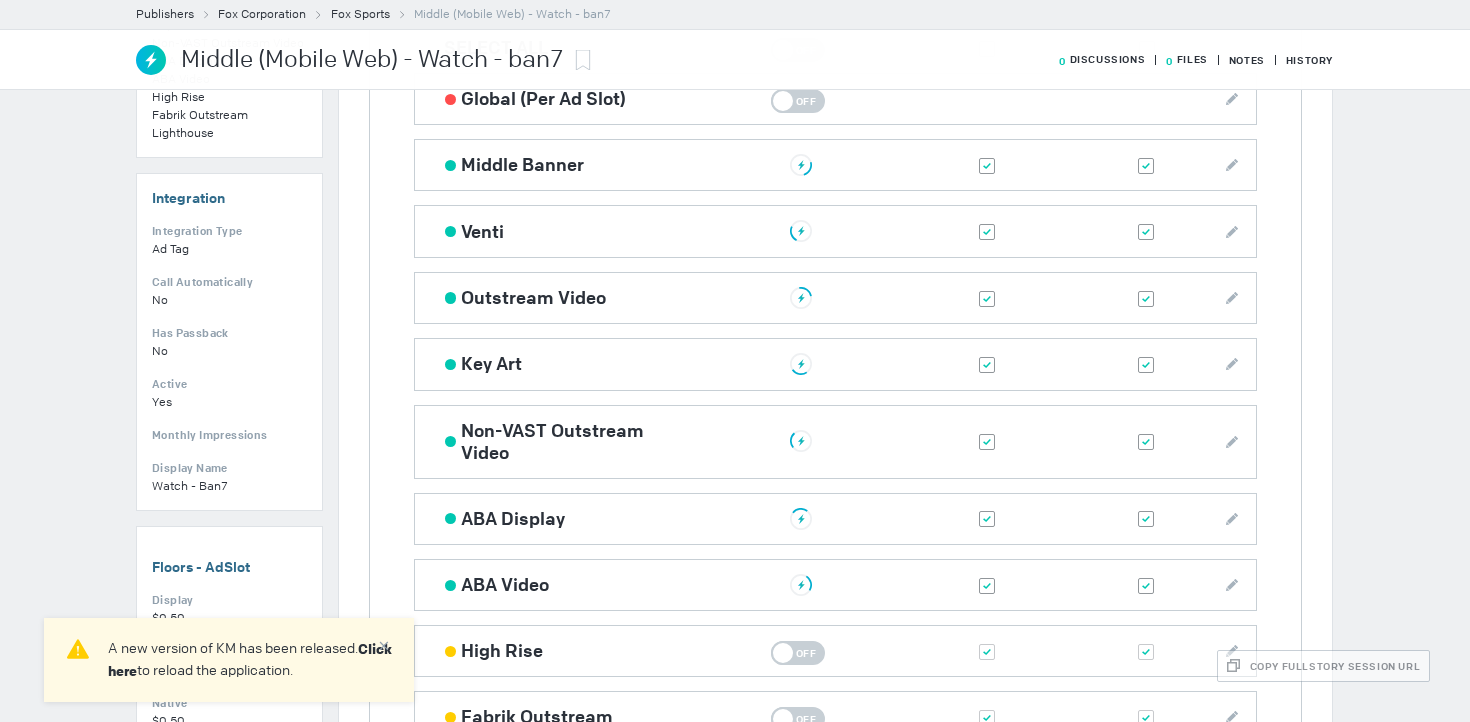 scroll, scrollTop: 646, scrollLeft: 0, axis: vertical 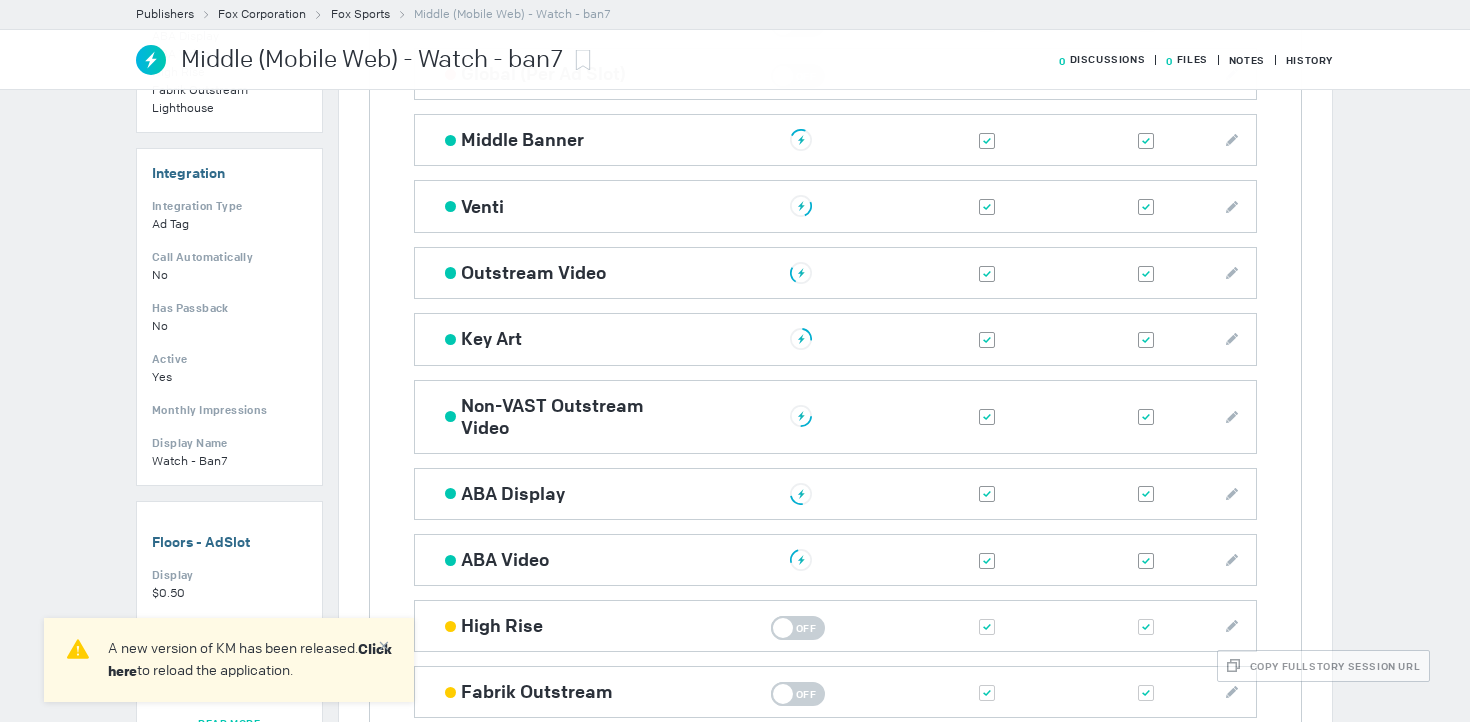 click on "On Off" at bounding box center [798, 628] 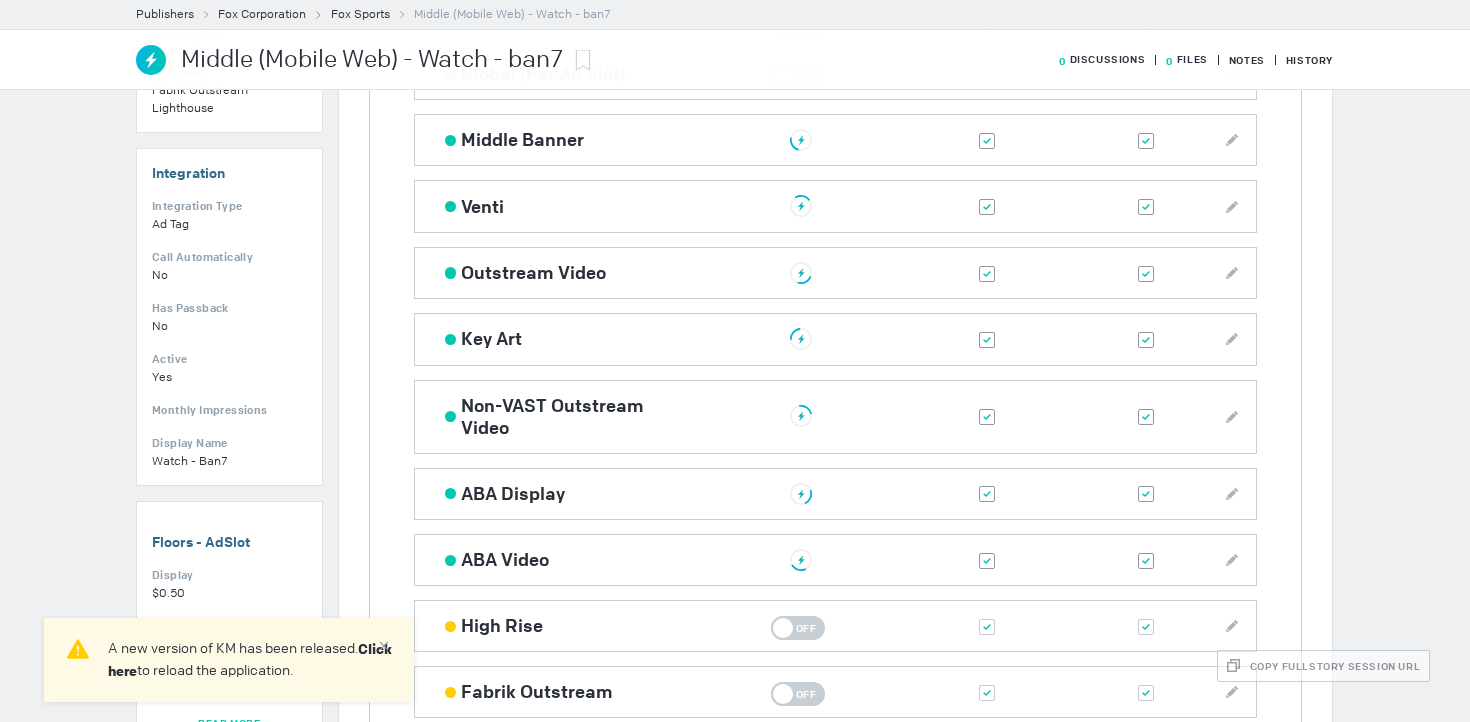 click at bounding box center (0, 0) 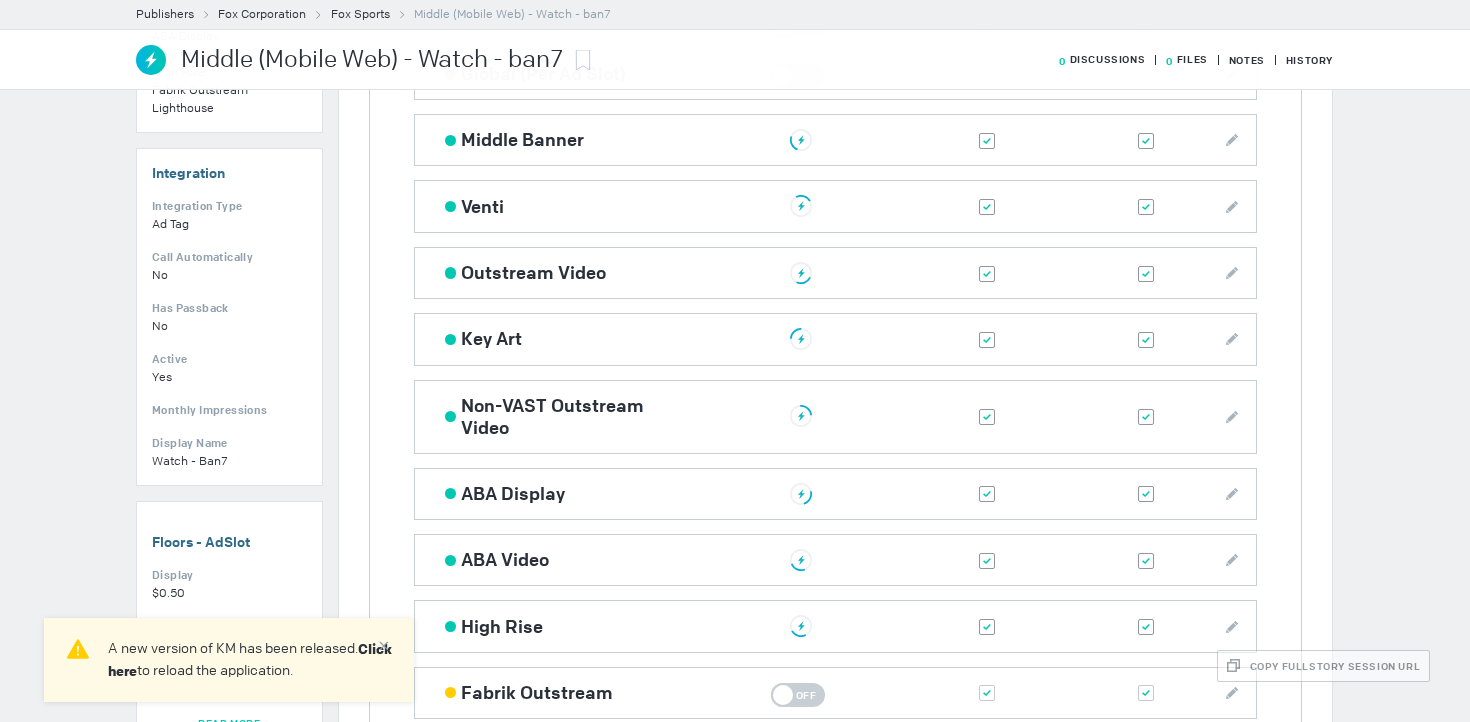 click on "On Off" at bounding box center [798, 695] 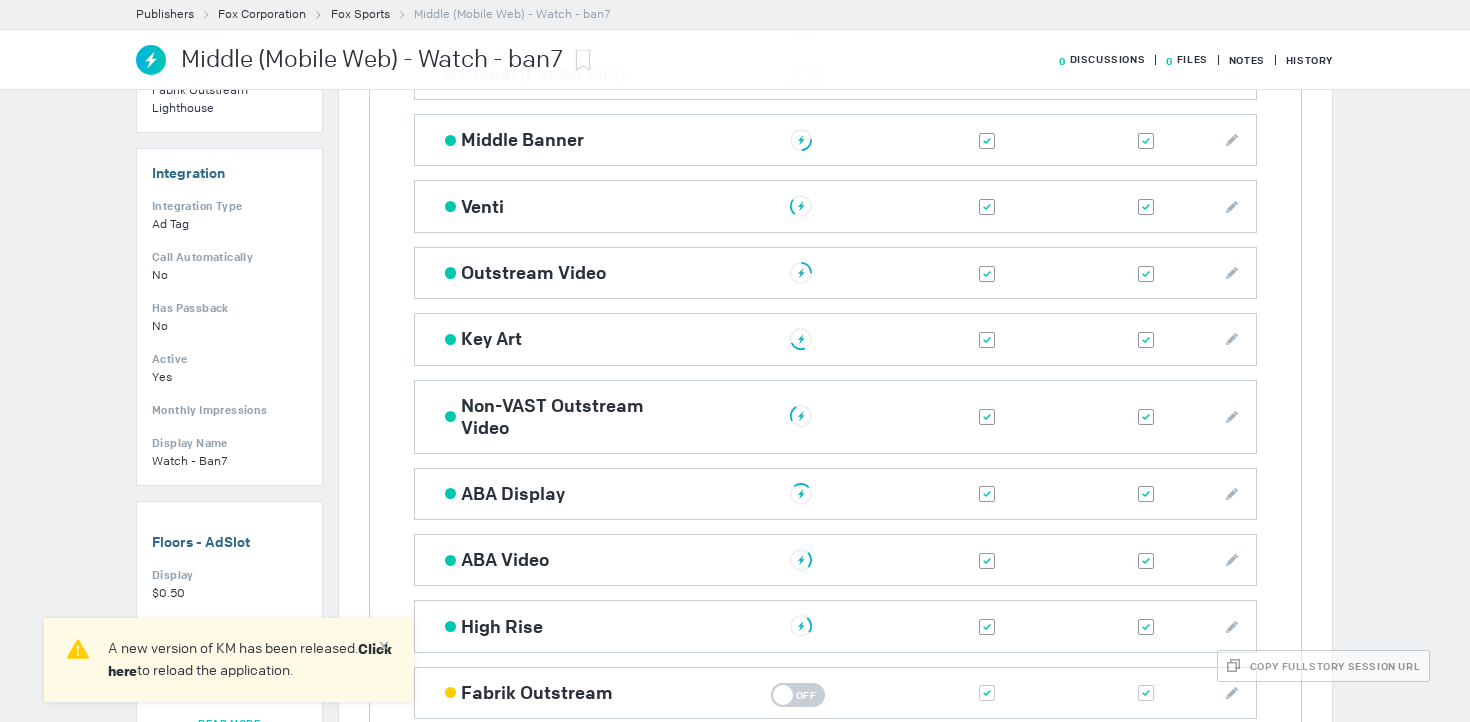 click at bounding box center (0, 0) 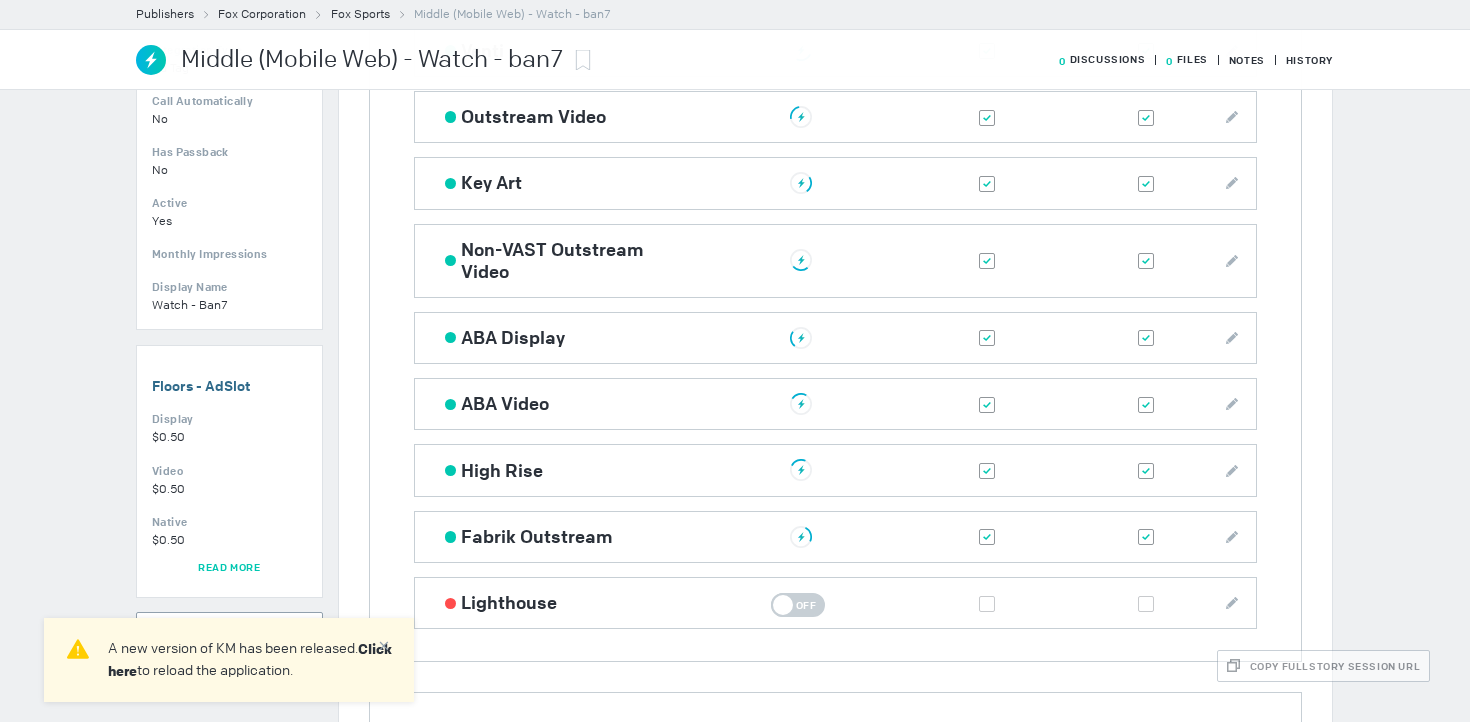 scroll, scrollTop: 977, scrollLeft: 0, axis: vertical 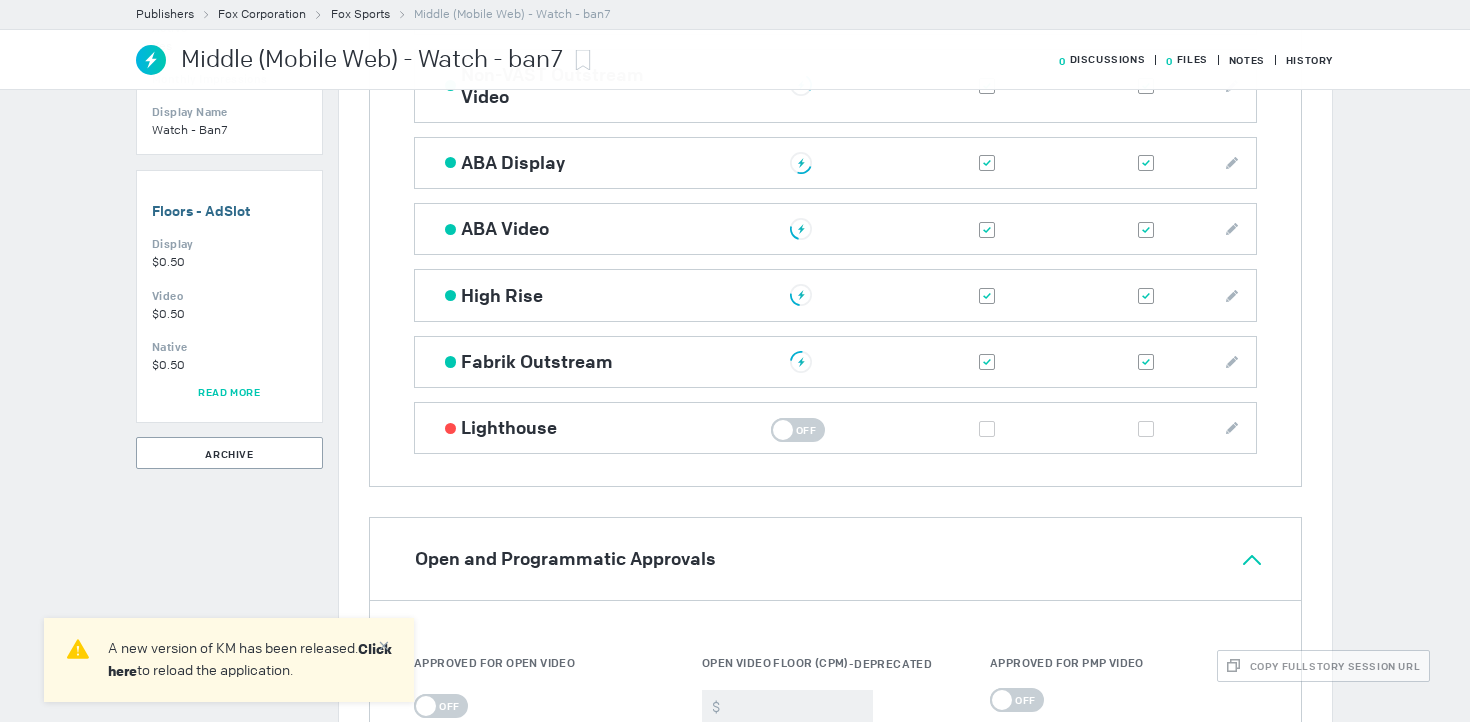 click on "On Off" at bounding box center (798, 430) 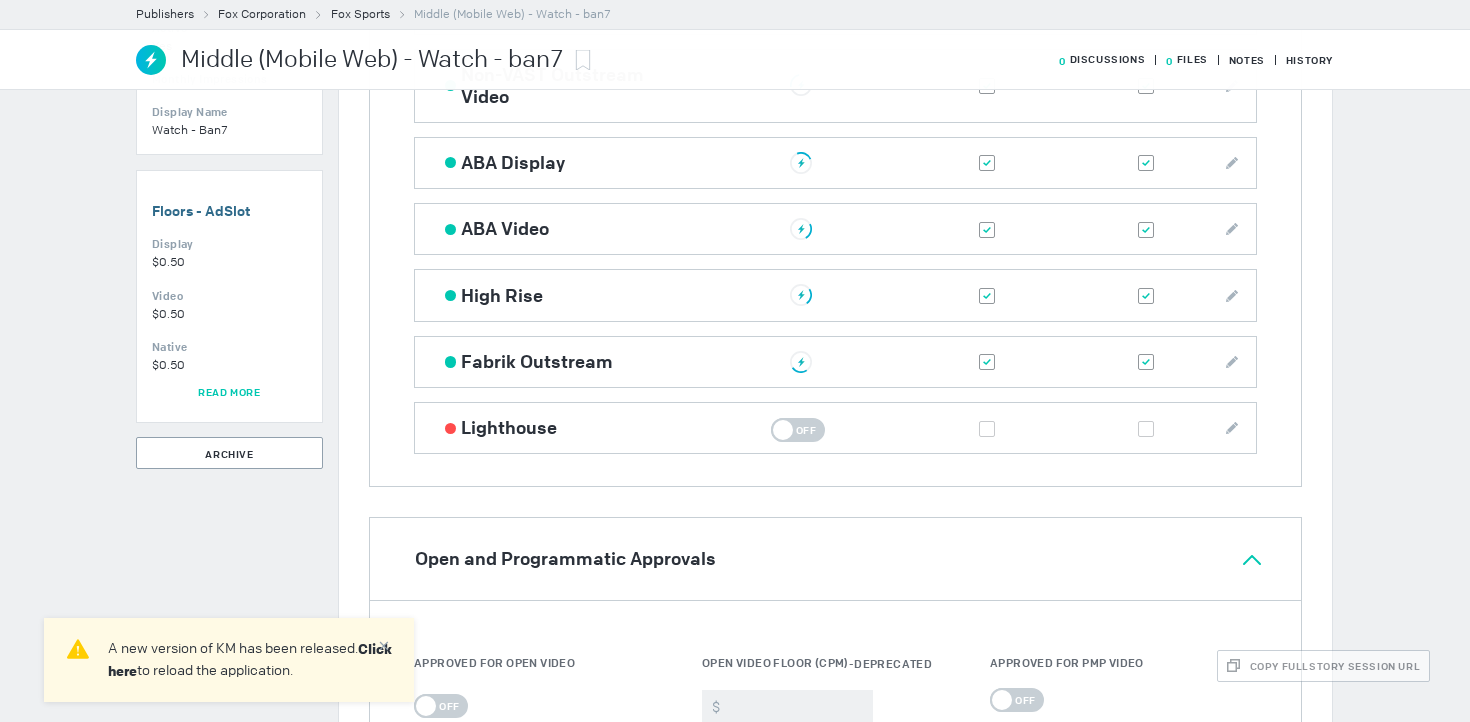 click at bounding box center [0, 0] 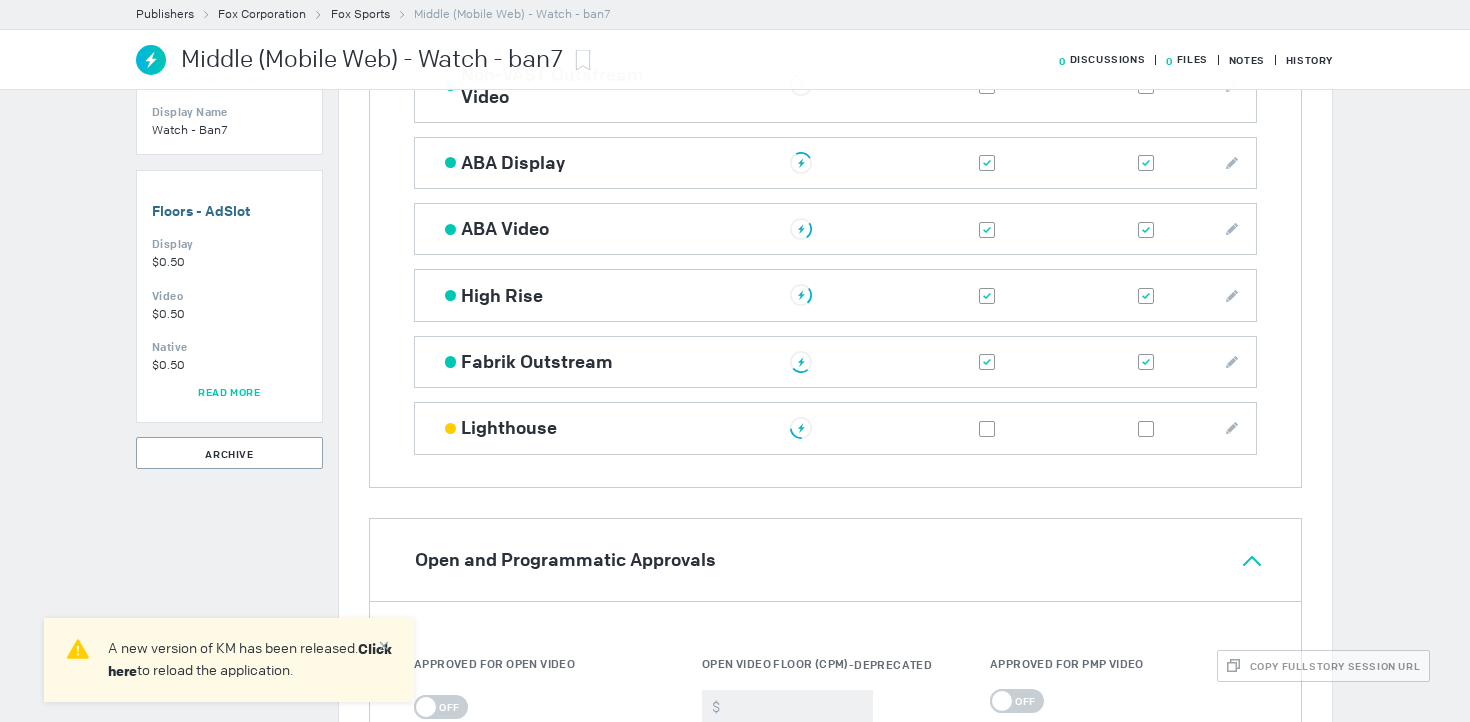 click at bounding box center (986, 362) 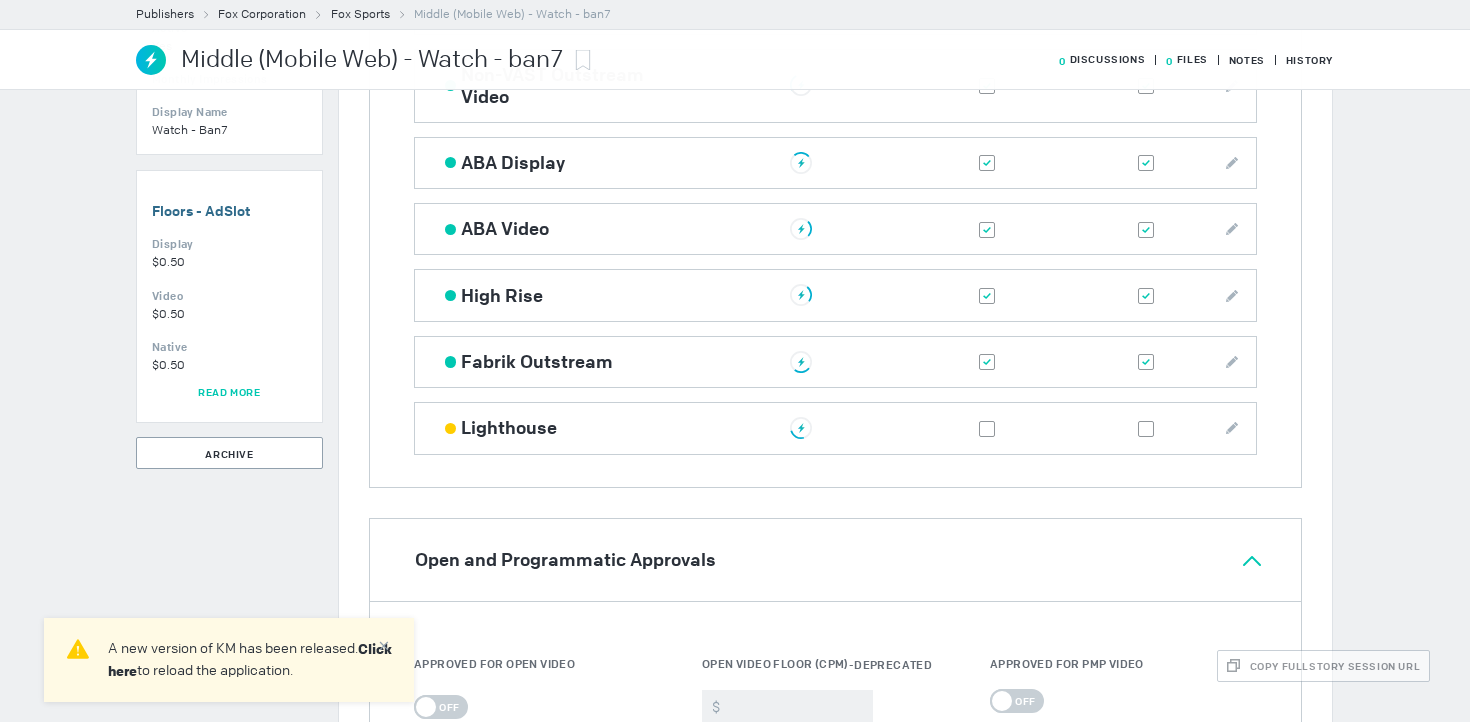 click at bounding box center [1146, 362] 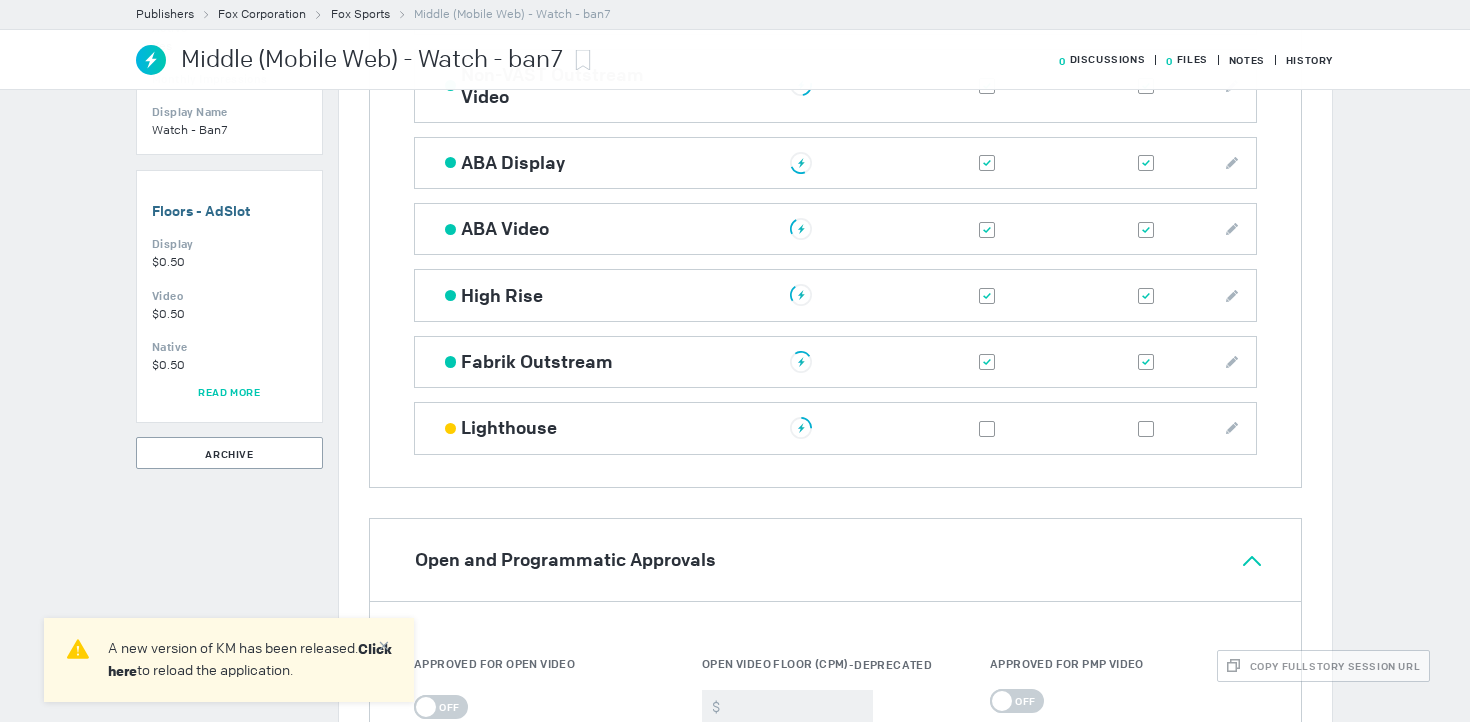 click at bounding box center [0, 0] 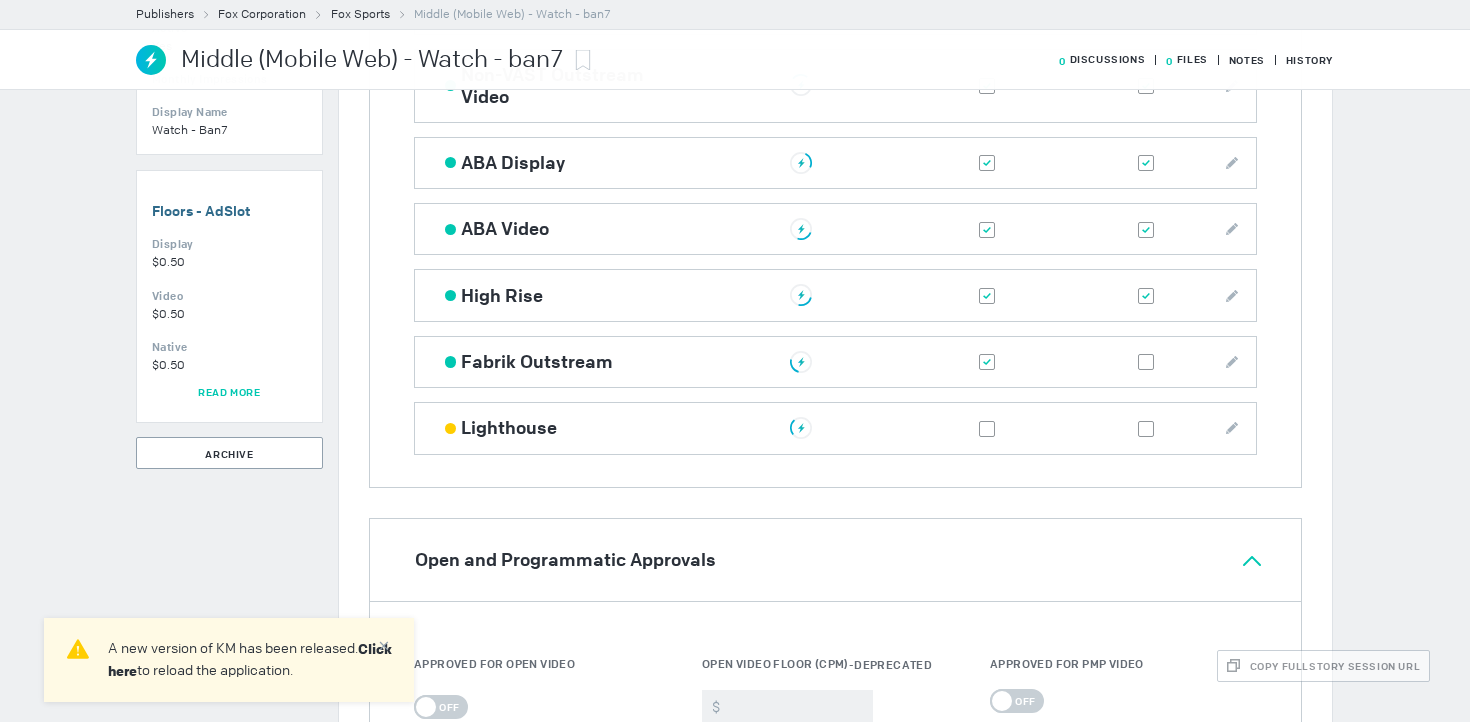 click at bounding box center (801, 428) 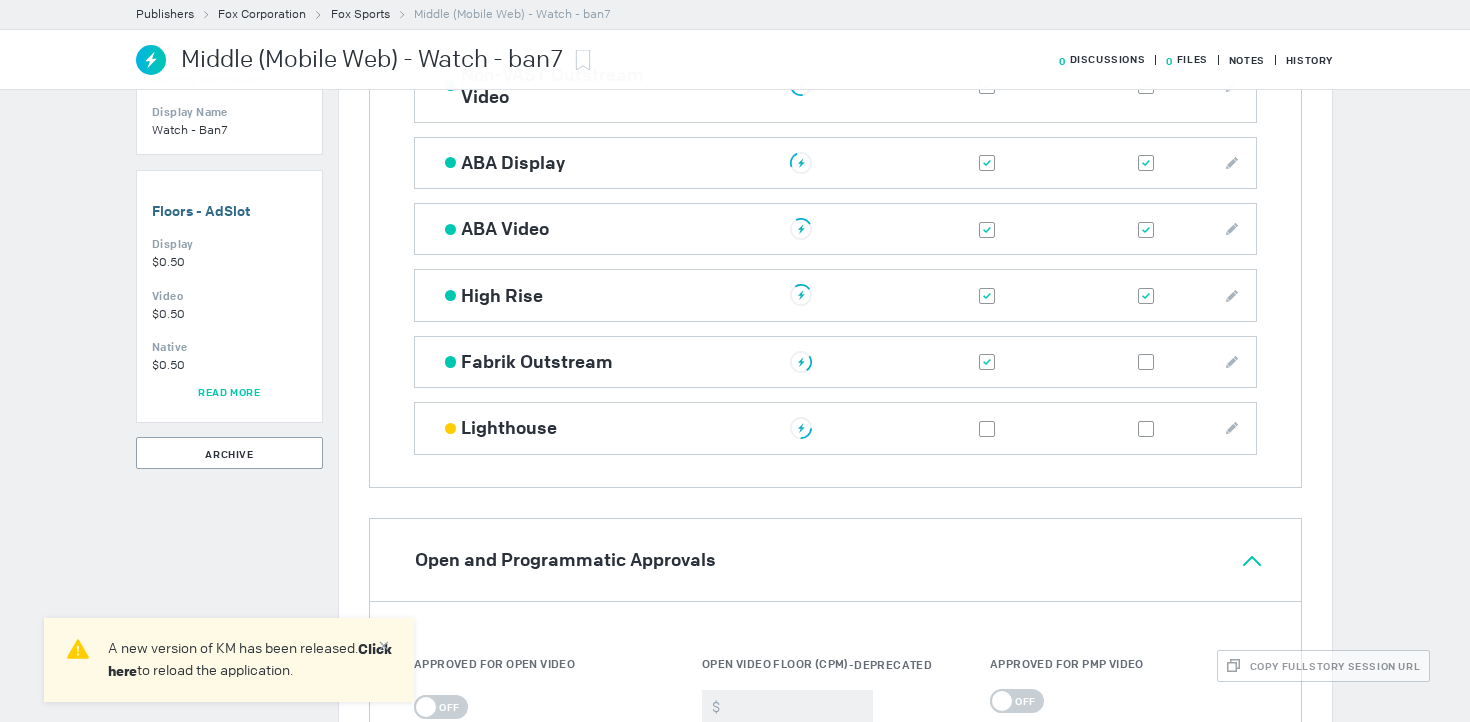 click at bounding box center [987, 362] 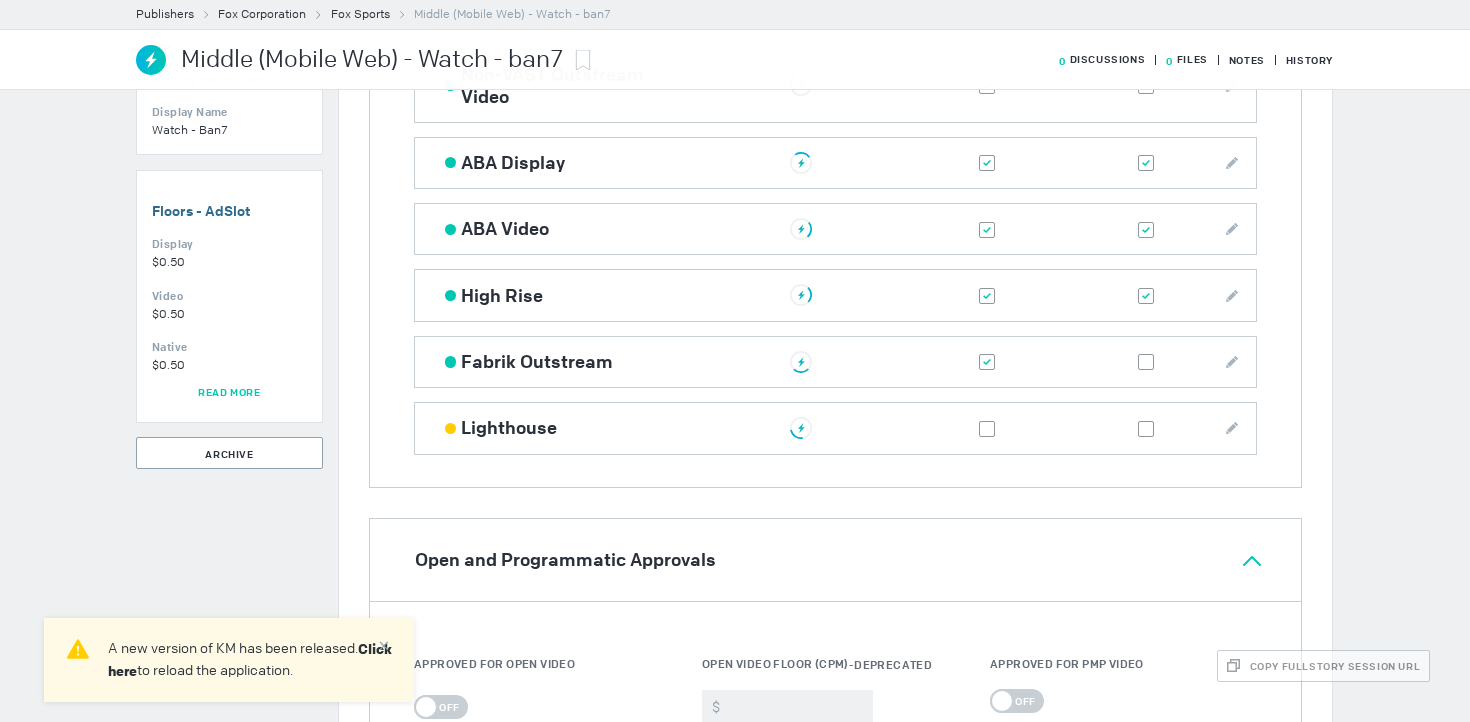 click at bounding box center [0, 0] 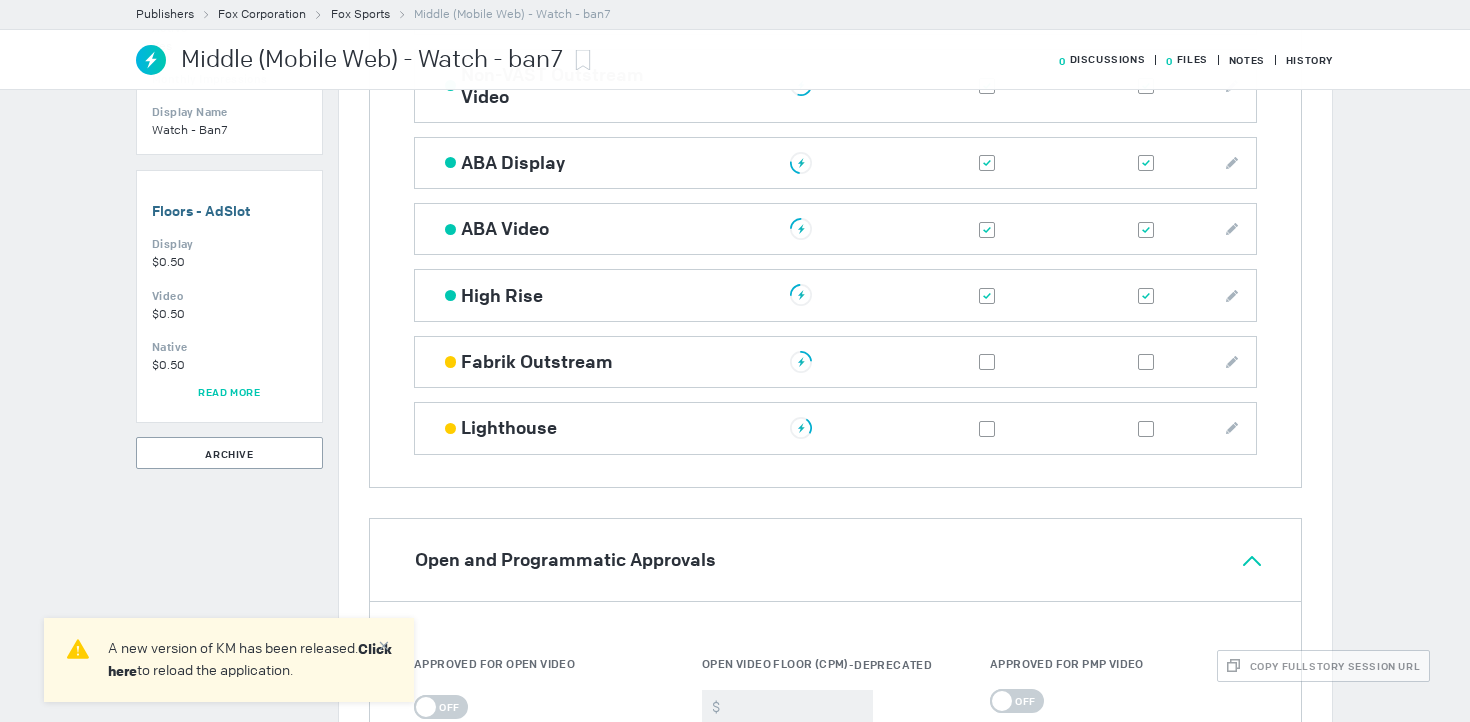 click at bounding box center (987, 296) 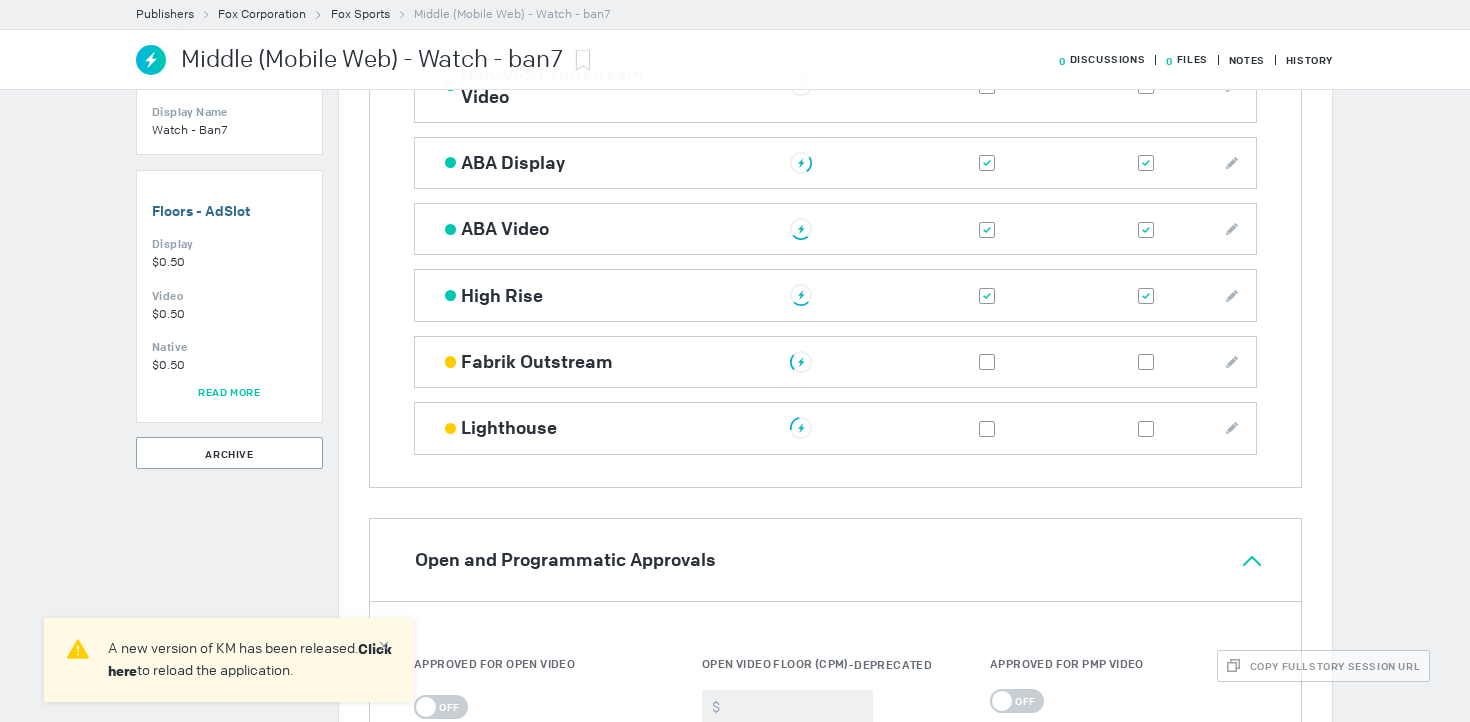 click at bounding box center [0, 0] 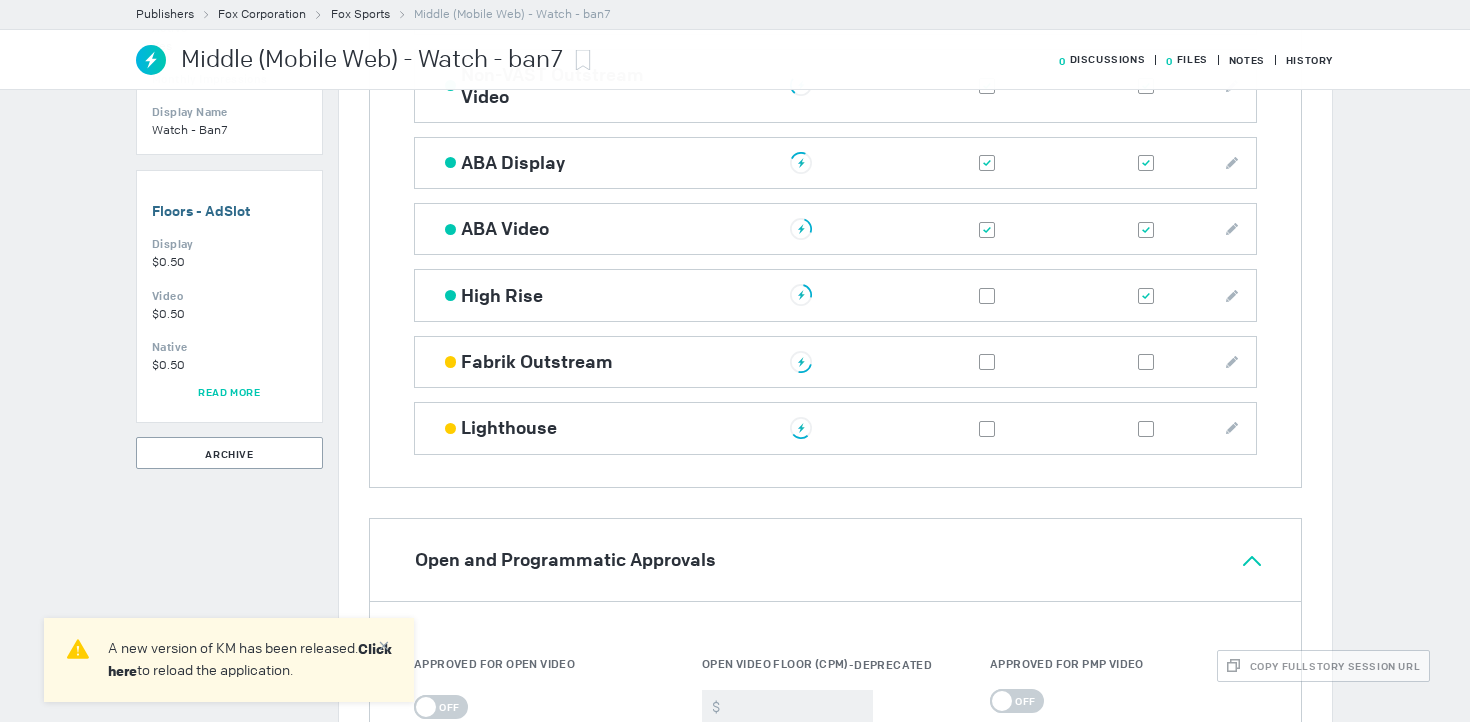 click at bounding box center (1146, 295) 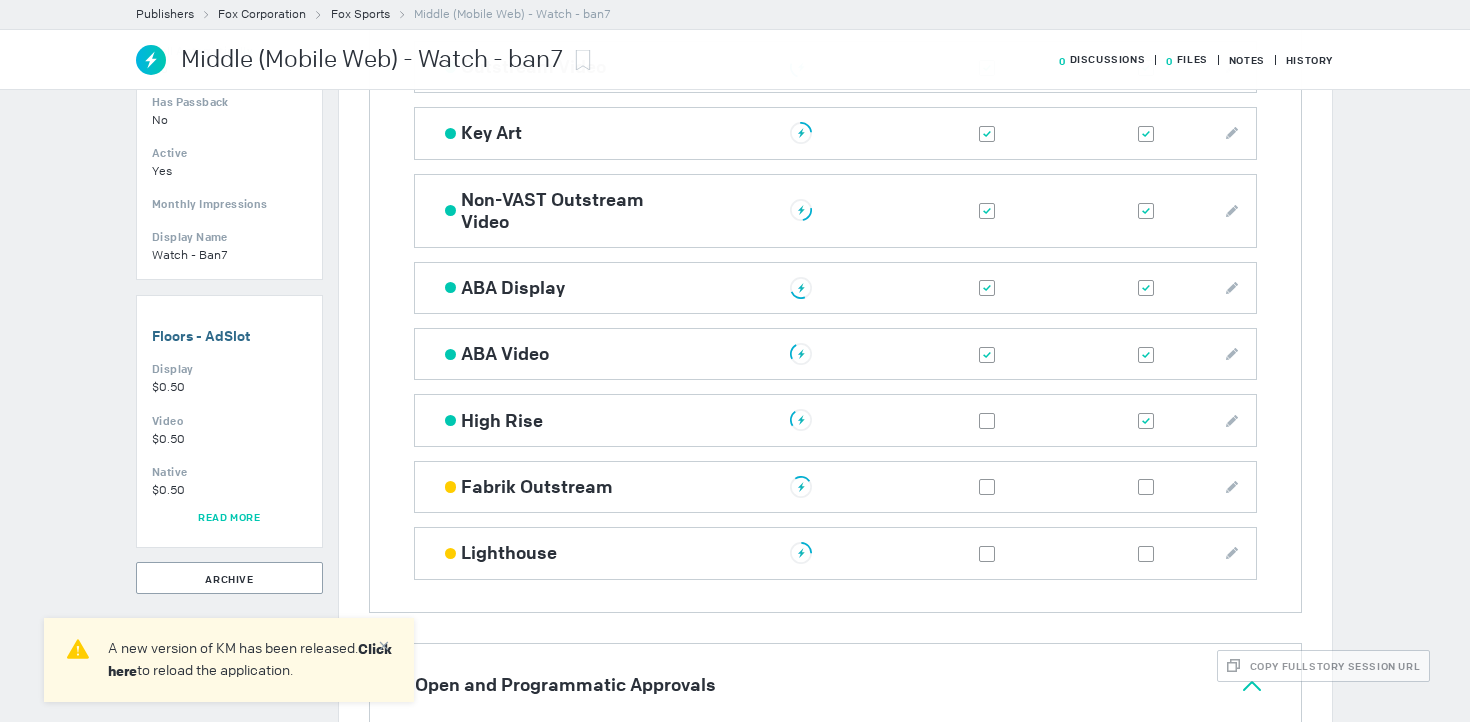 scroll, scrollTop: 804, scrollLeft: 0, axis: vertical 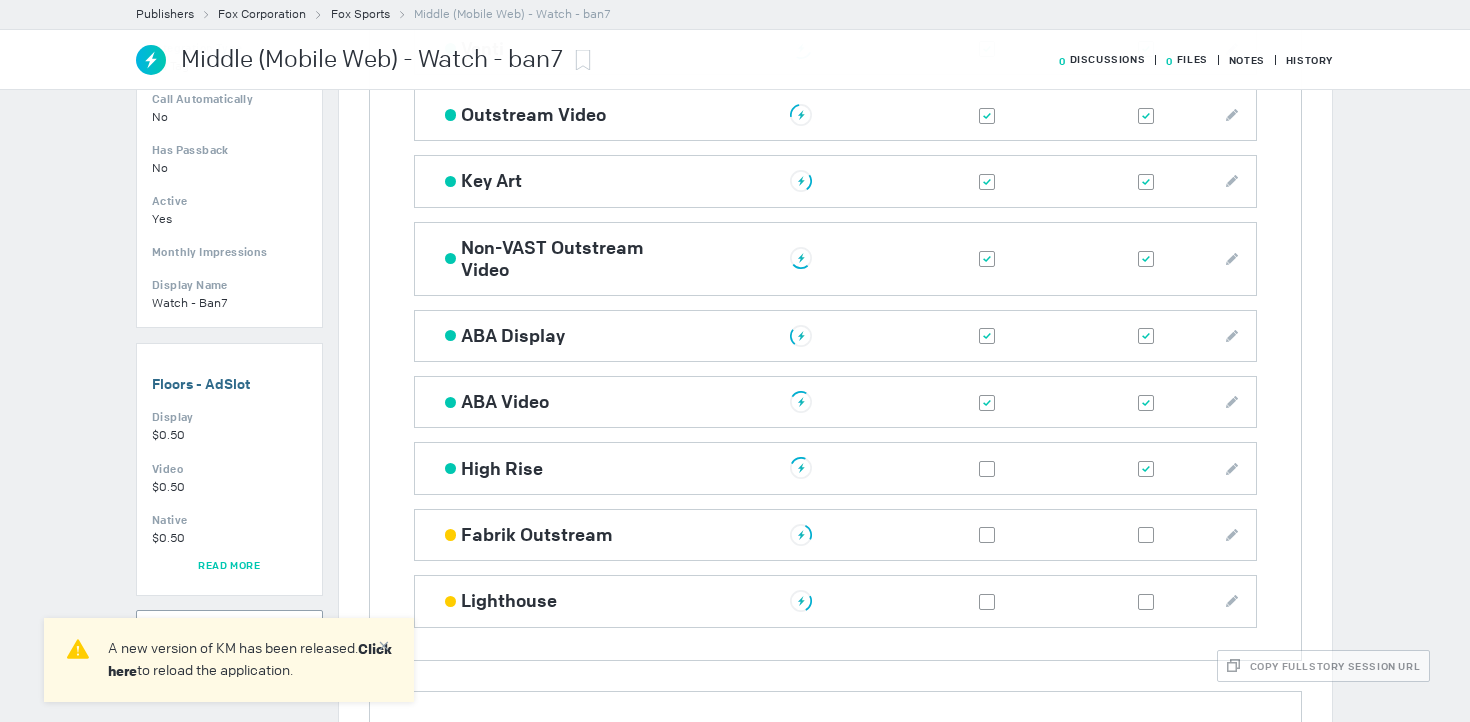 click at bounding box center [1146, 469] 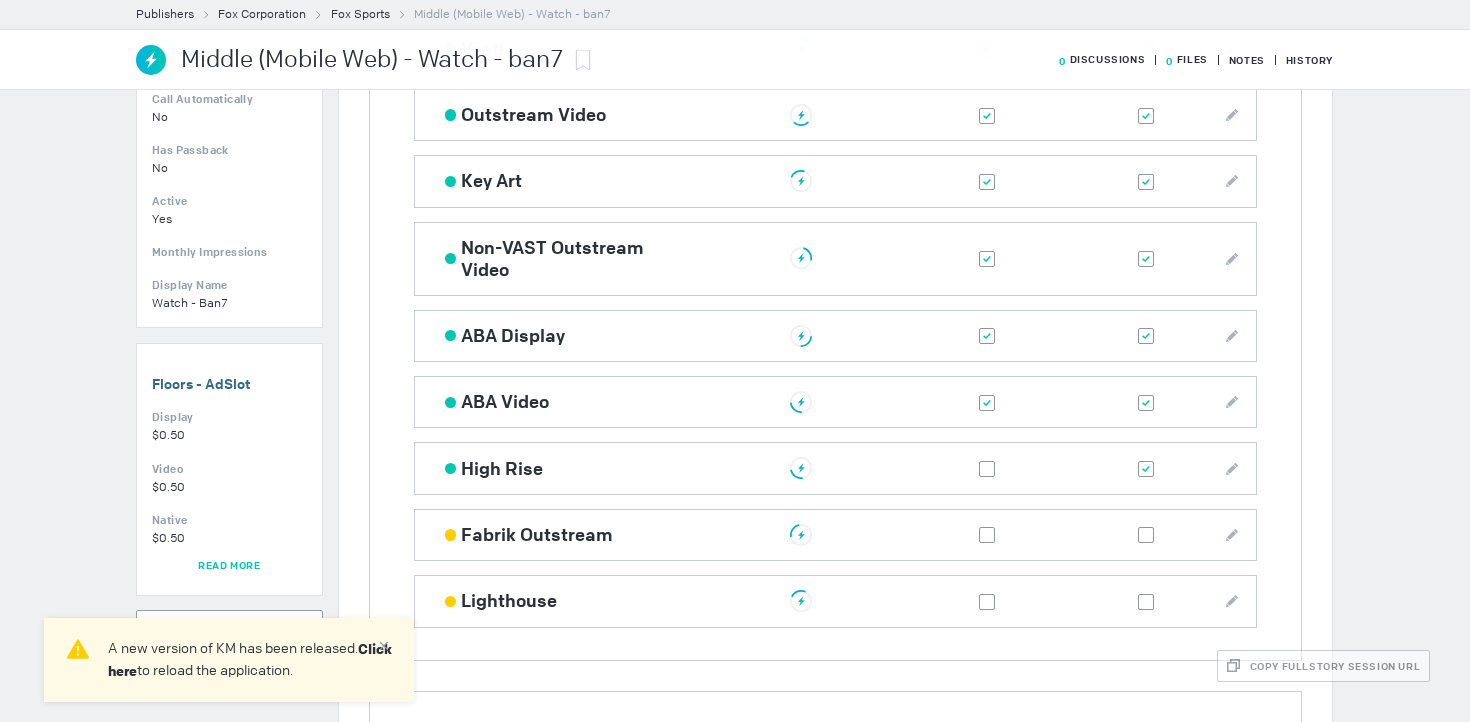 click at bounding box center (0, 0) 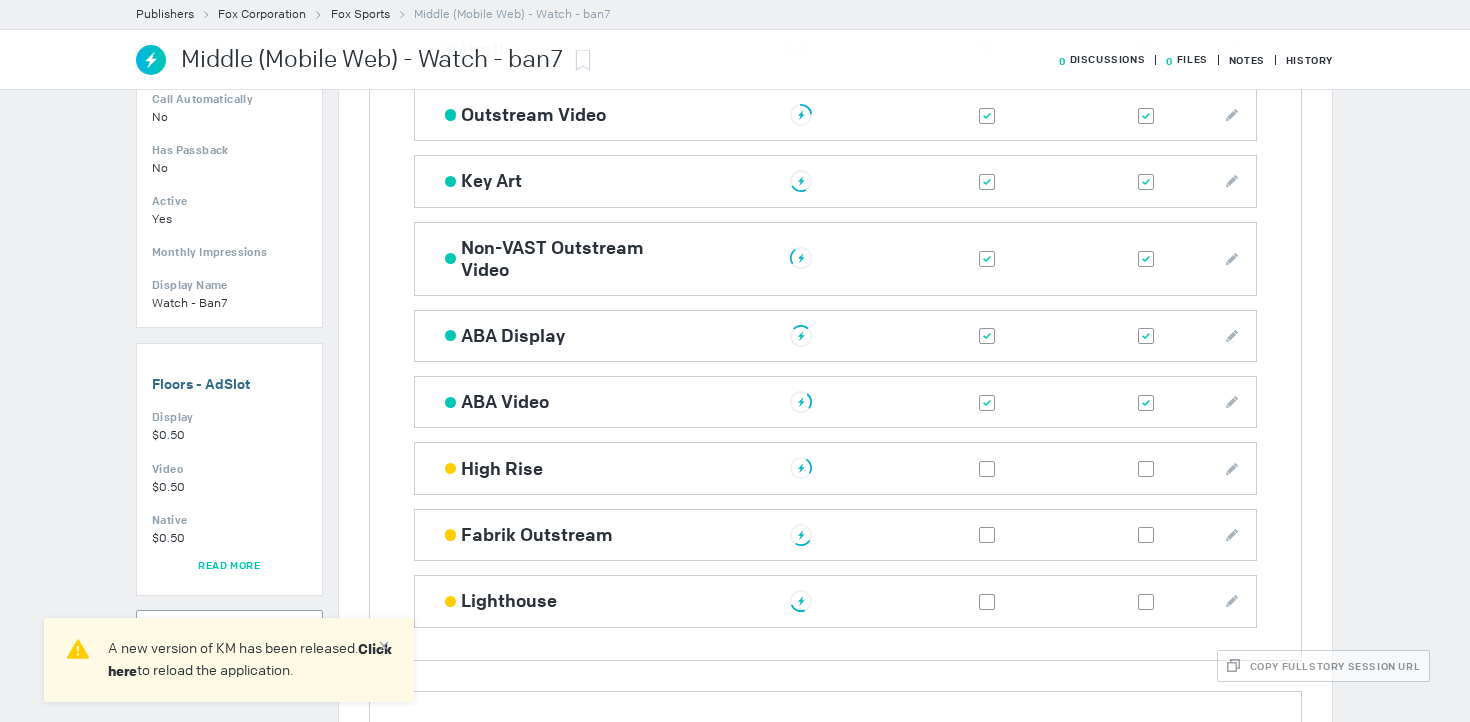 click at bounding box center (1146, 403) 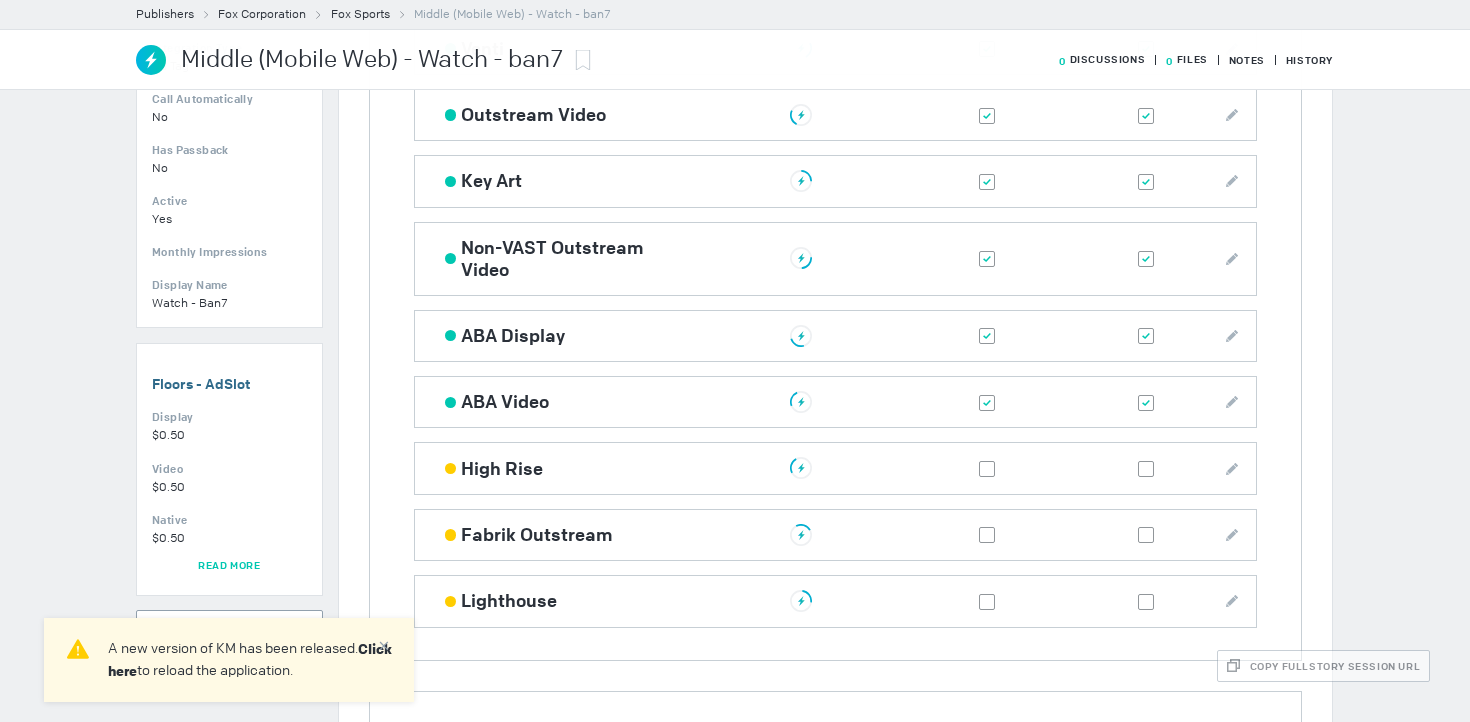 click at bounding box center [0, 0] 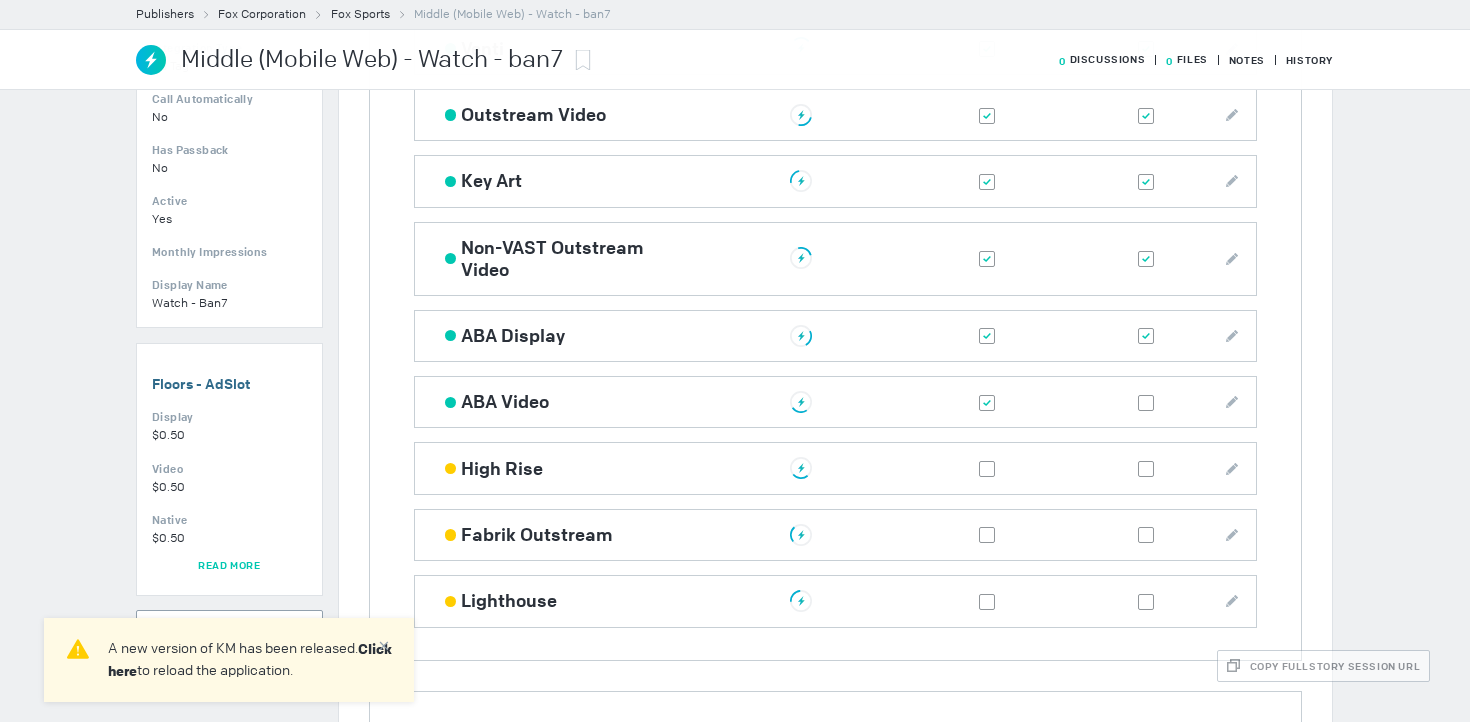 click at bounding box center (987, 403) 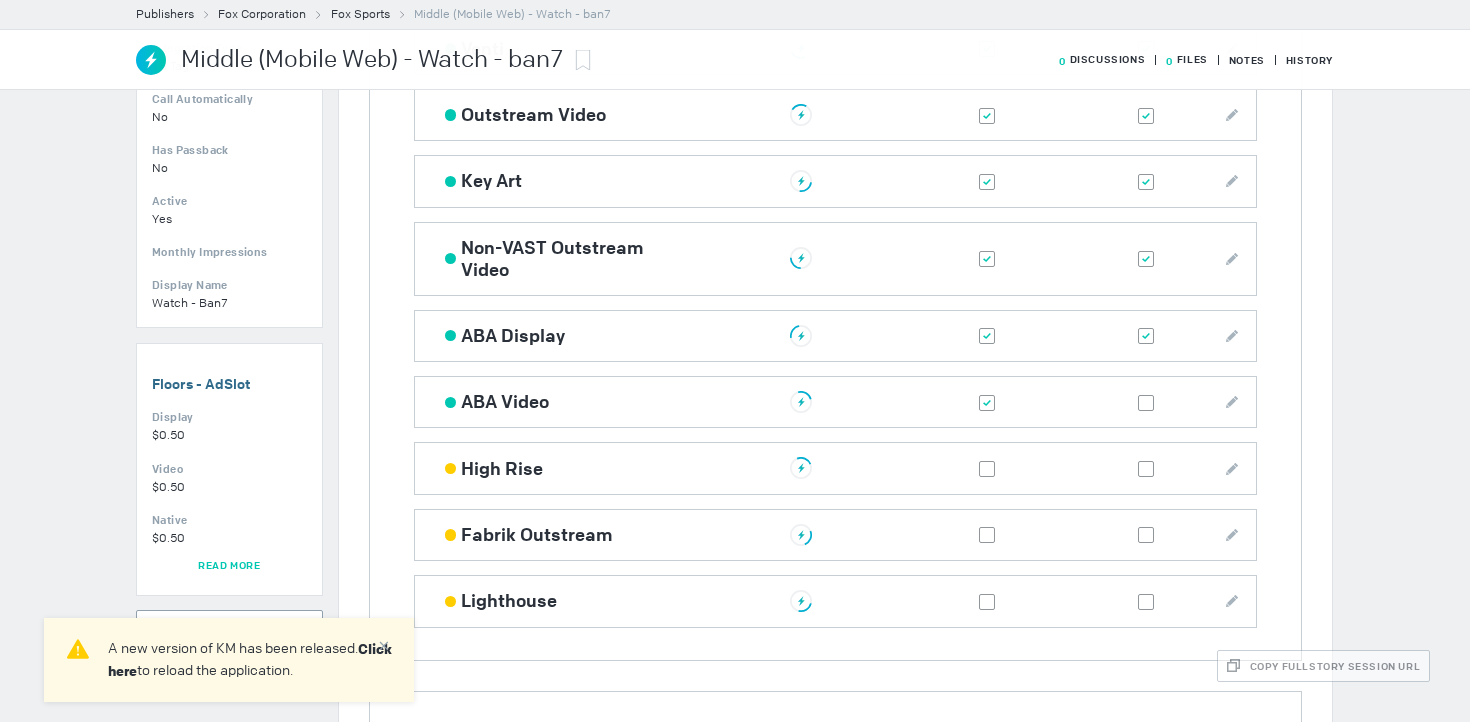 click at bounding box center [0, 0] 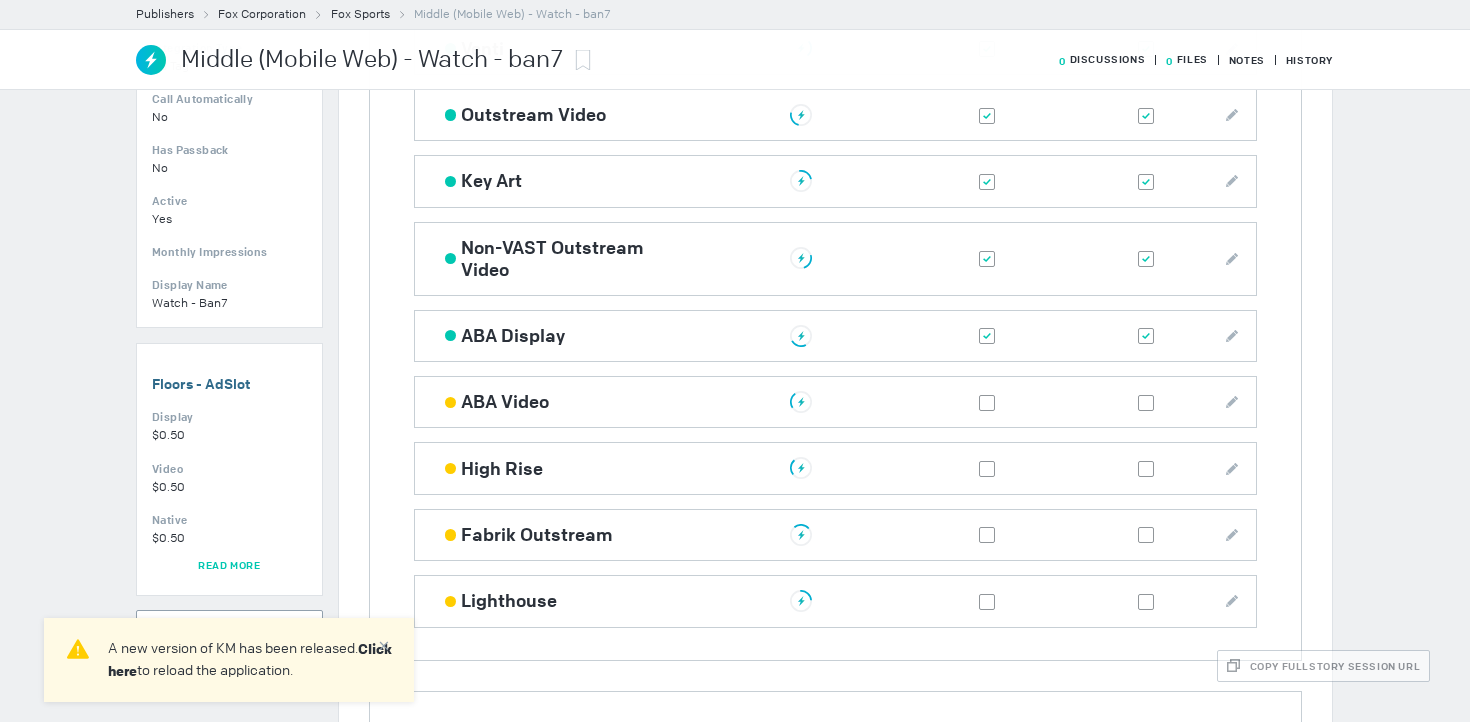 click at bounding box center [987, 336] 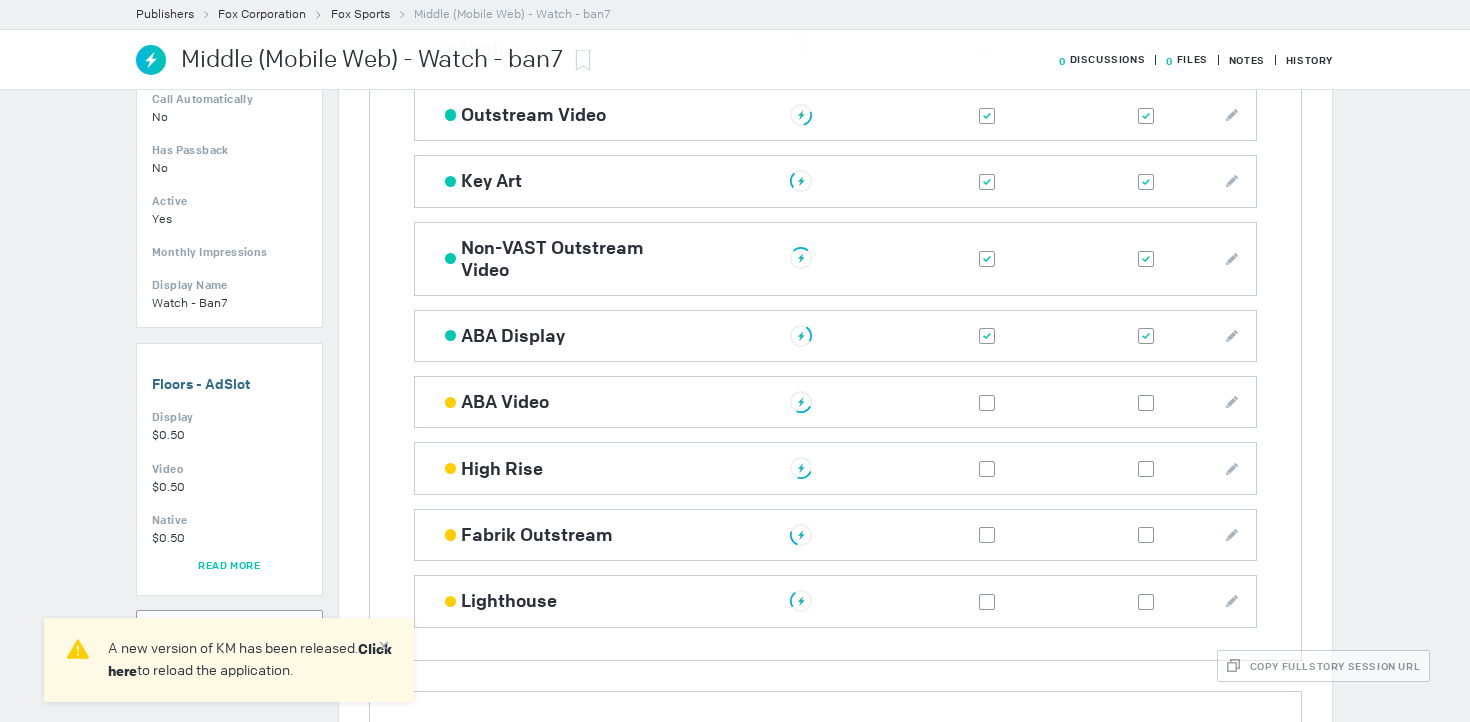 click at bounding box center [0, 0] 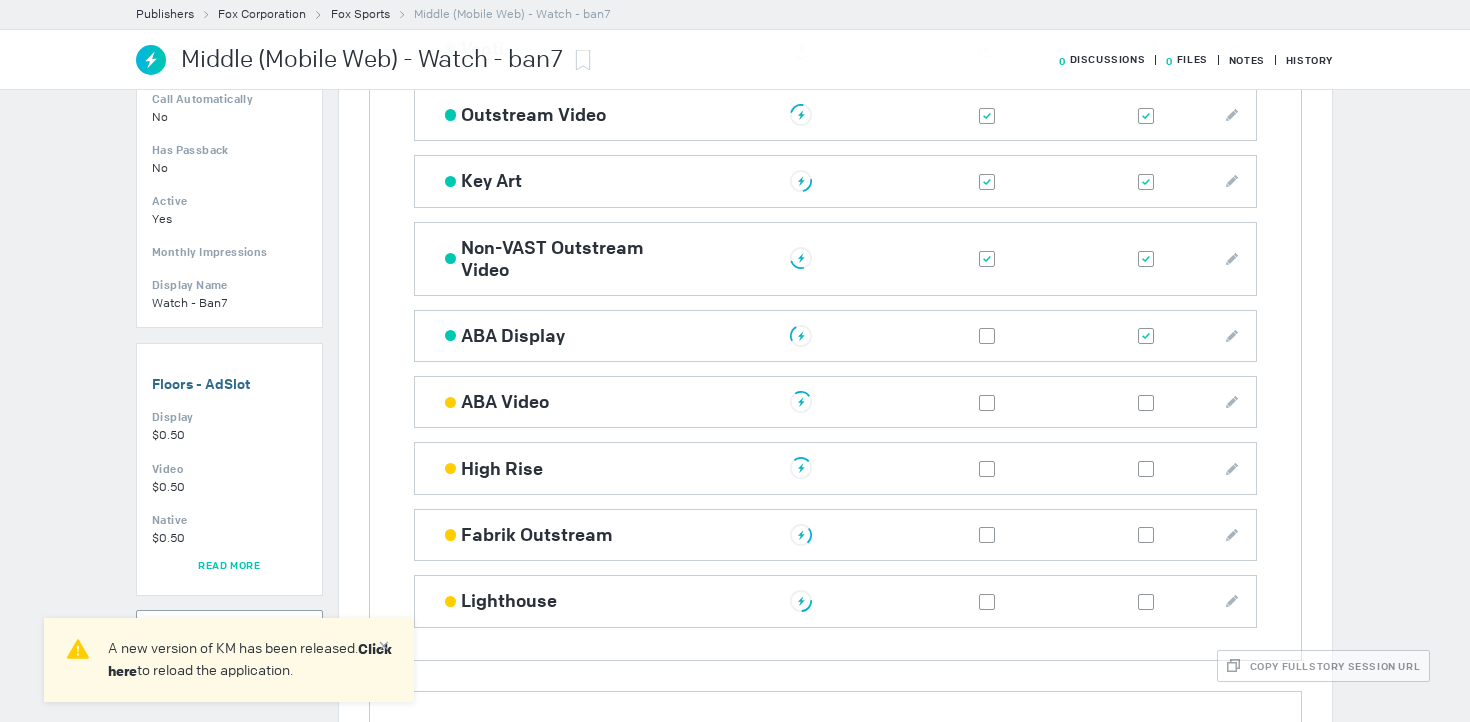 click at bounding box center (1146, 336) 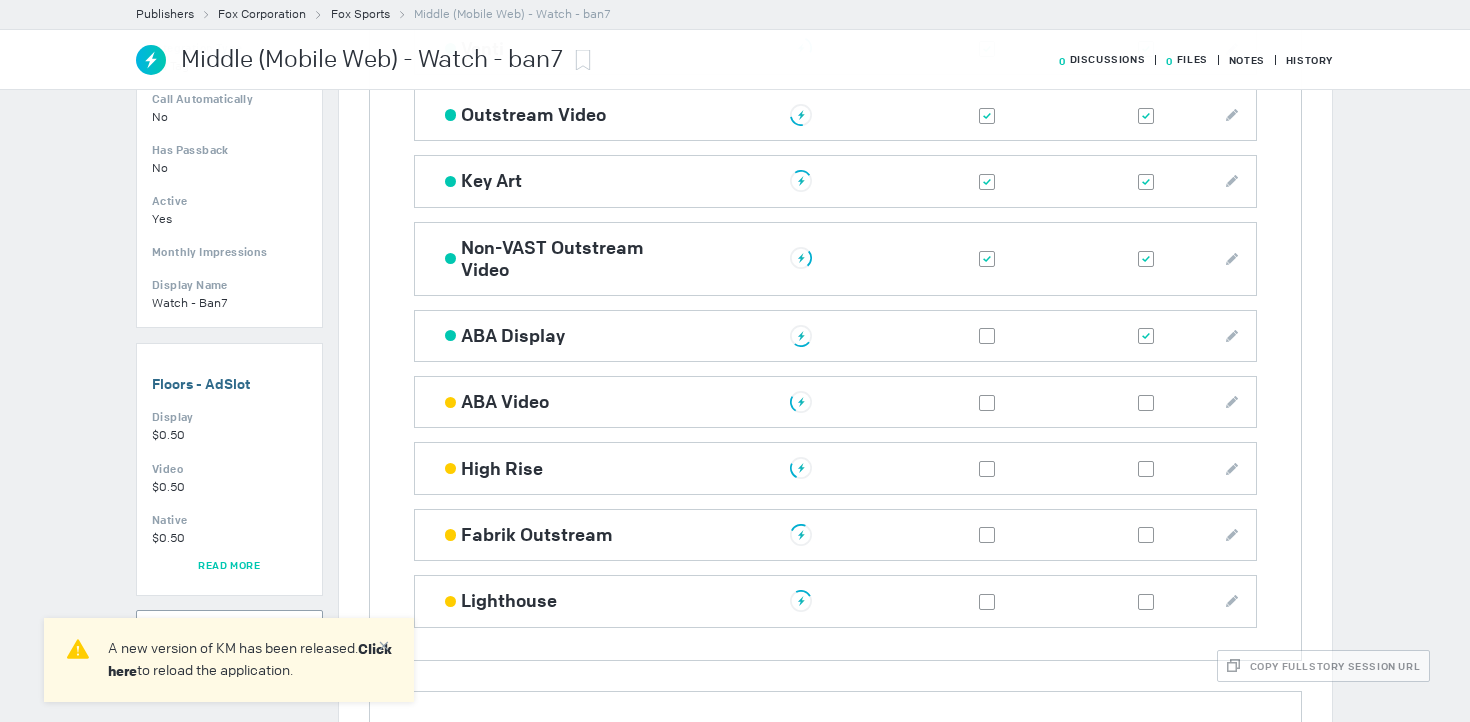 click at bounding box center [0, 0] 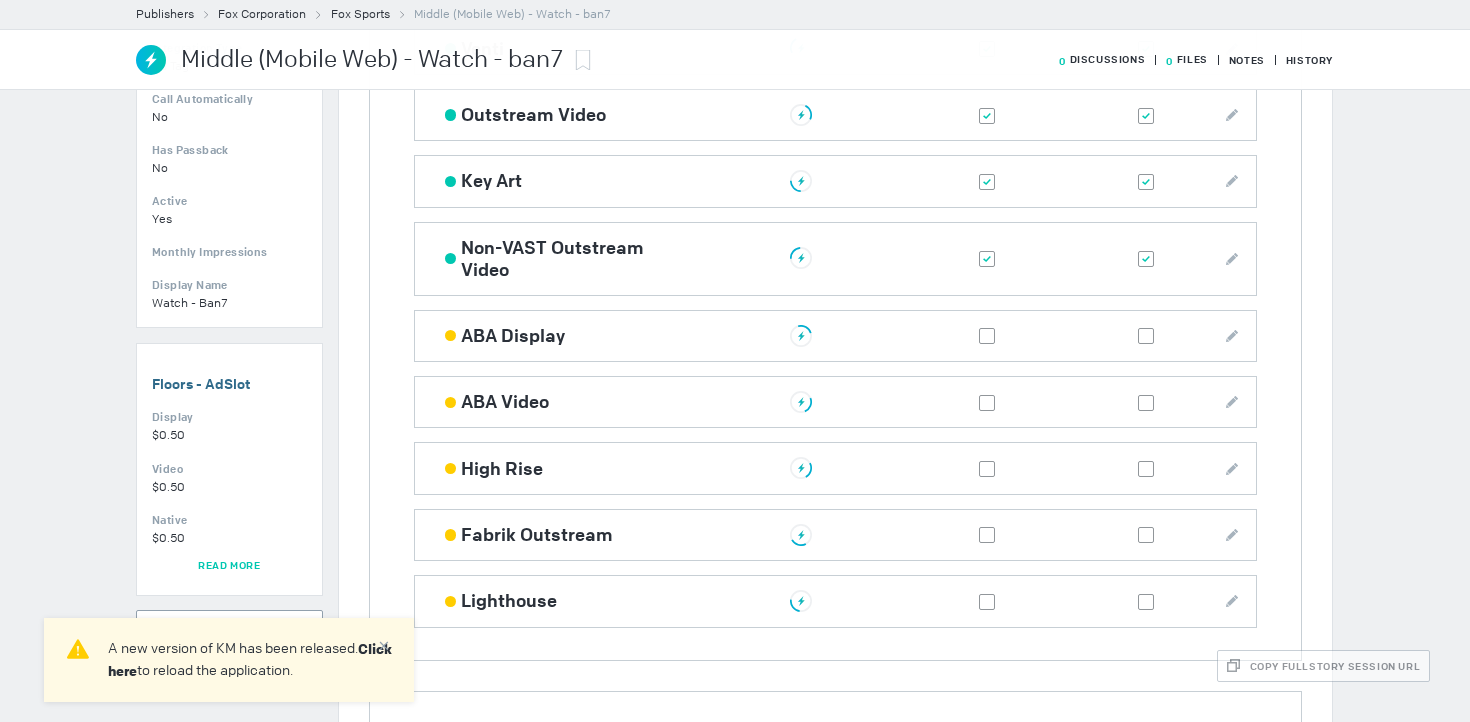 click at bounding box center (1146, 259) 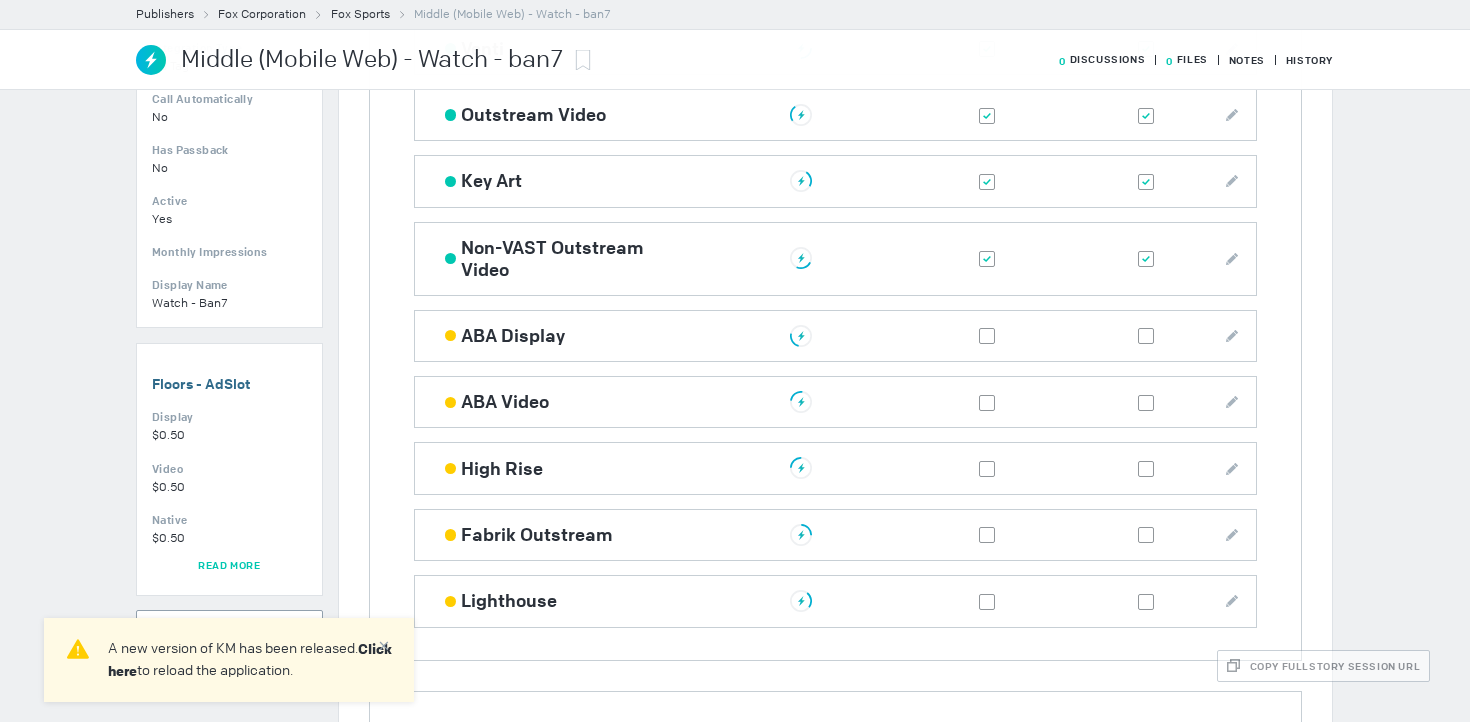 click at bounding box center [0, 0] 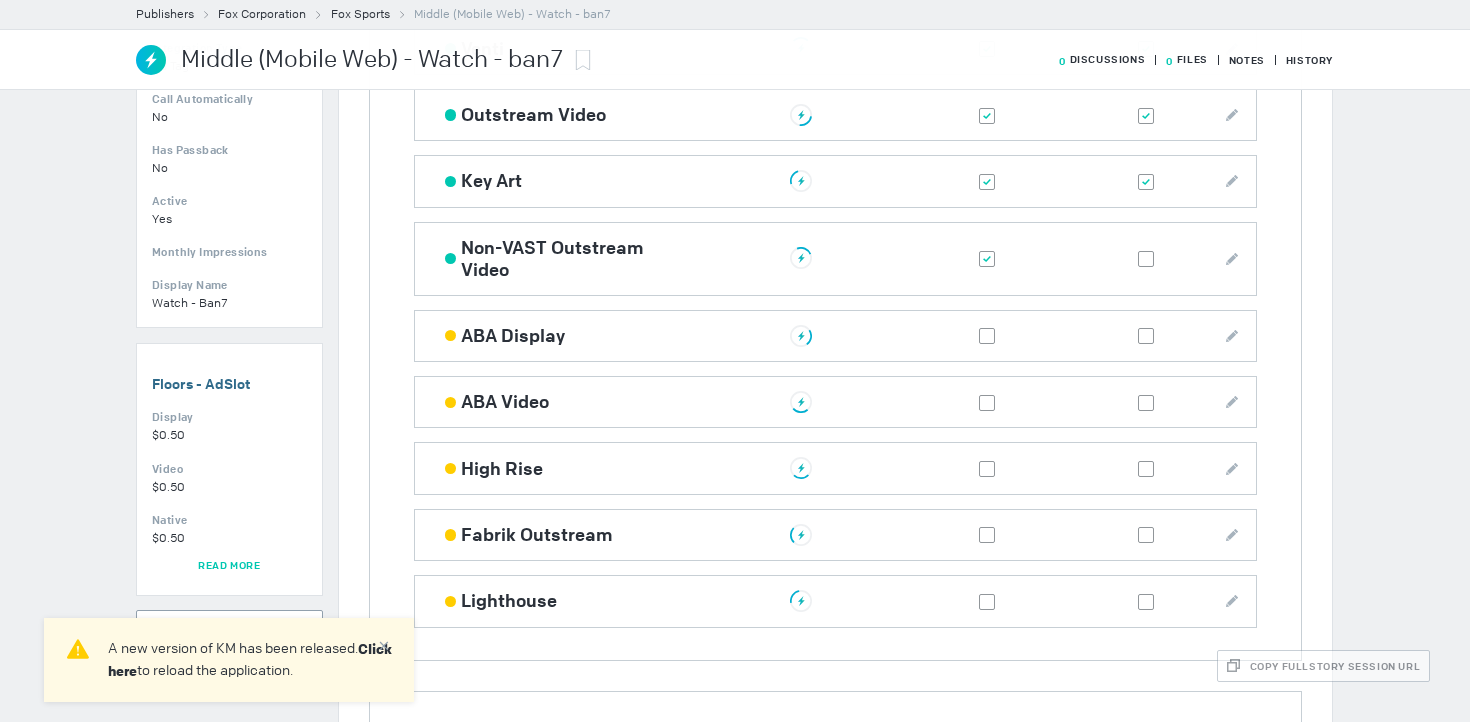 click at bounding box center (987, 259) 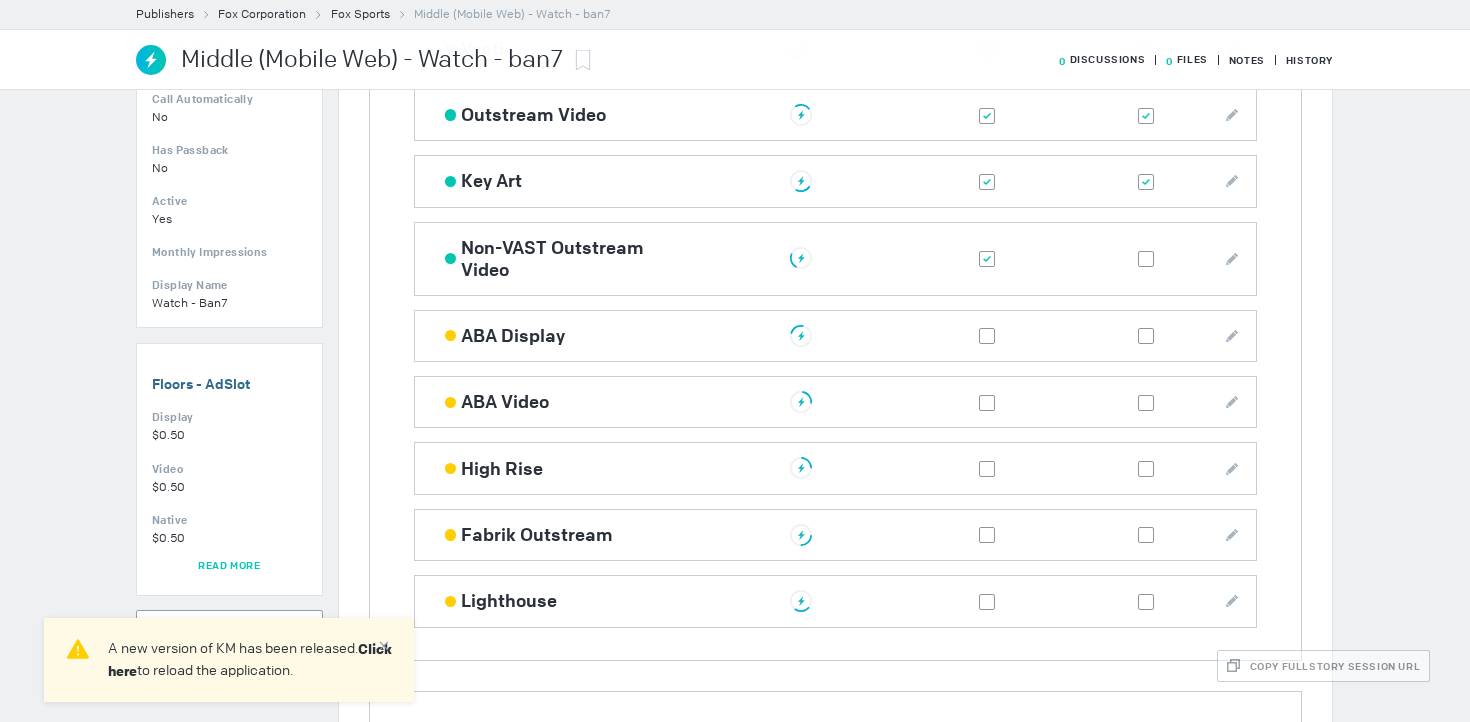 click at bounding box center [0, 0] 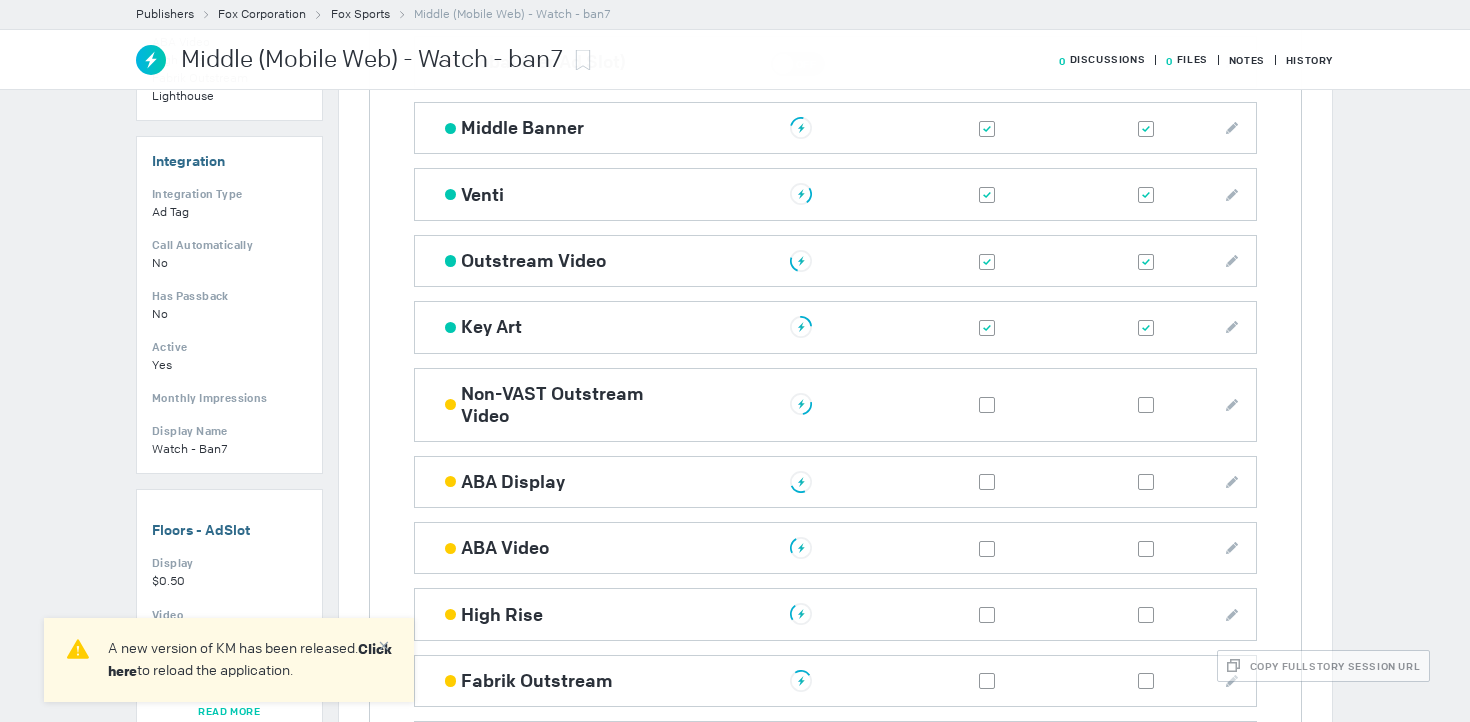 scroll, scrollTop: 623, scrollLeft: 0, axis: vertical 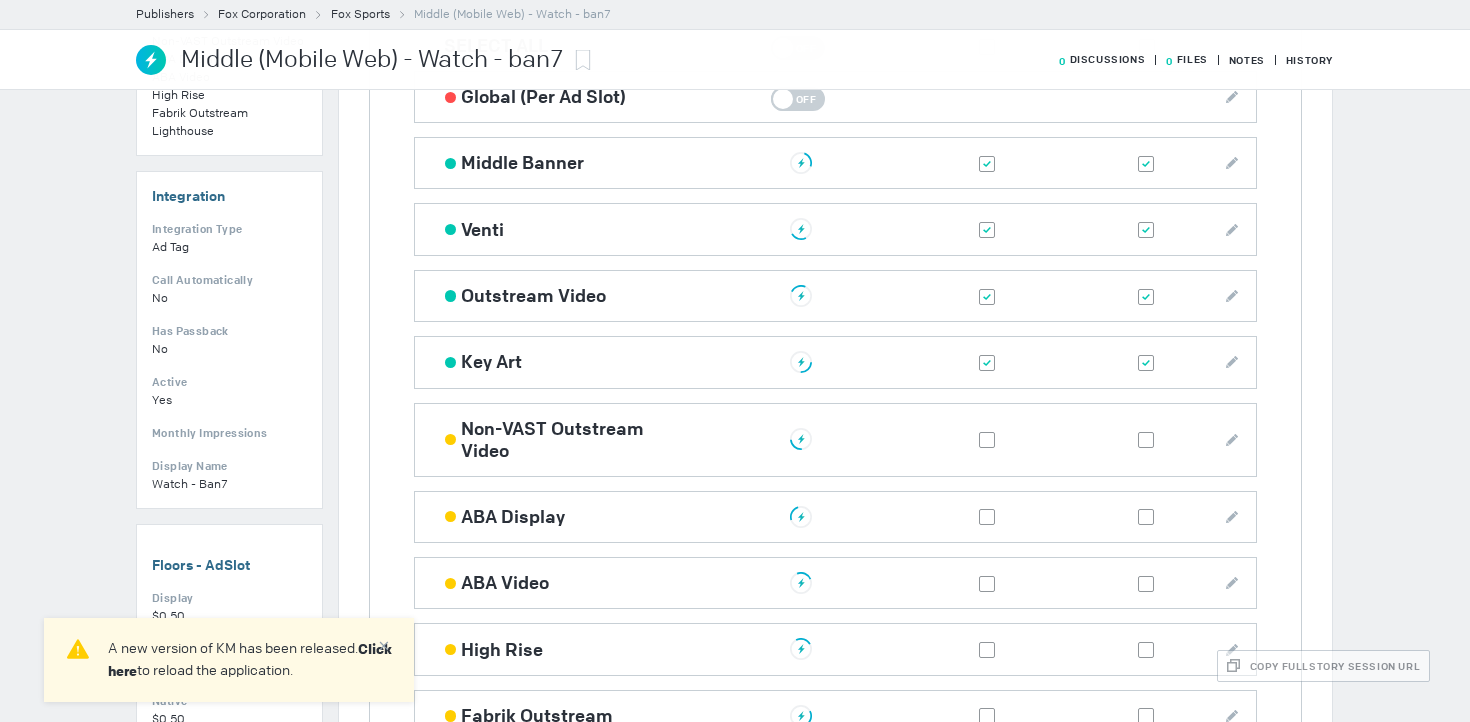 click at bounding box center (987, 363) 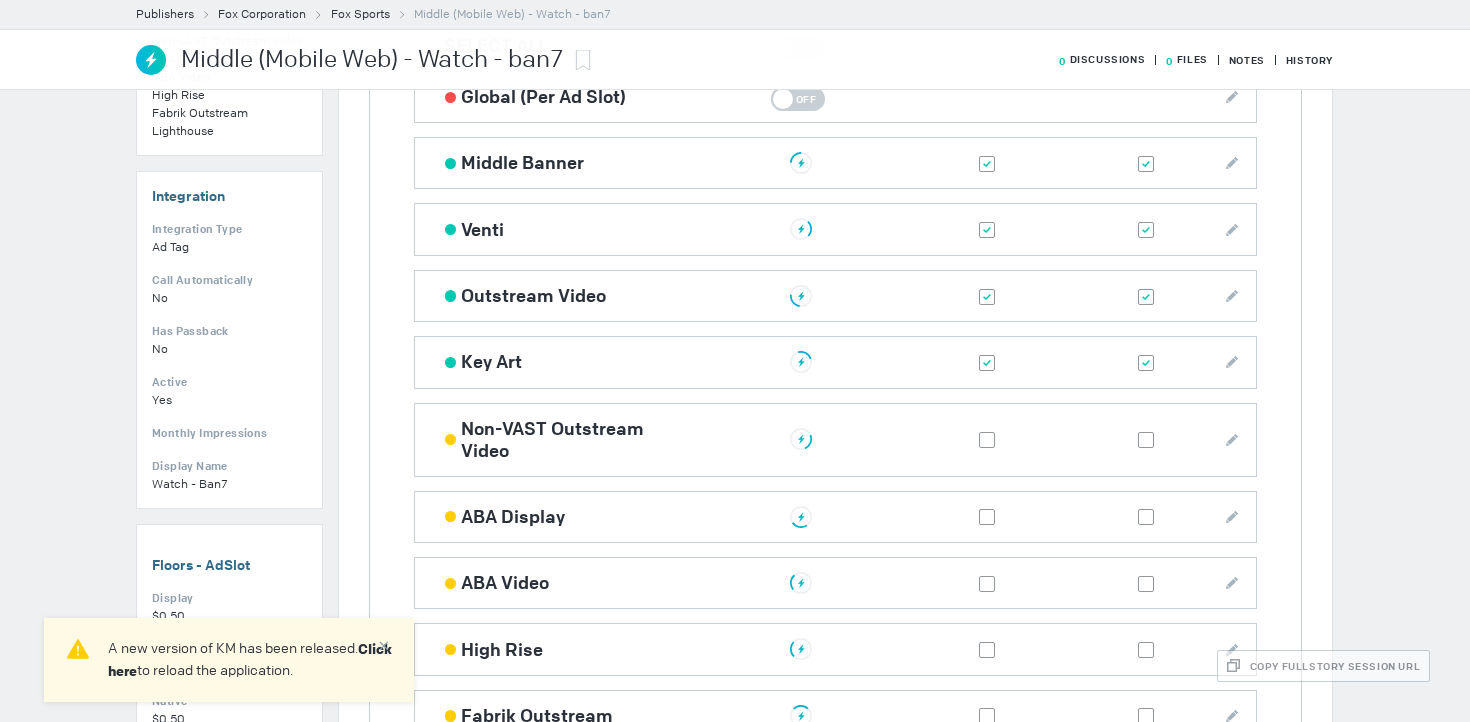 click at bounding box center [0, 0] 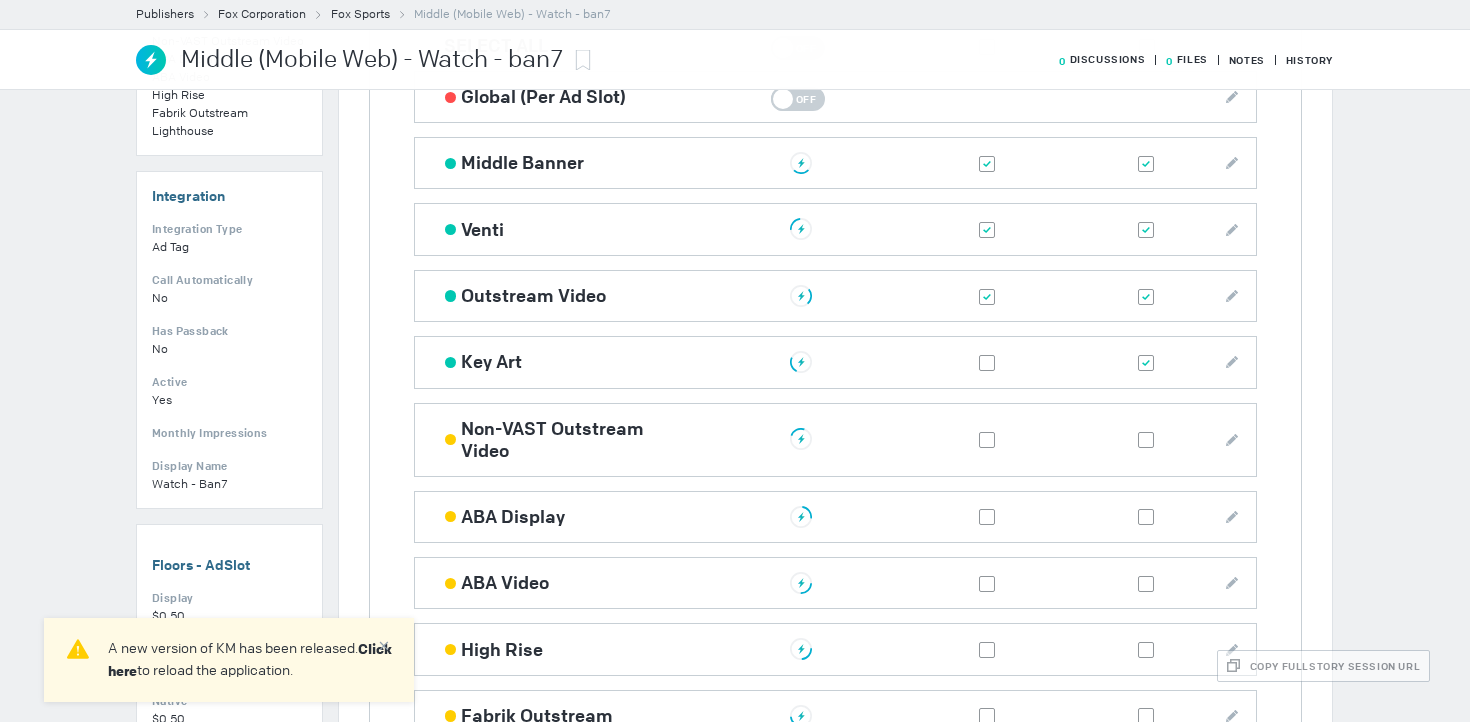 click at bounding box center (1146, 363) 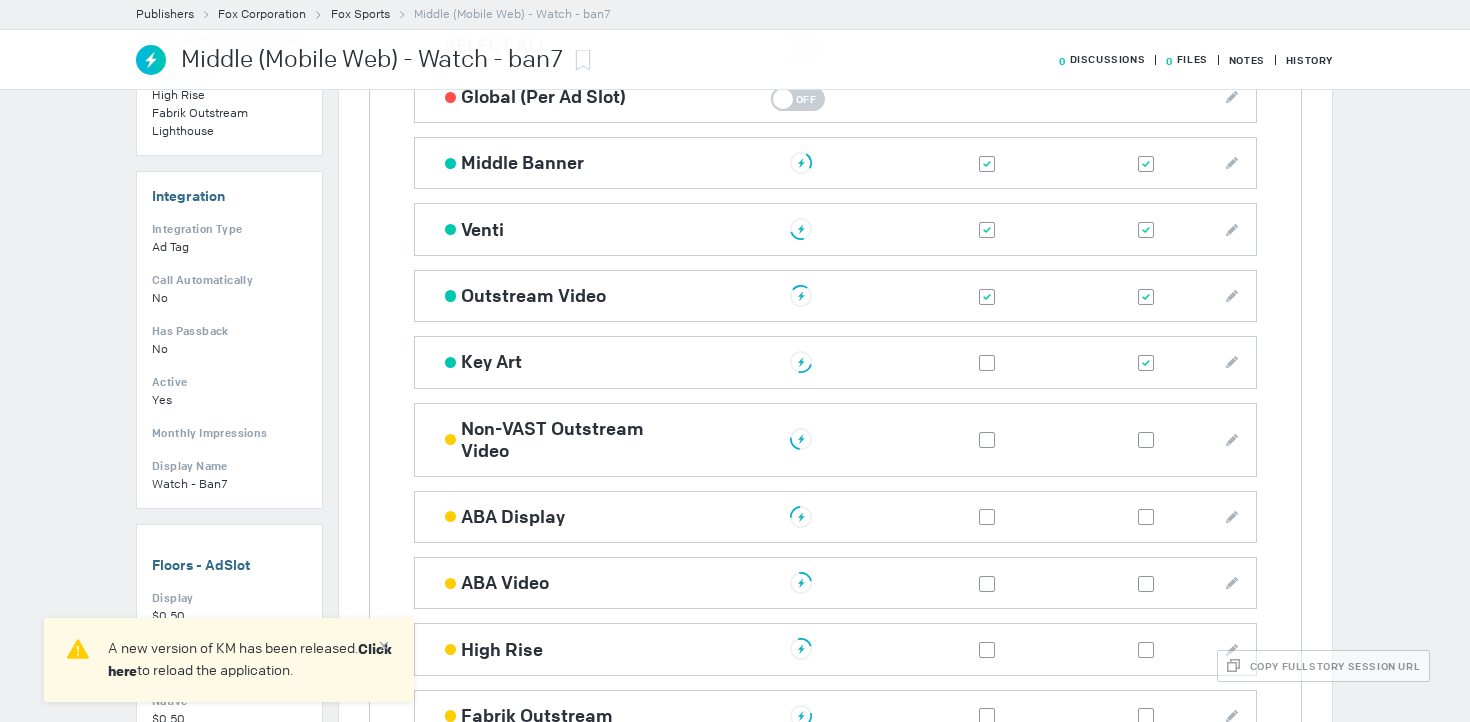 click at bounding box center [0, 0] 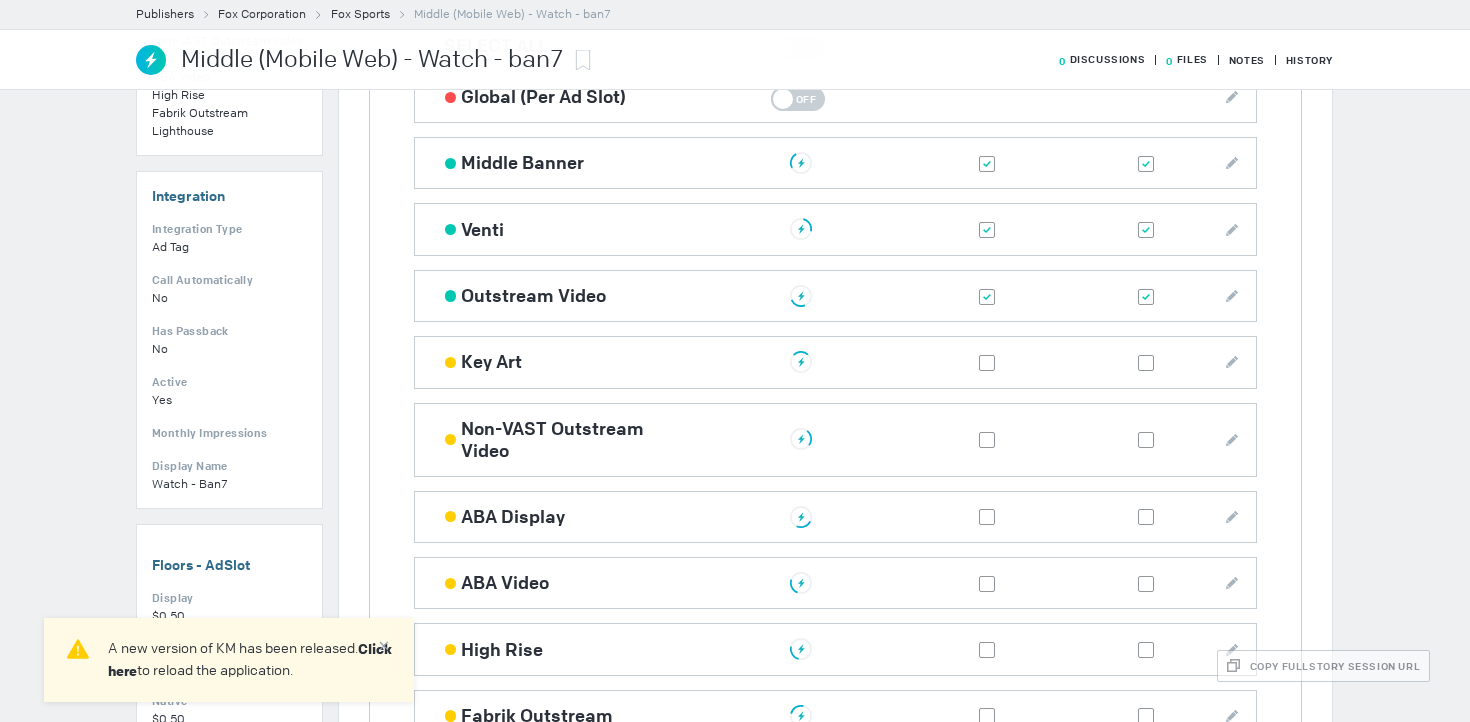 click at bounding box center (1146, 297) 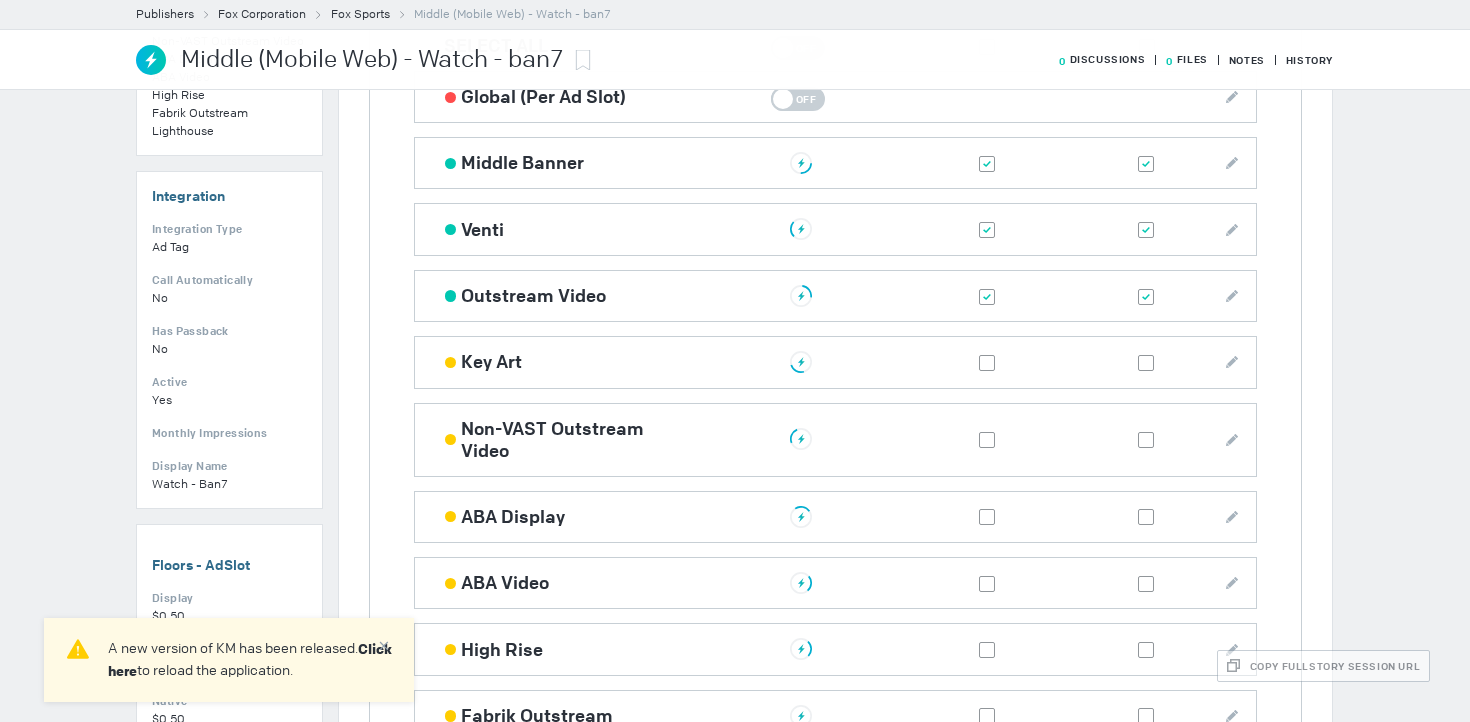 click at bounding box center (0, 0) 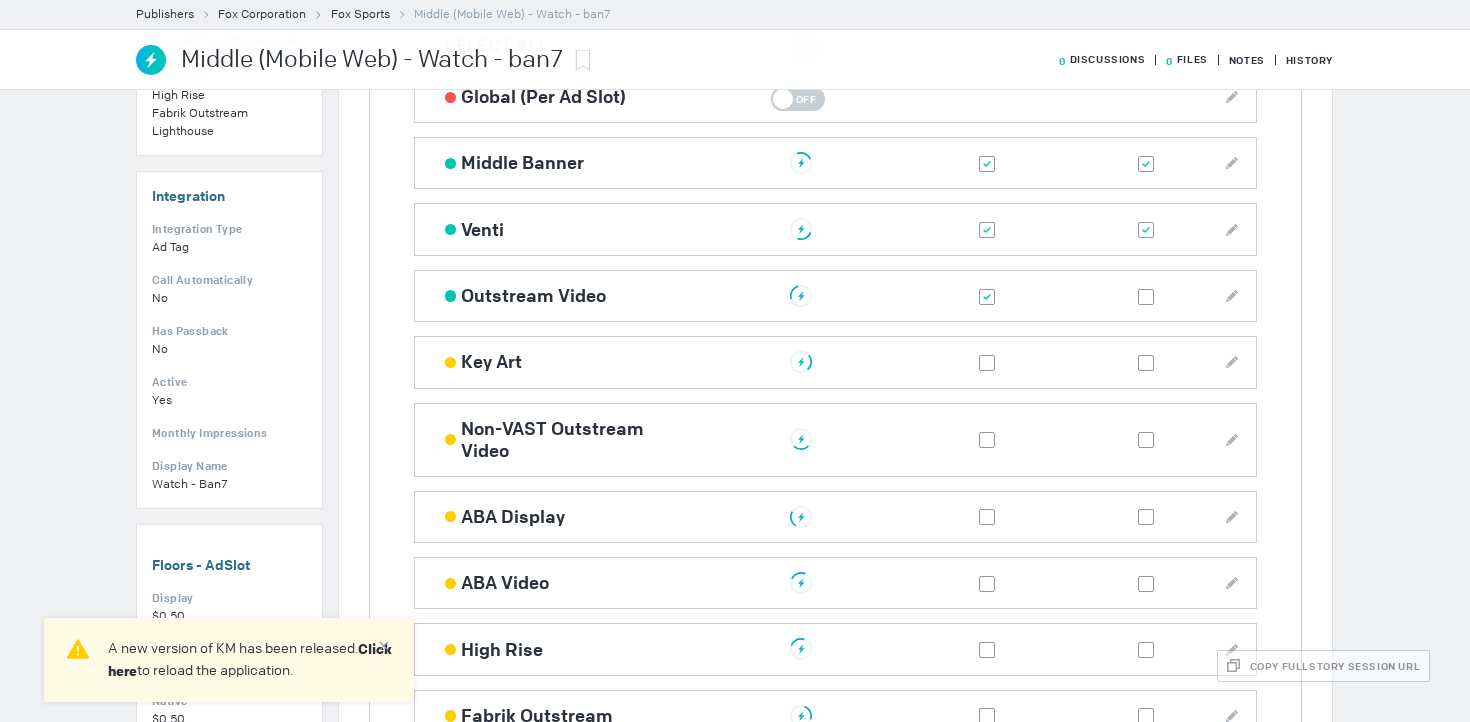 click at bounding box center [987, 297] 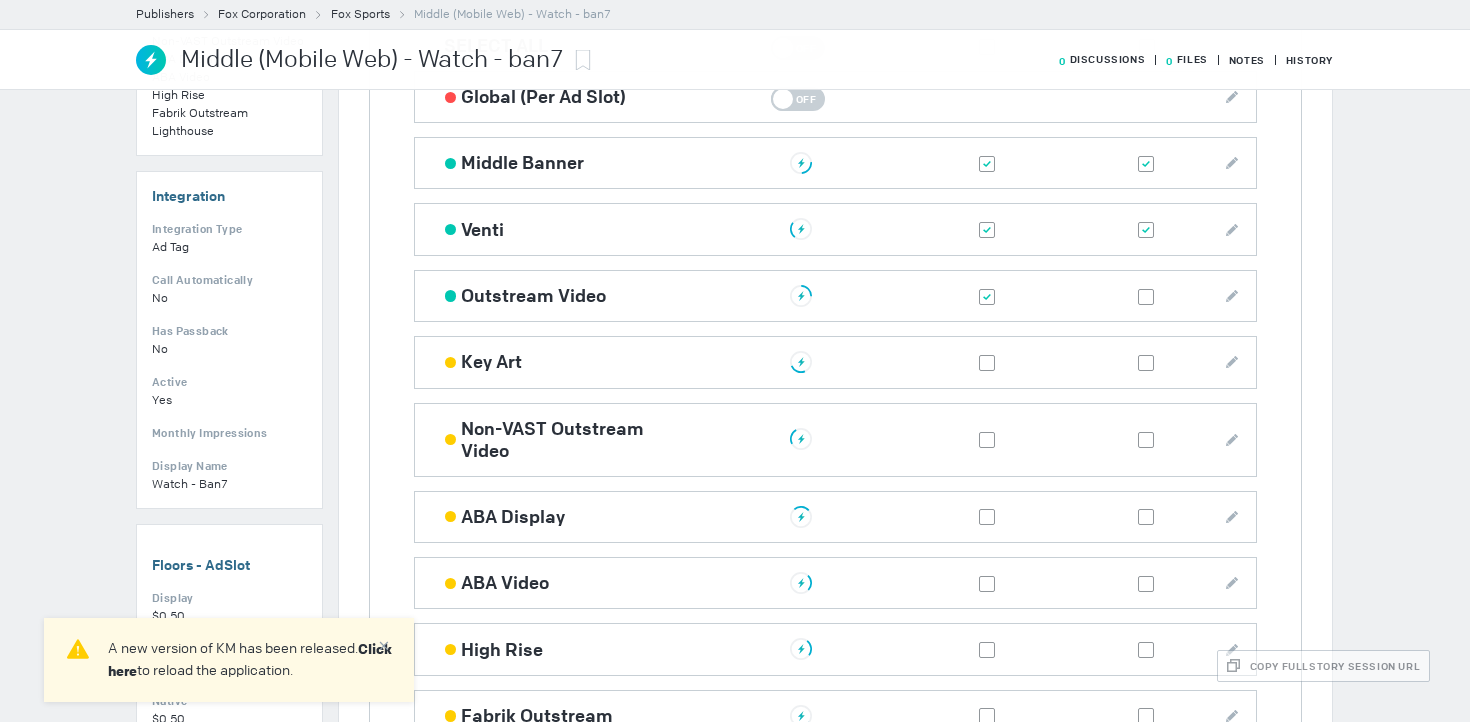 click at bounding box center (0, 0) 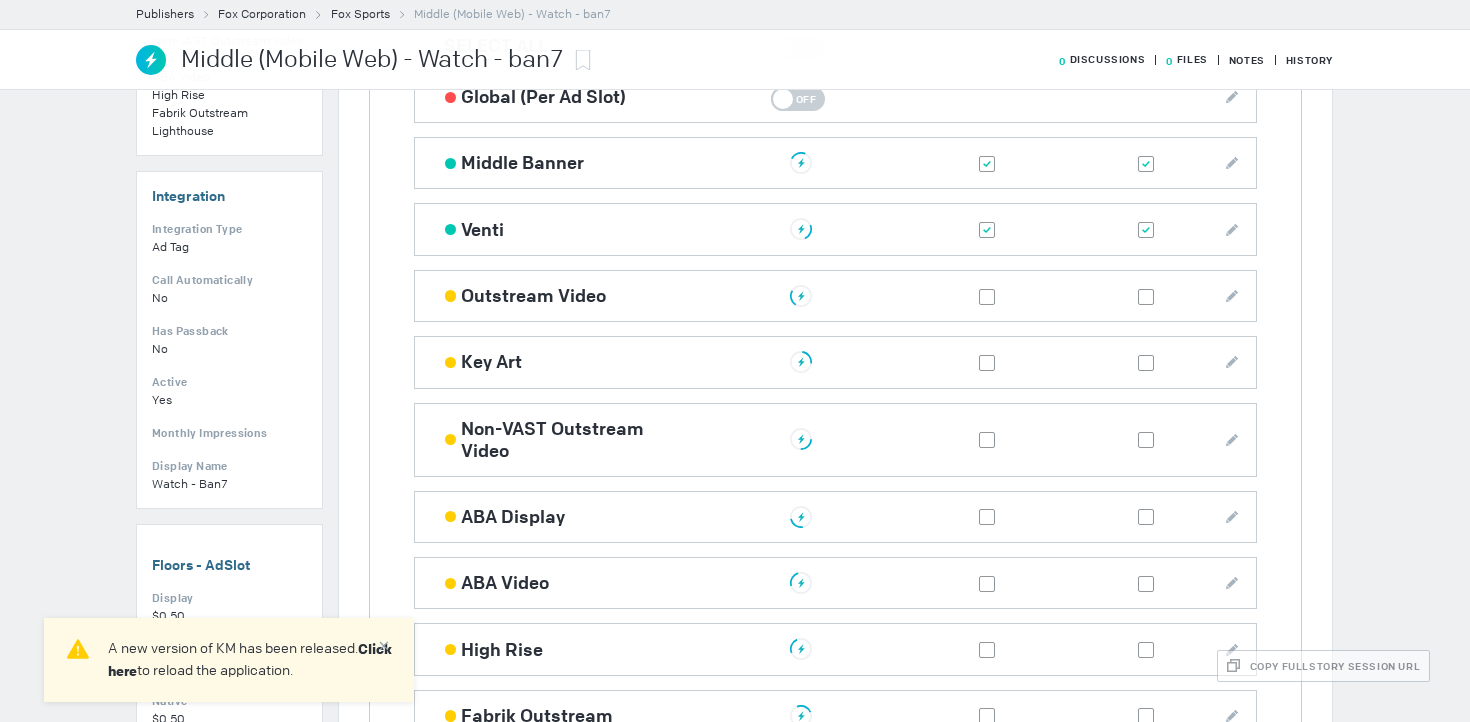 click at bounding box center [987, 230] 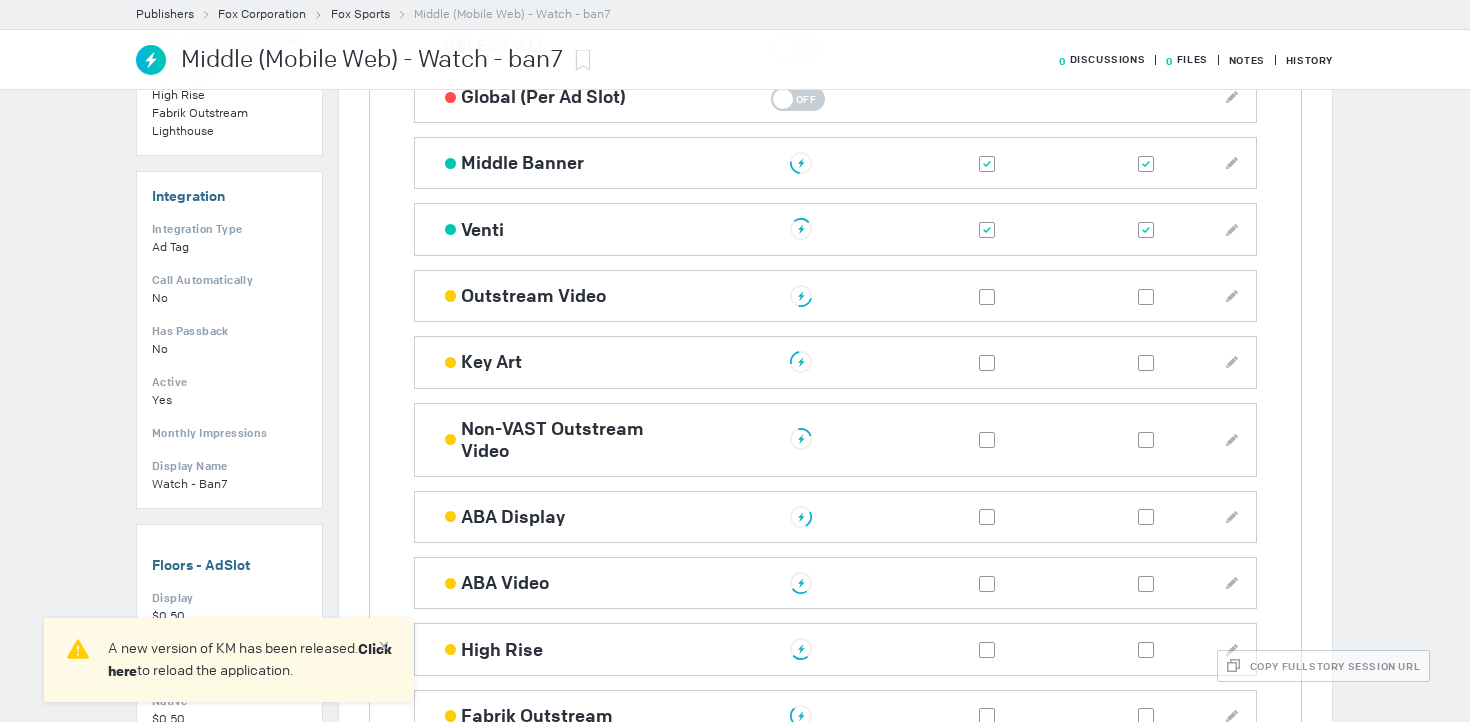 click at bounding box center (0, 0) 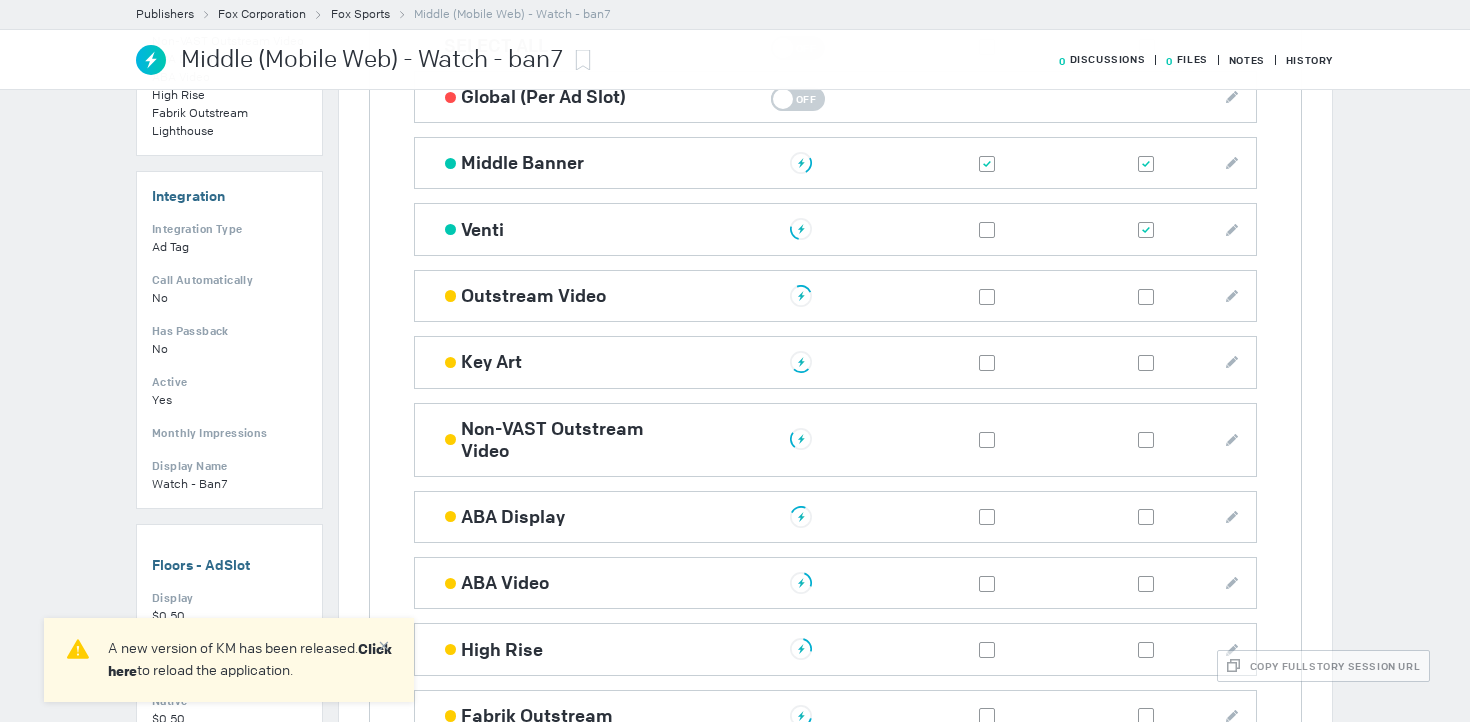 click at bounding box center [1146, 230] 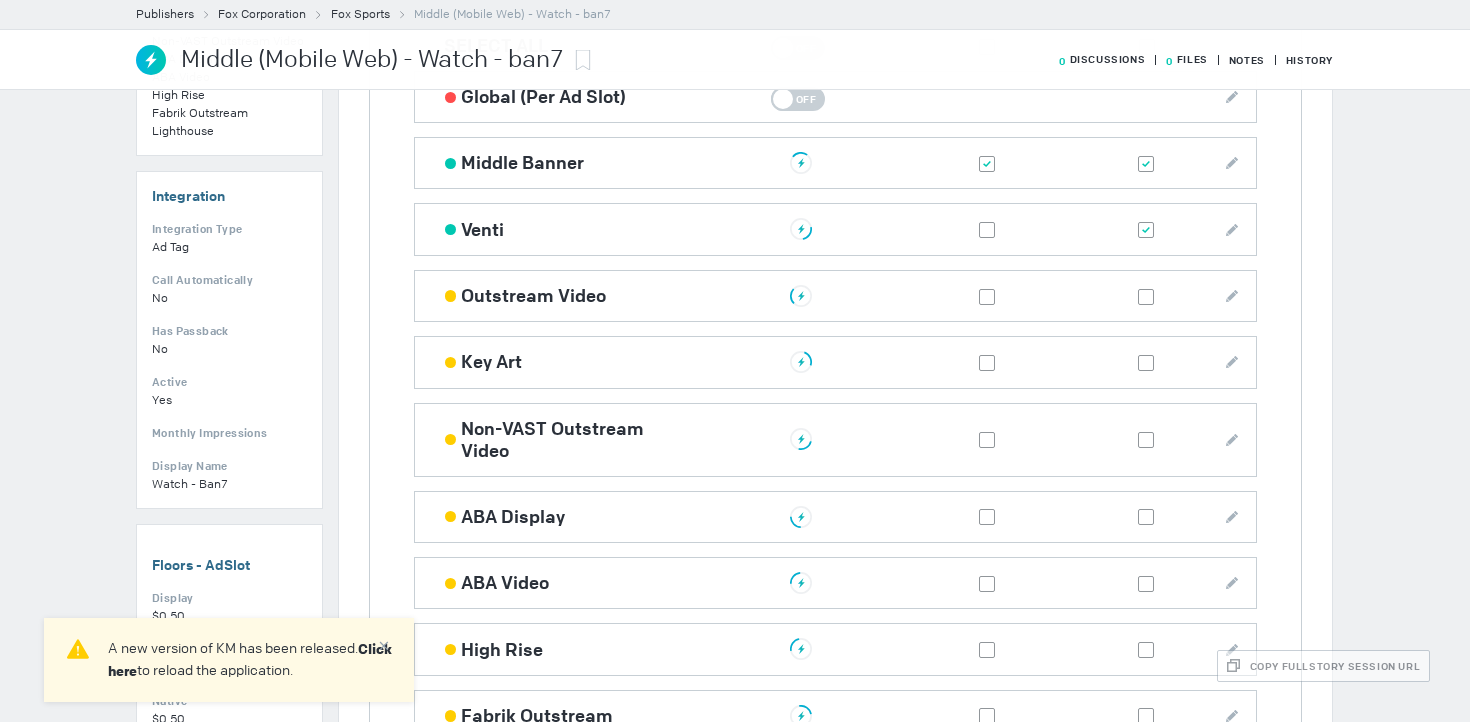 click at bounding box center (0, 0) 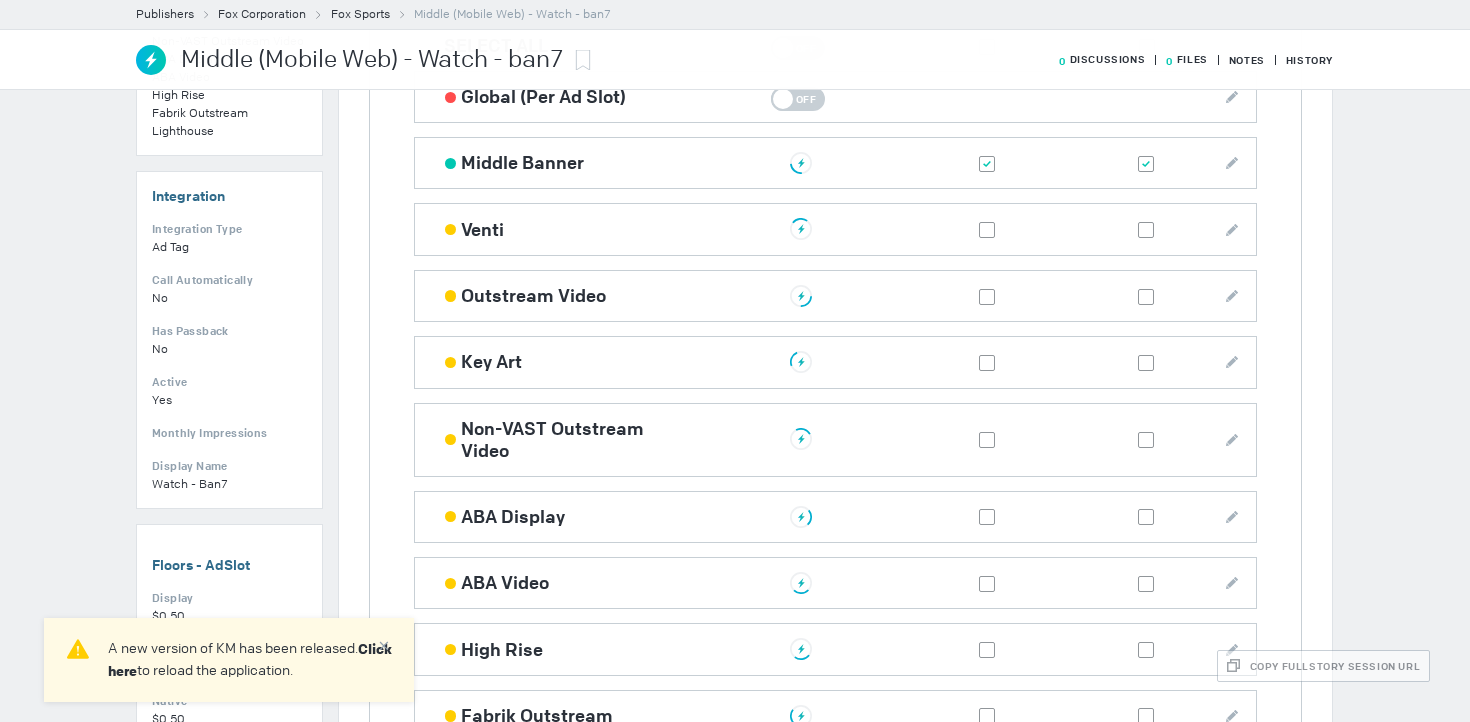 click at bounding box center (1146, 164) 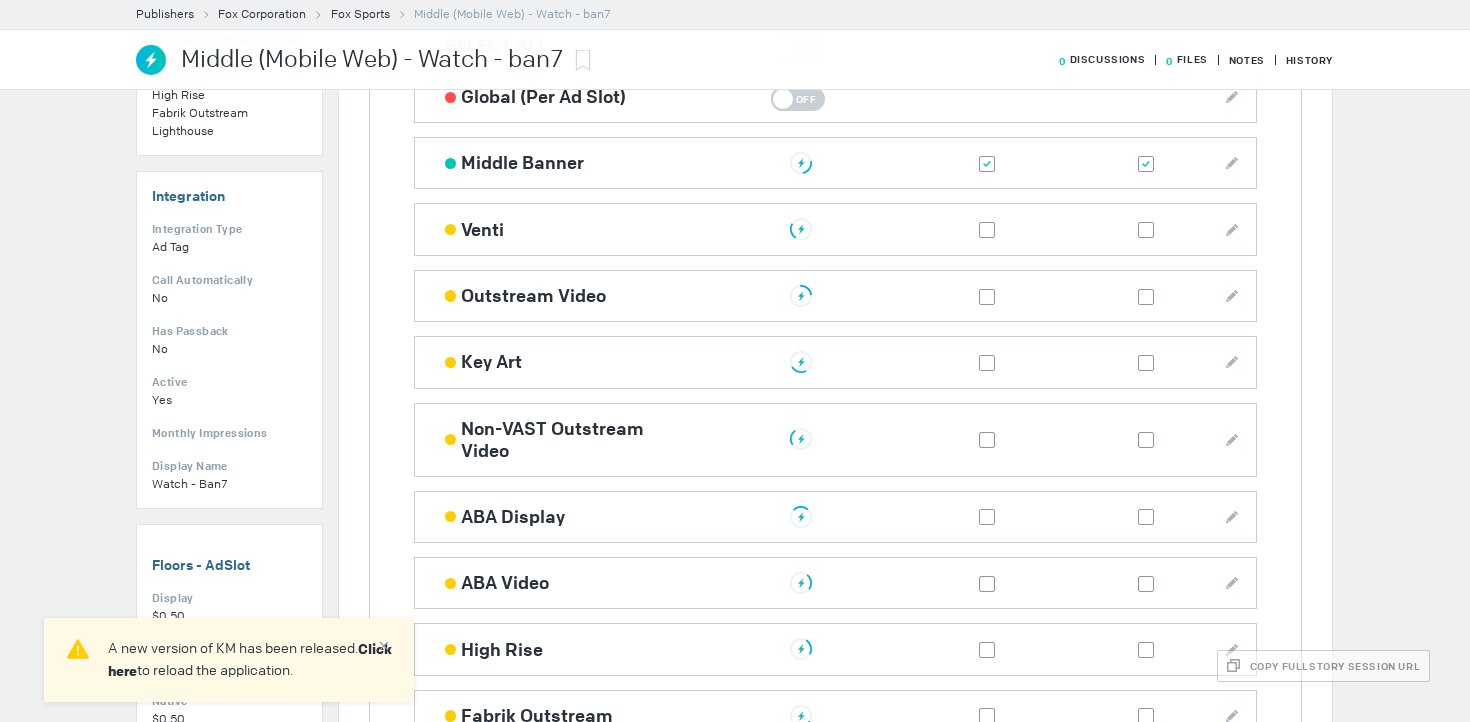 click at bounding box center (0, 0) 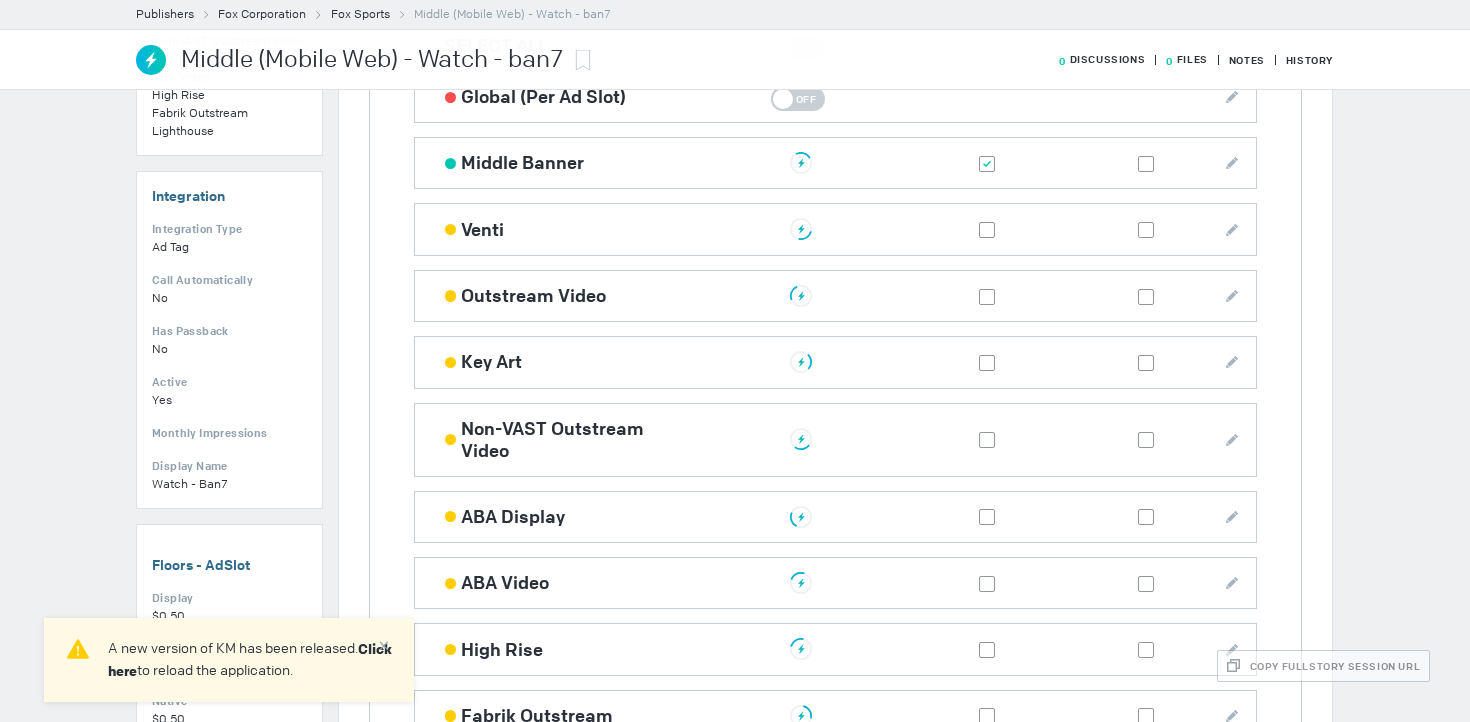 click at bounding box center [987, 164] 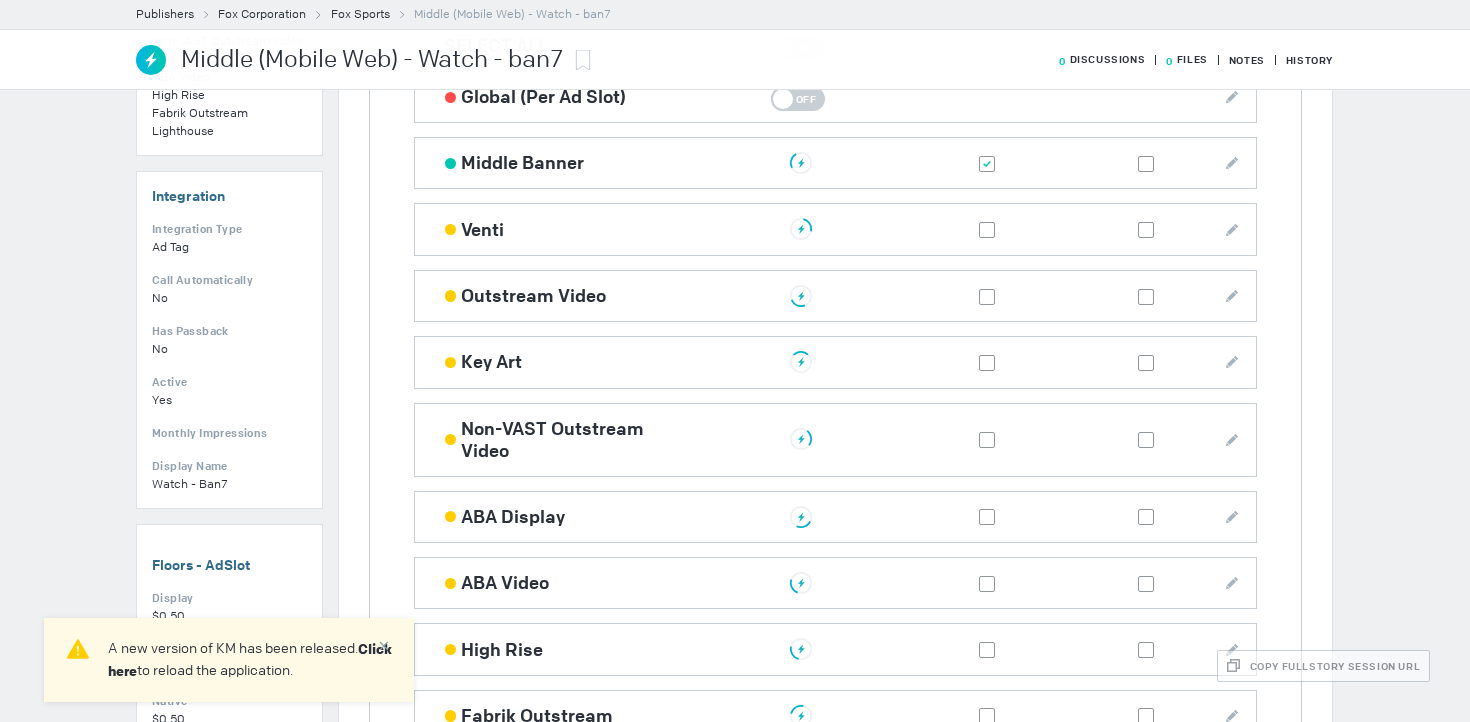 click at bounding box center (0, 0) 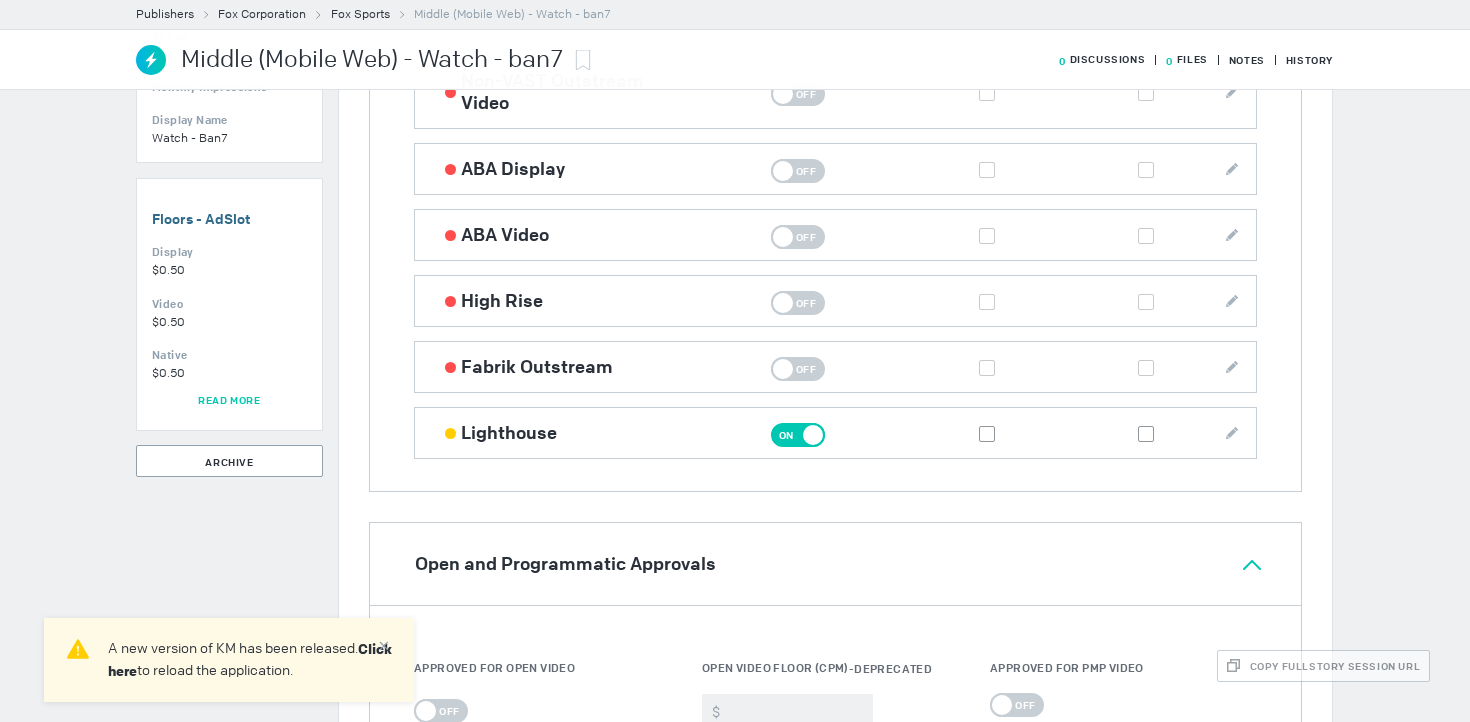 scroll, scrollTop: 1275, scrollLeft: 0, axis: vertical 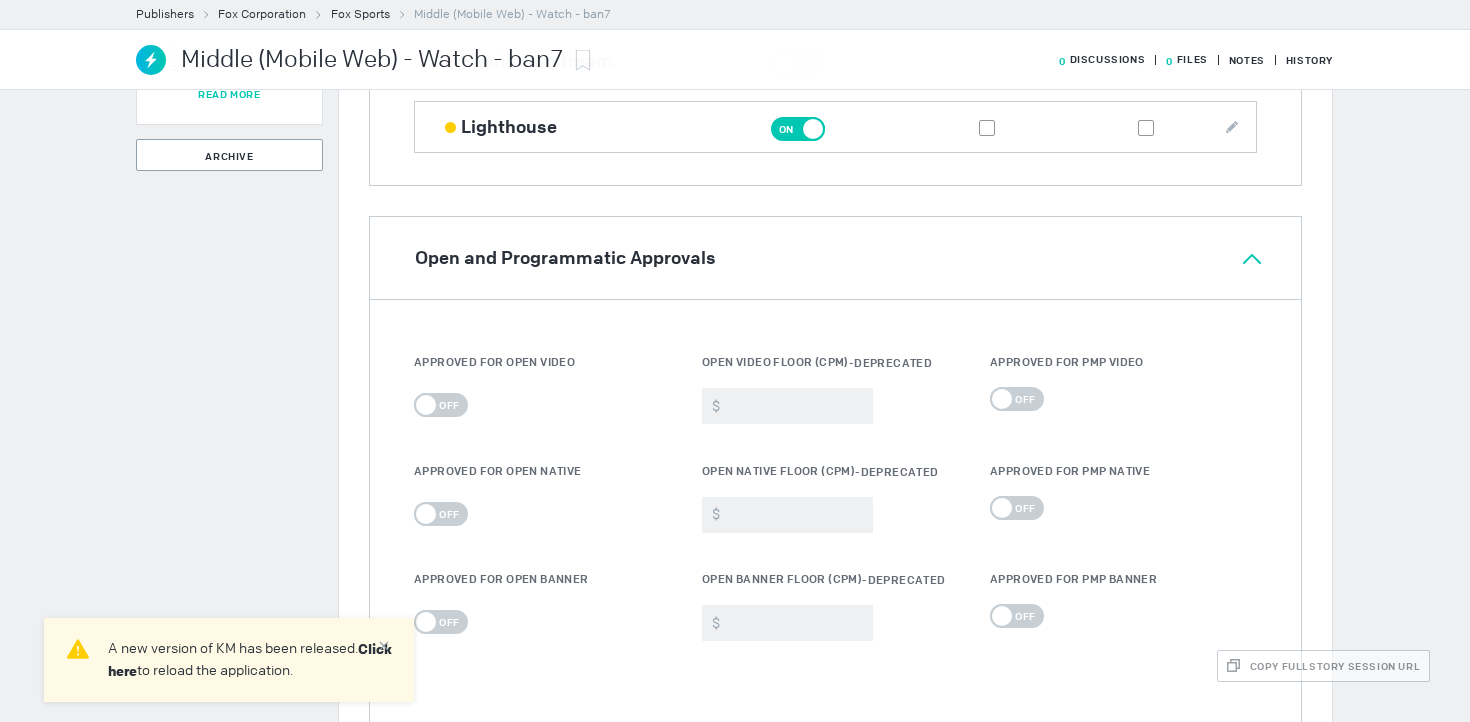 click on "On Off" at bounding box center (798, 129) 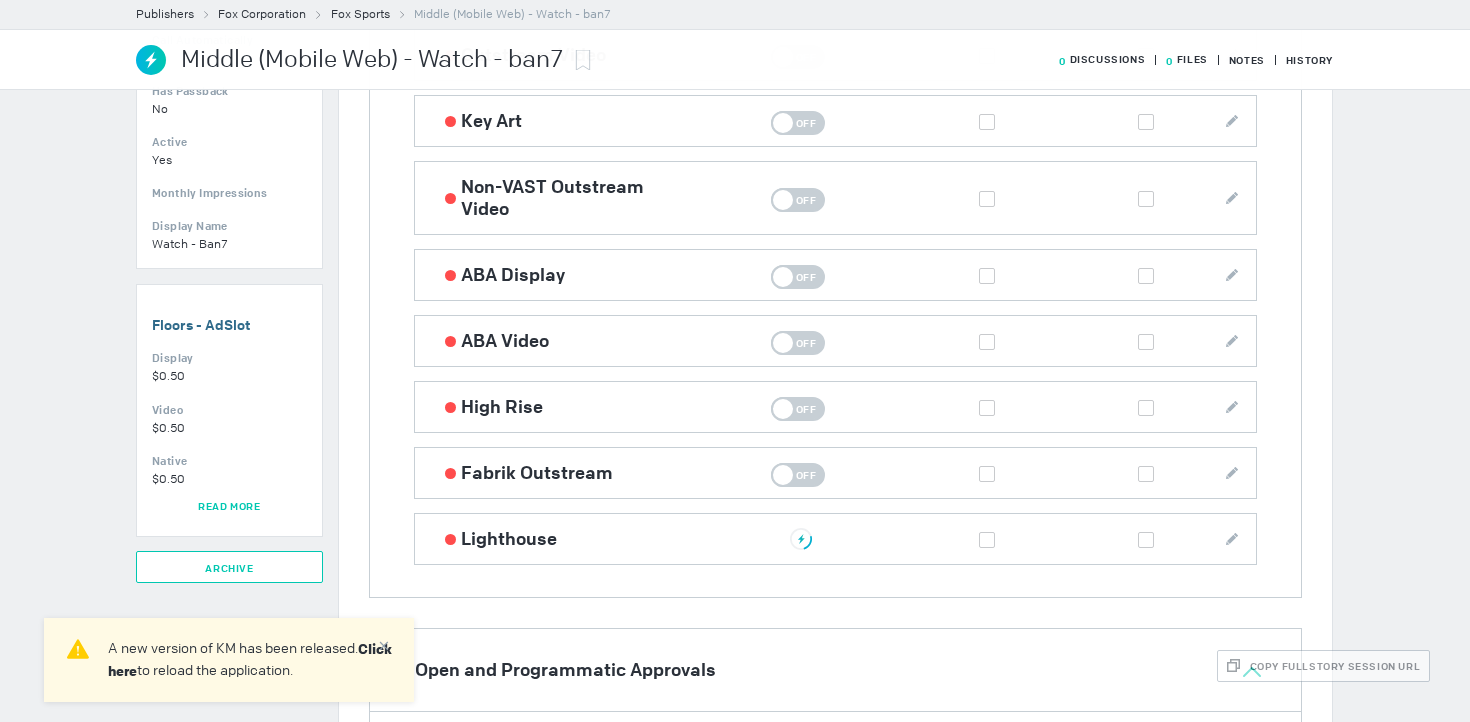 scroll, scrollTop: 912, scrollLeft: 0, axis: vertical 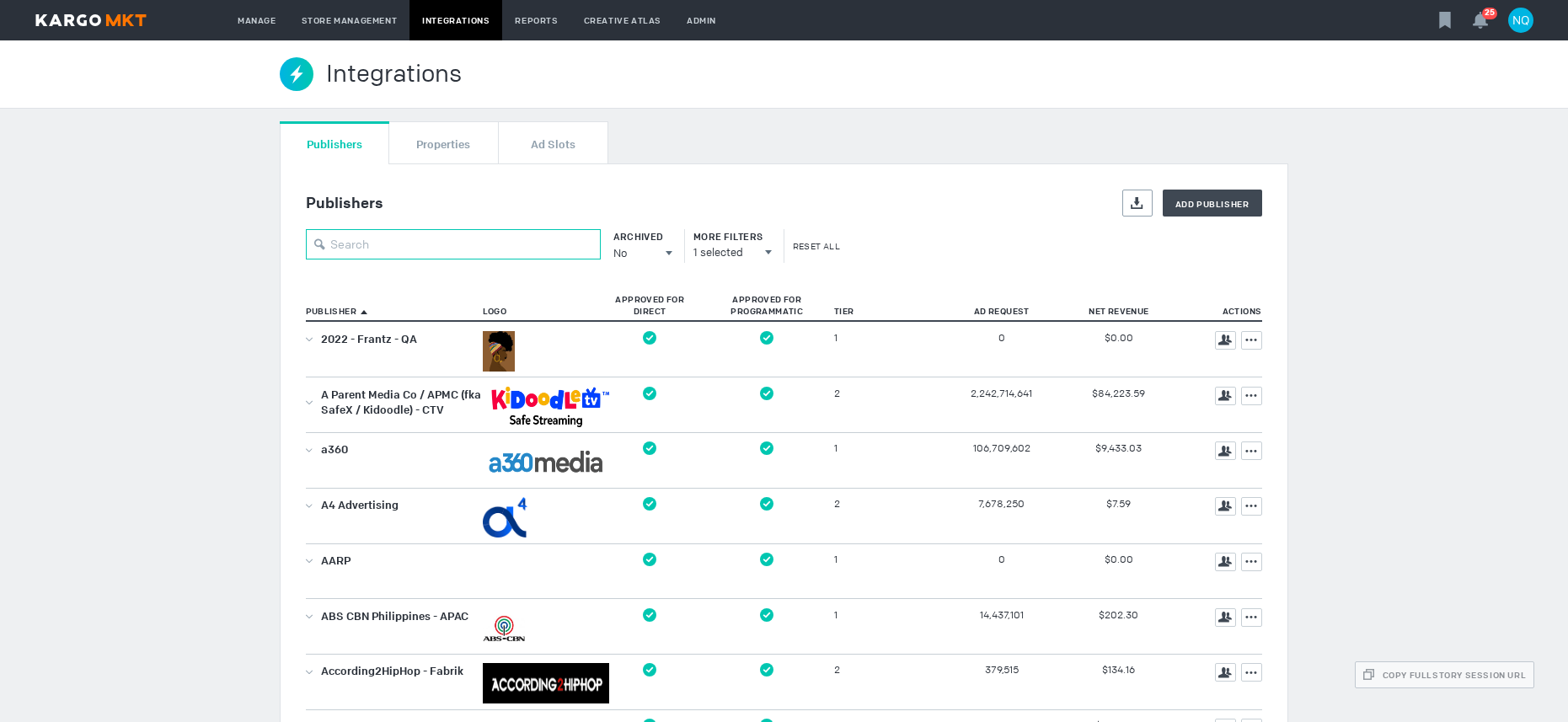 click at bounding box center (453, 244) 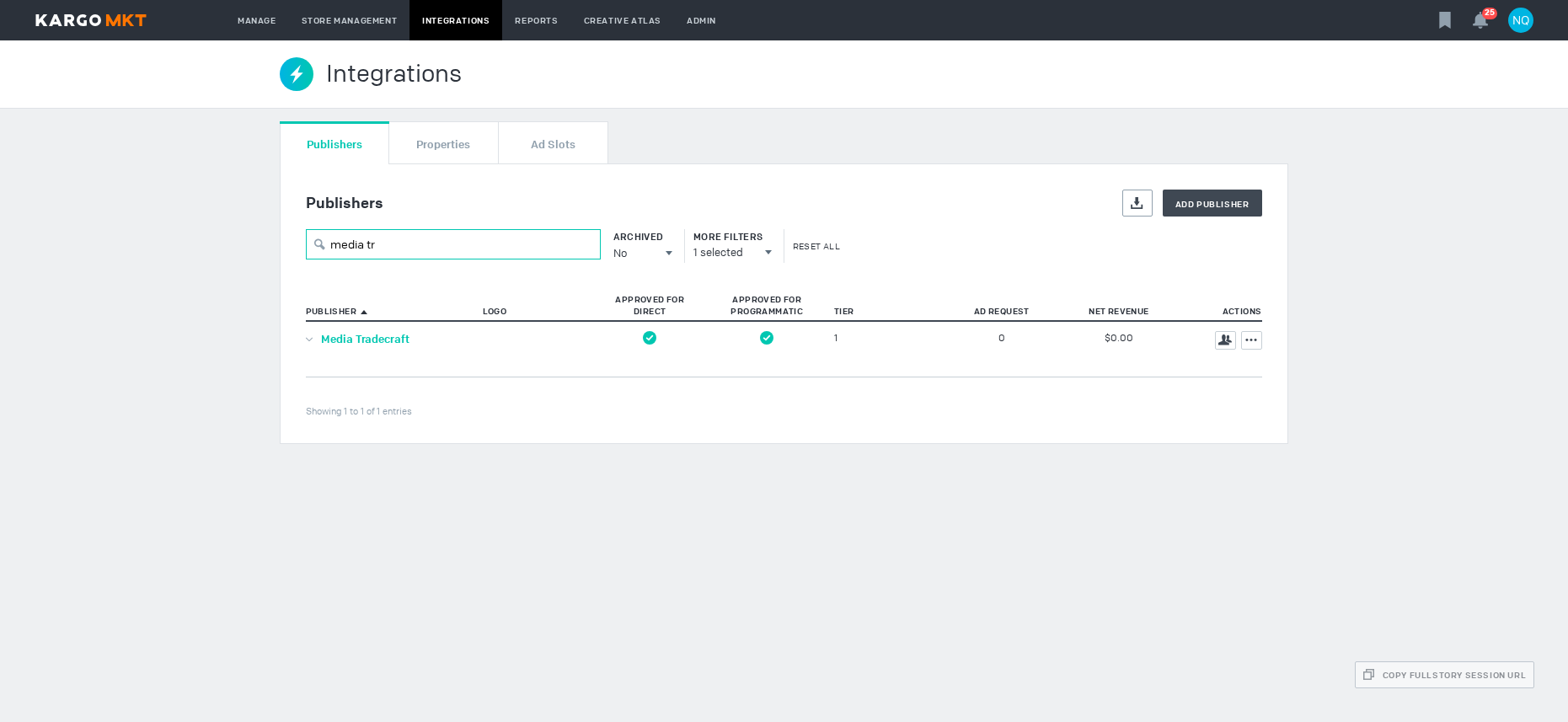 type on "media tr" 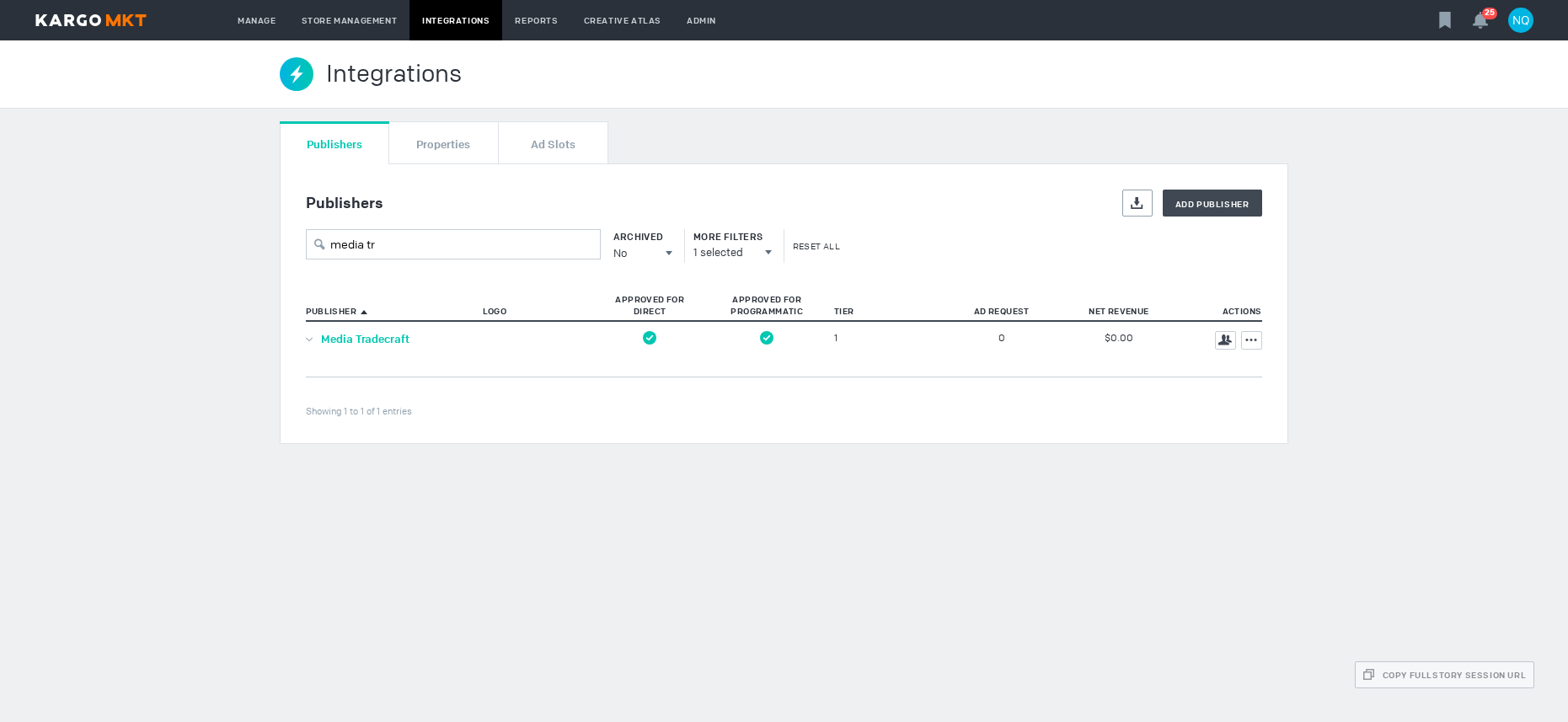 click on "Media Tradecraft" at bounding box center [365, 339] 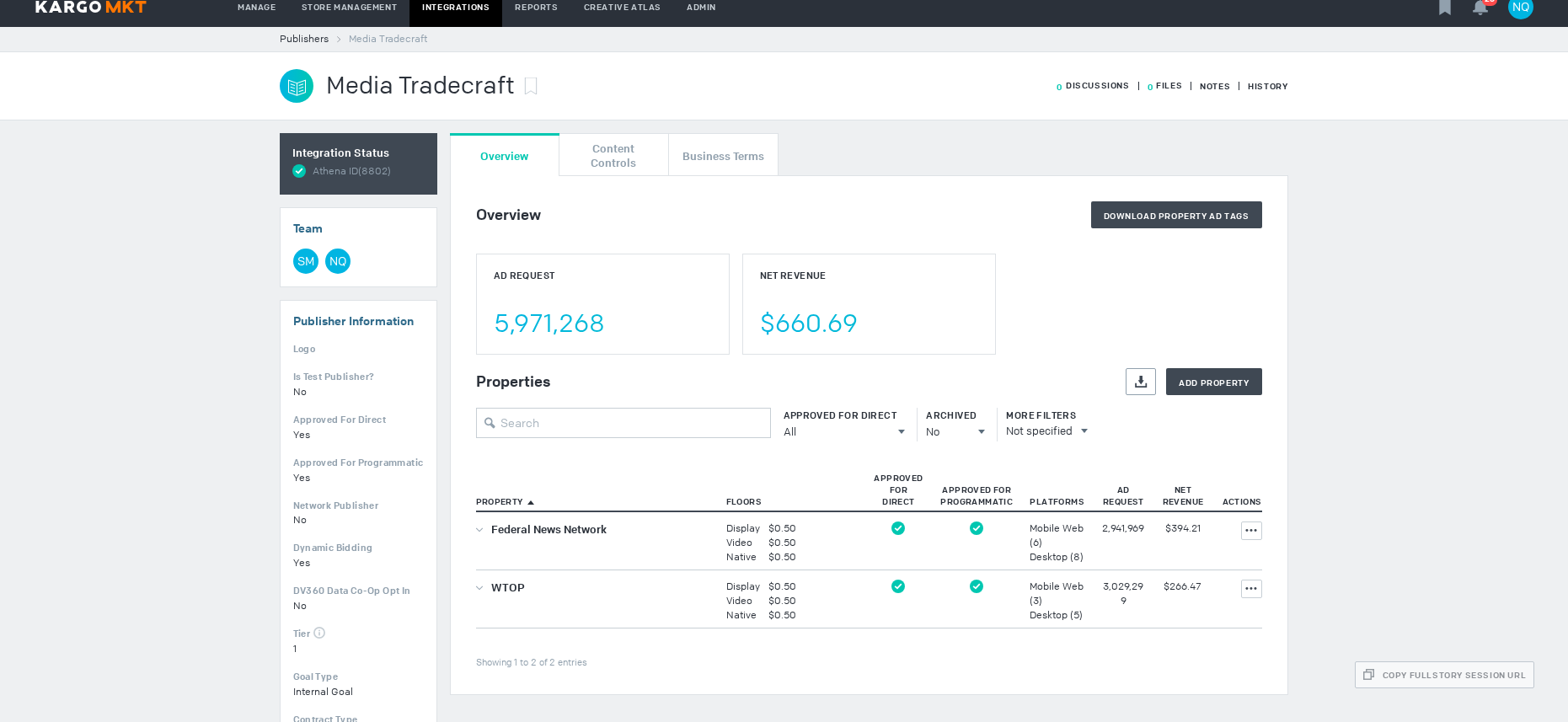 scroll, scrollTop: 14, scrollLeft: 0, axis: vertical 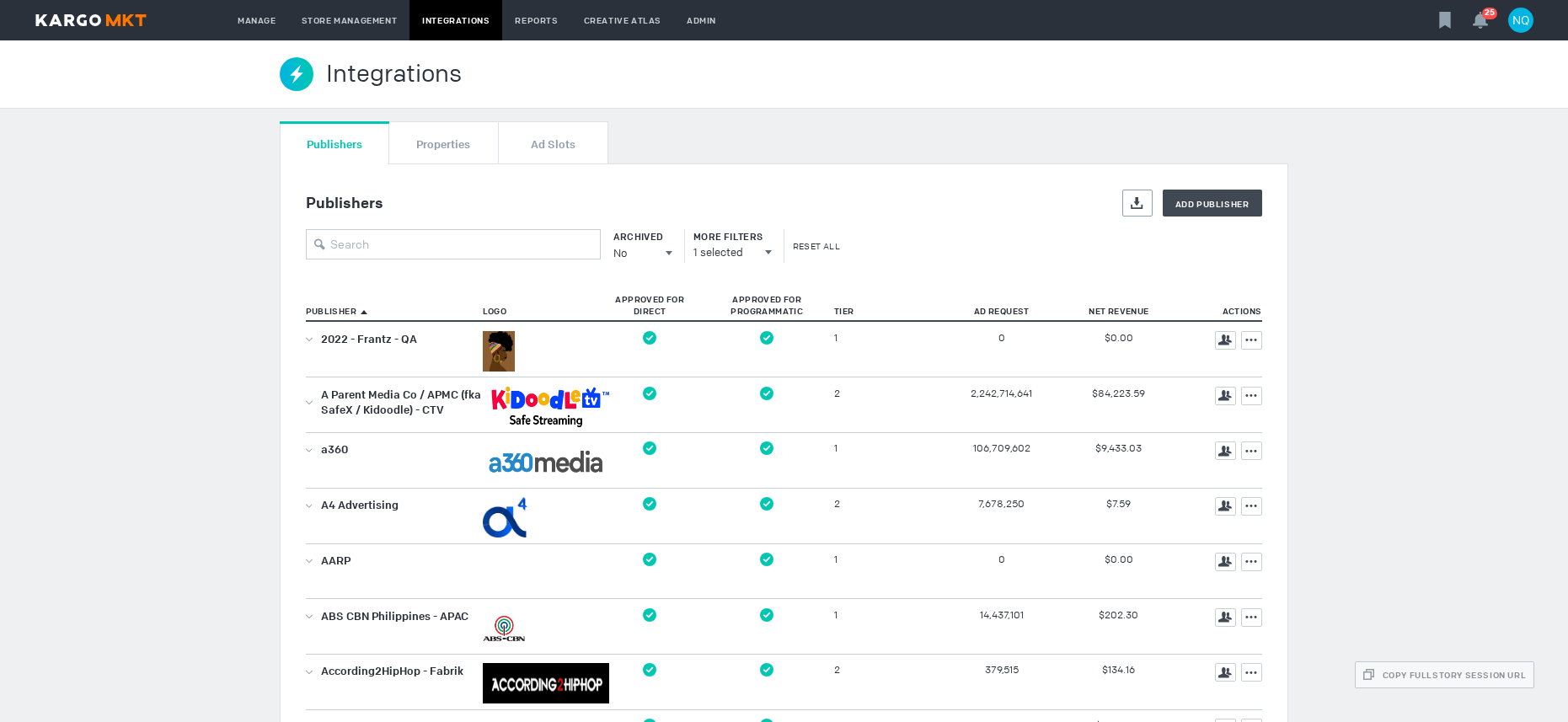 click on "Publishers Exports   Add Publisher   Archived No All All No Yes More Filters 1 selected Reset All Publisher Logo Approved For Direct Approved For Programmatic Tier Ad Request Net Revenue Actions Showing 1 to 50 of 469 entries 1 … 2 3 … 10 Show 50 | 75 | 100 2022 - [LAST] - QA 1 0 $0.00   Team     Actions A Parent Media Co / APMC (fka SafeX / Kidoodle) - CTV 2 2,242,714,641 $84,223.59   Team     Actions a360 1 106,709,602 $9,433.03   Team     Actions A4 Advertising 2 7,678,250 $7.59   Team     Actions AARP 1 0 $0.00   Team     Actions ABS CBN Philippines - APAC 1 14,437,101 $202.30   Team     Actions According2HipHop - Fabrik 2 379,515 $134.16   Team     Actions AccuWeather 1 194,859,104 $5,578.74   Team     Actions ACM Media - APAC 2 0 $0.00   Team     Actions Adbridg 2 0 $0.00   Team     Actions adops.com 1 14,032,025 $153.40   Team     Actions Adsolut Media 1 144,744,985 $252.70   Team     Actions Advance Local Media 2 0 $0.00   Team     Actions AE - FW - CTV 1 163,632,375 $7,037.38   Team     Actions 1" at bounding box center [784, 1661] 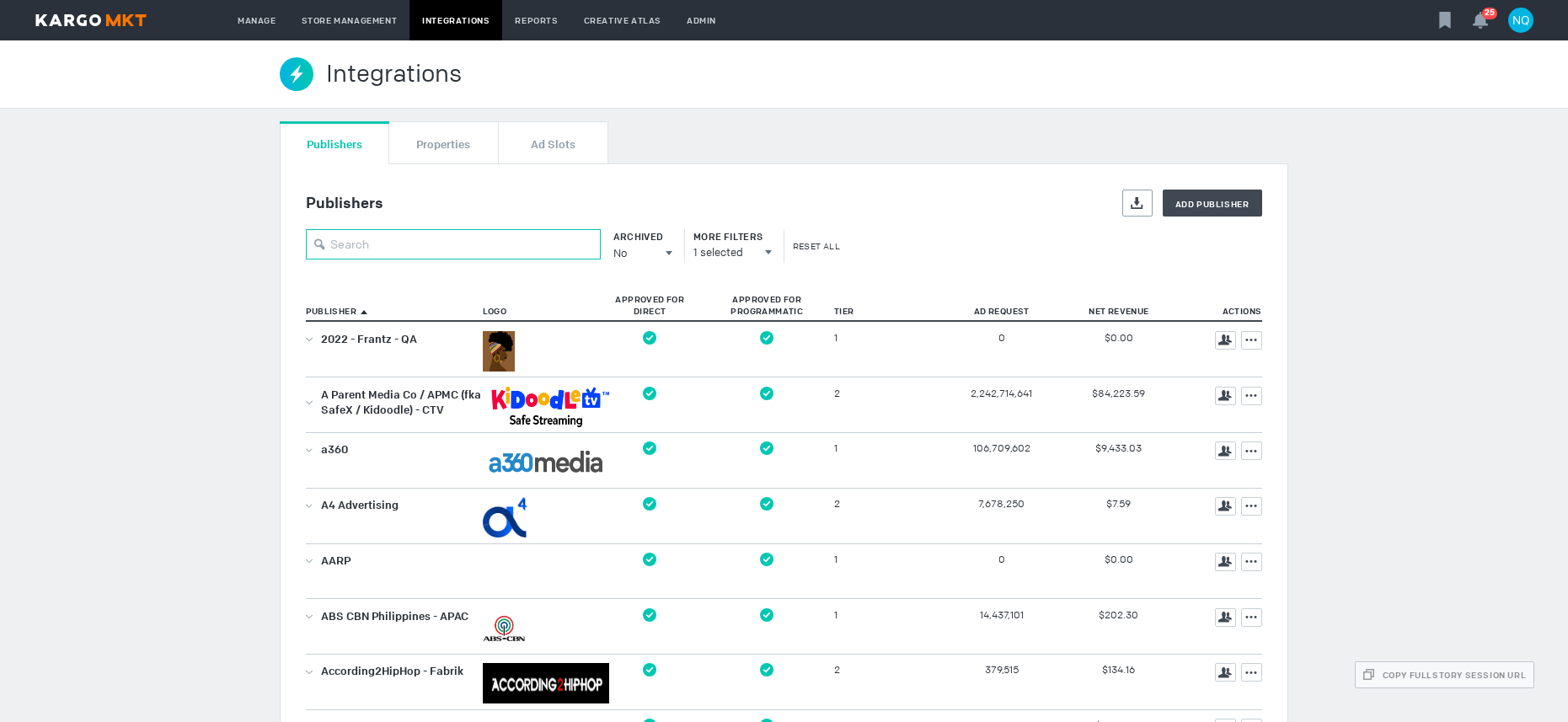 click at bounding box center [453, 244] 